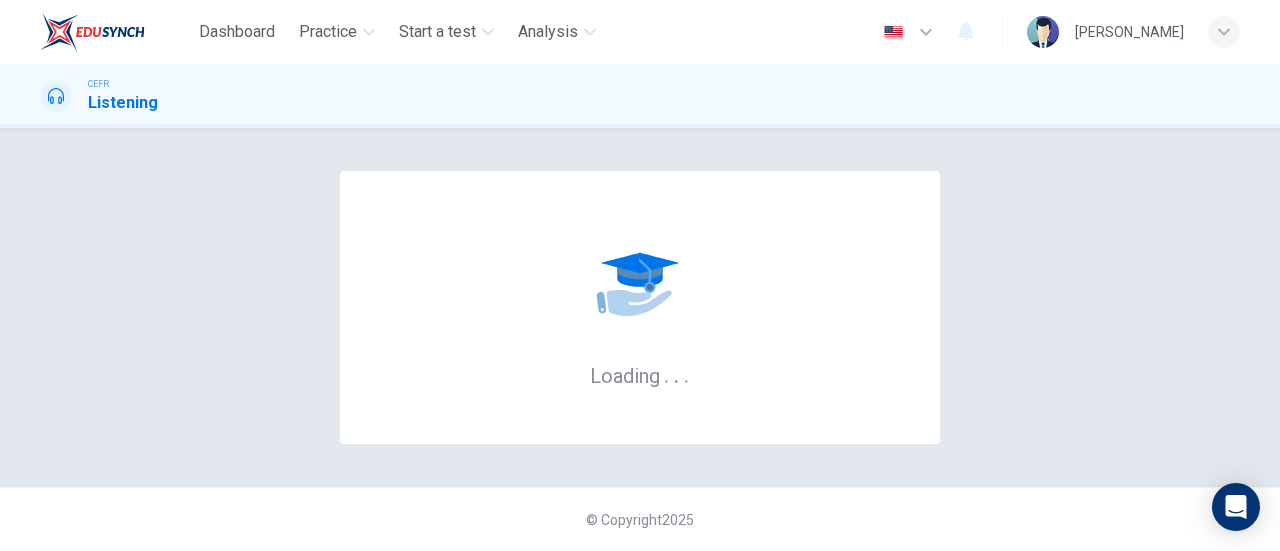 scroll, scrollTop: 0, scrollLeft: 0, axis: both 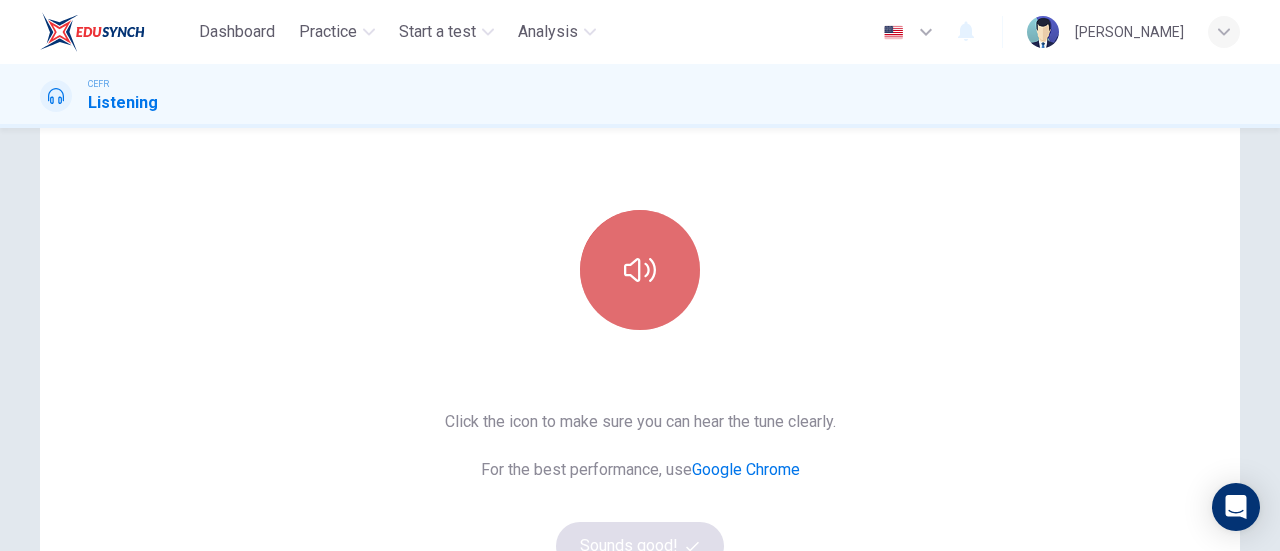 click at bounding box center [640, 270] 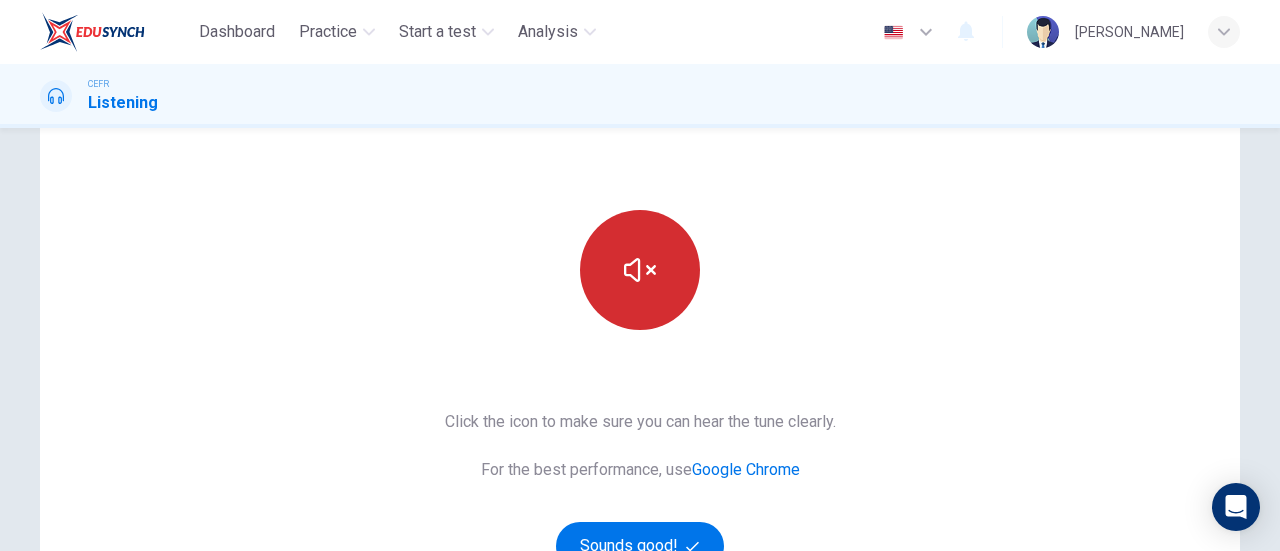 type 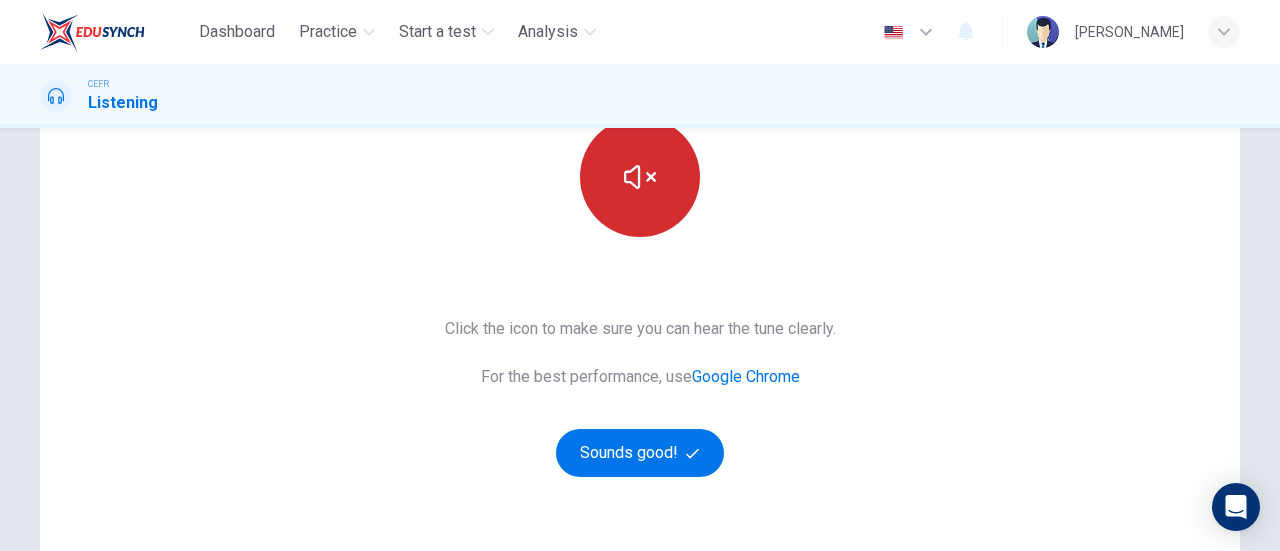 scroll, scrollTop: 236, scrollLeft: 0, axis: vertical 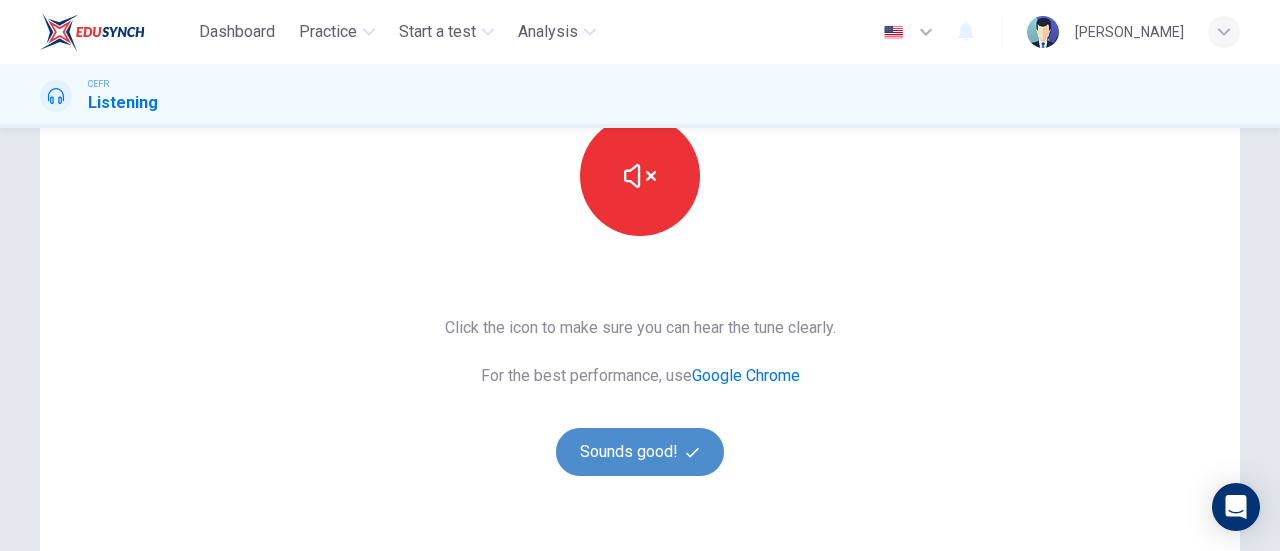 click on "Sounds good!" at bounding box center [640, 452] 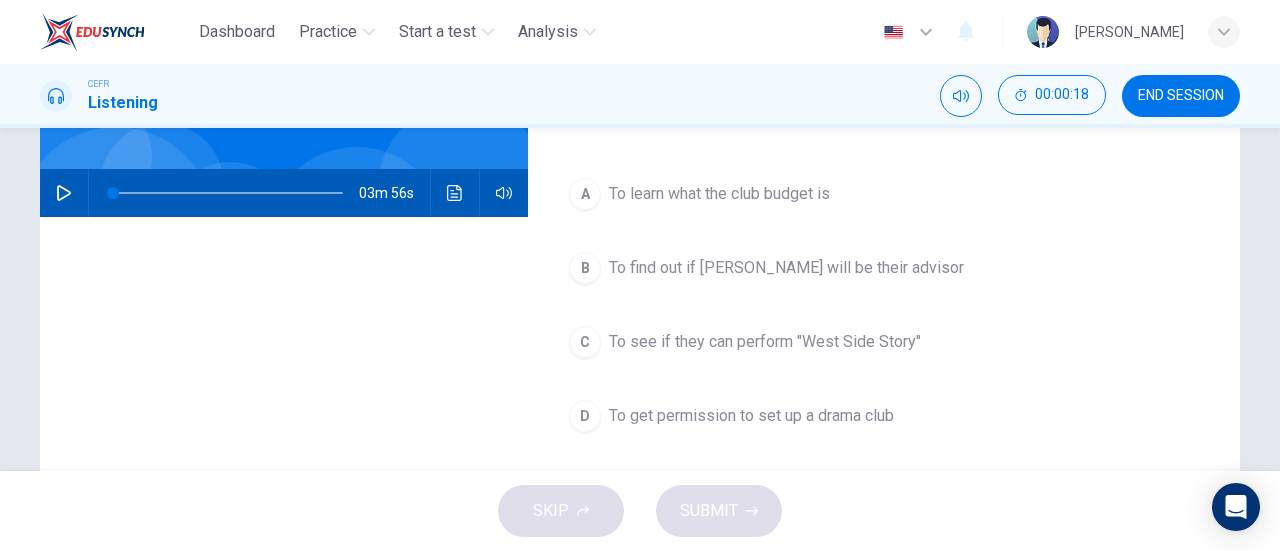 scroll, scrollTop: 158, scrollLeft: 0, axis: vertical 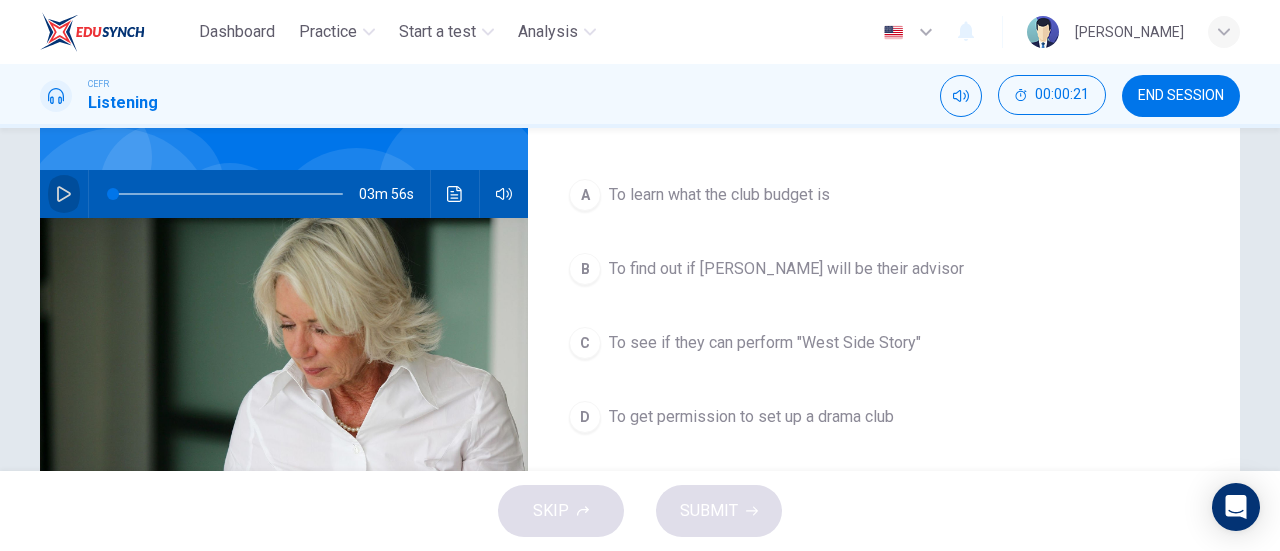 click at bounding box center [64, 194] 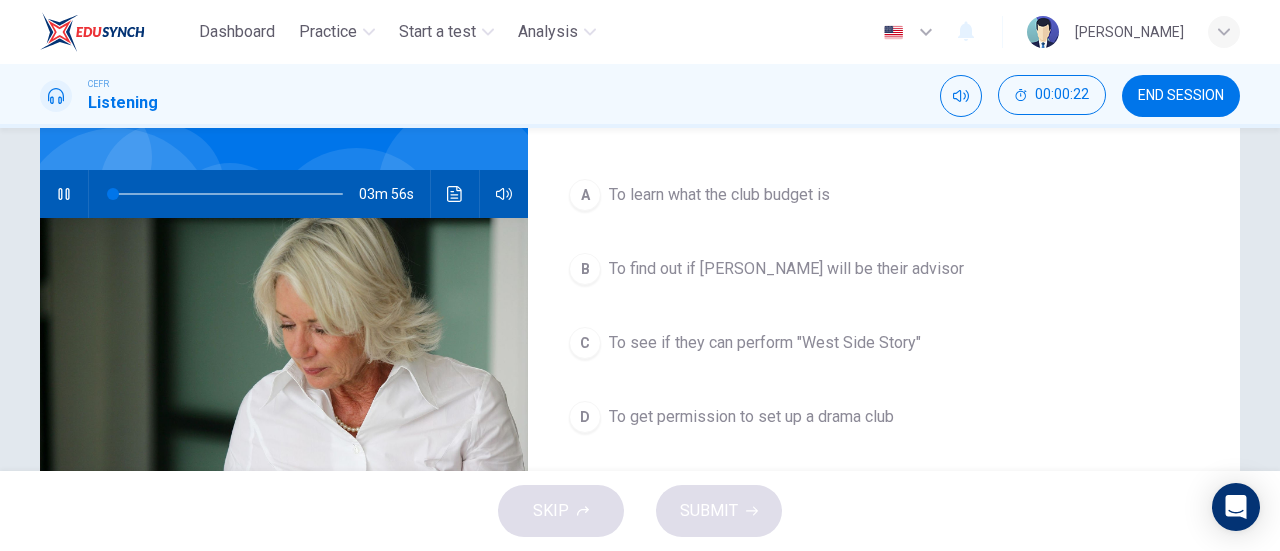 type on "0" 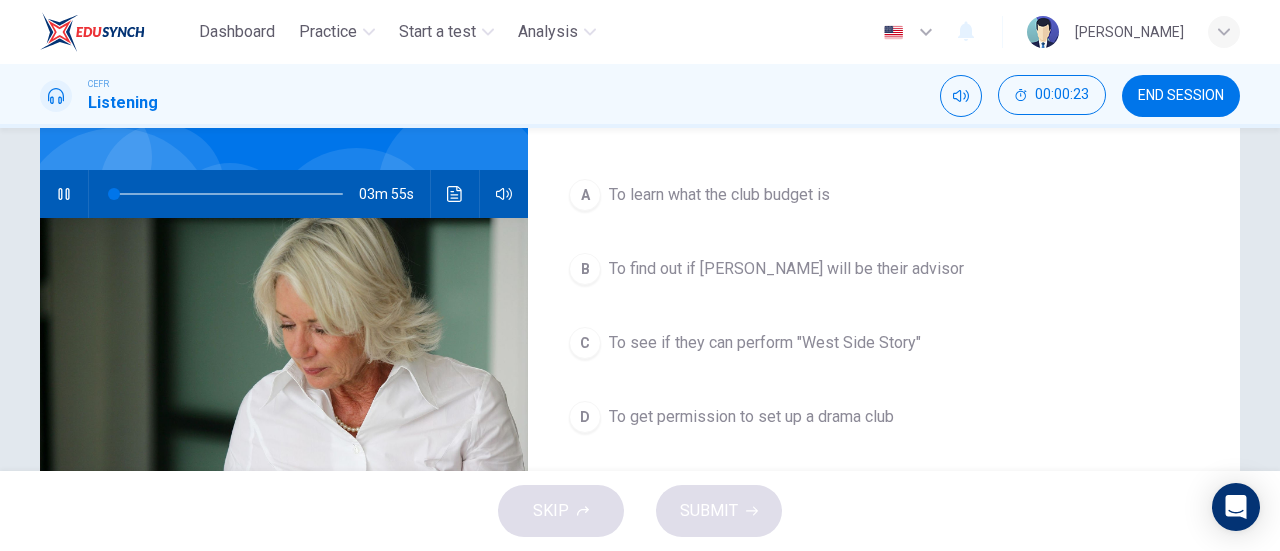 type 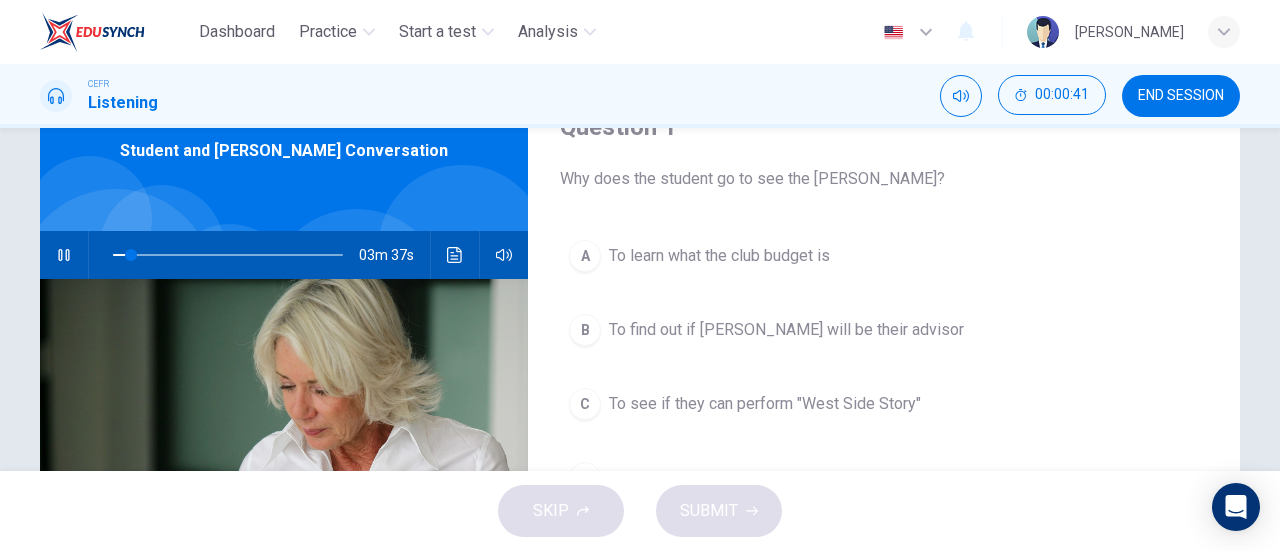 scroll, scrollTop: 165, scrollLeft: 0, axis: vertical 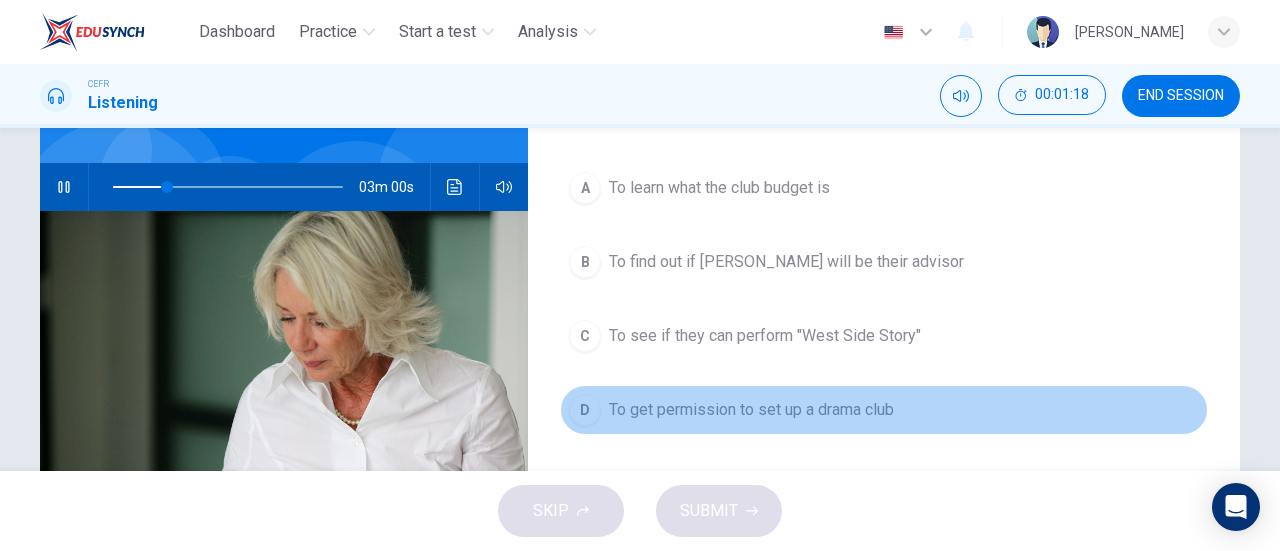 click on "D To get permission to set up a drama club" at bounding box center (884, 410) 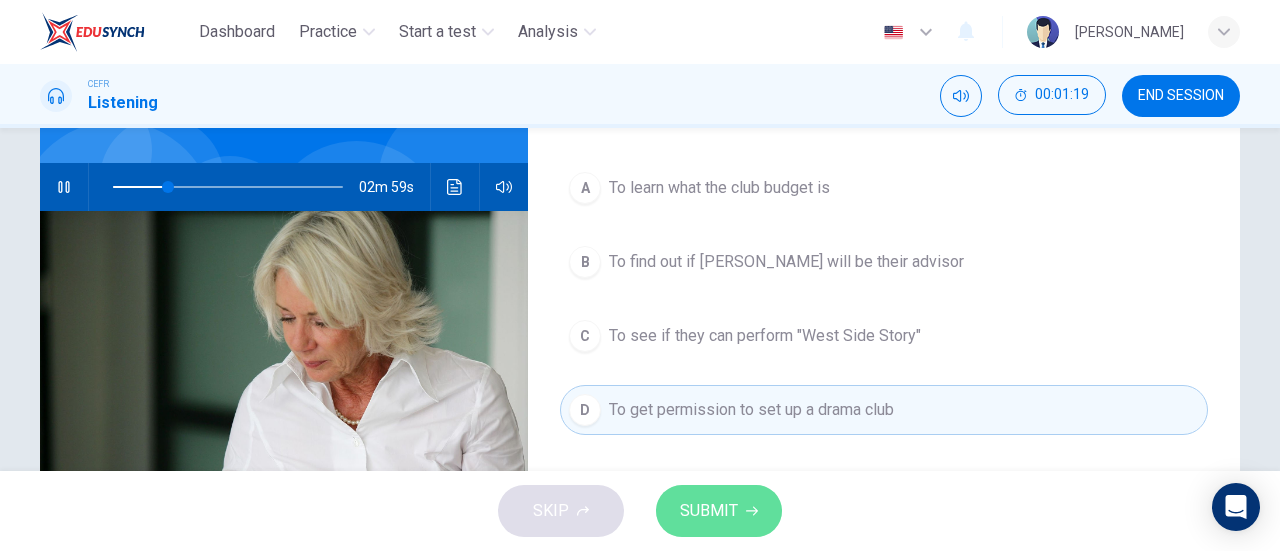 click on "SUBMIT" at bounding box center [719, 511] 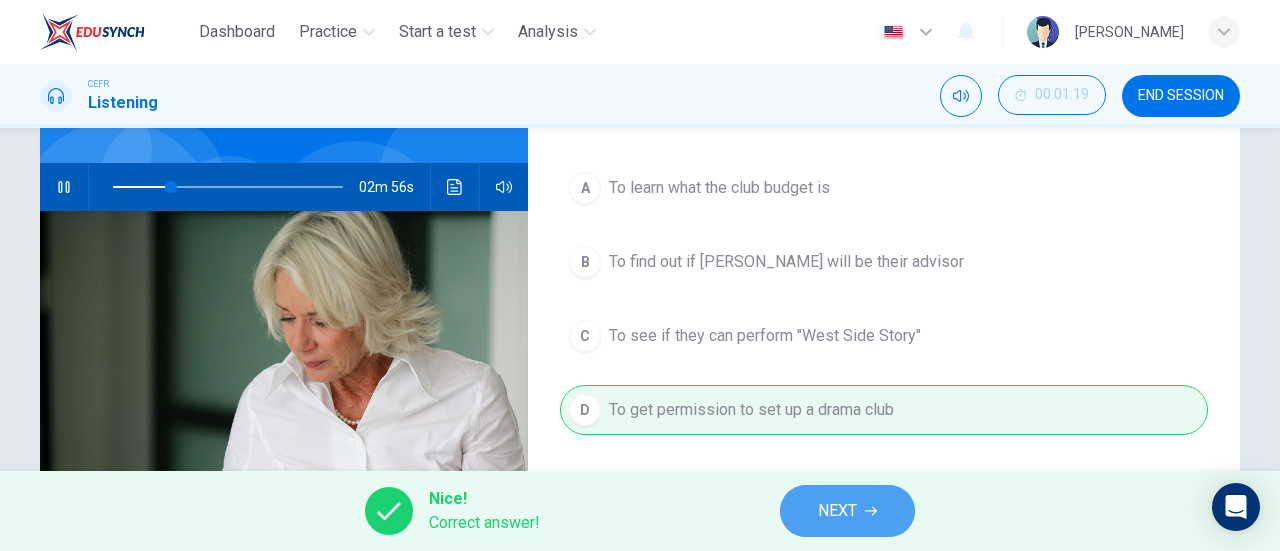 click on "NEXT" at bounding box center (847, 511) 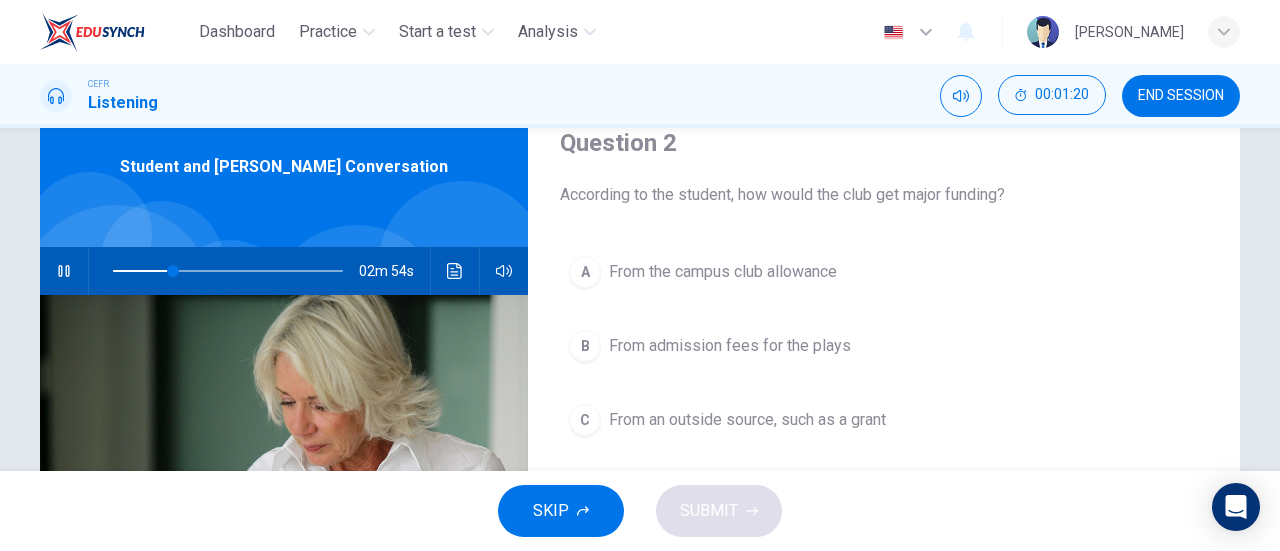 scroll, scrollTop: 80, scrollLeft: 0, axis: vertical 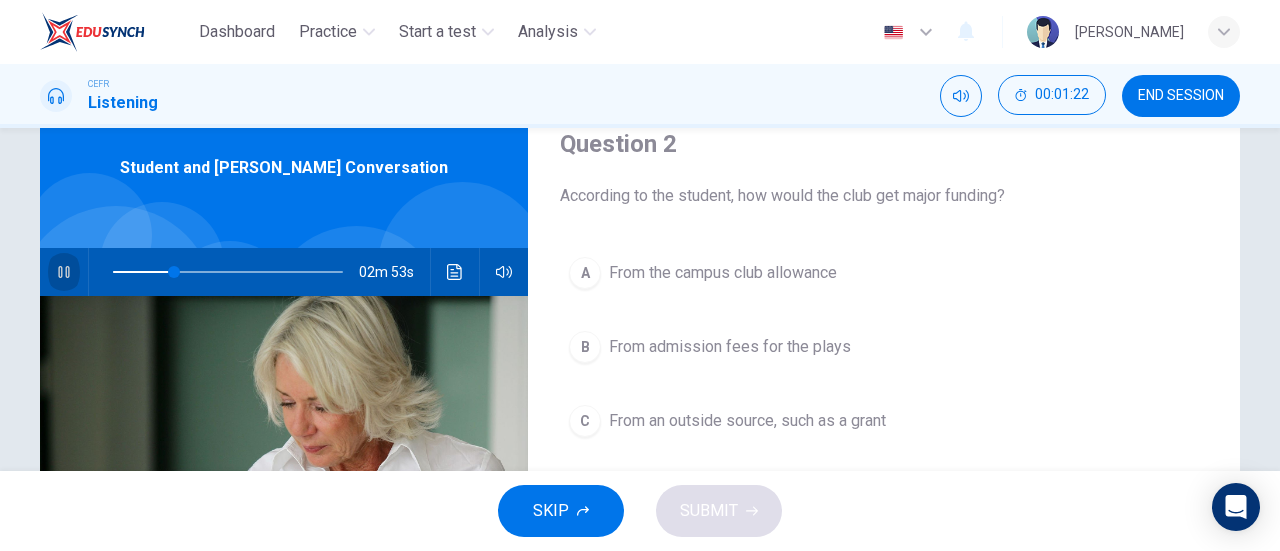 click 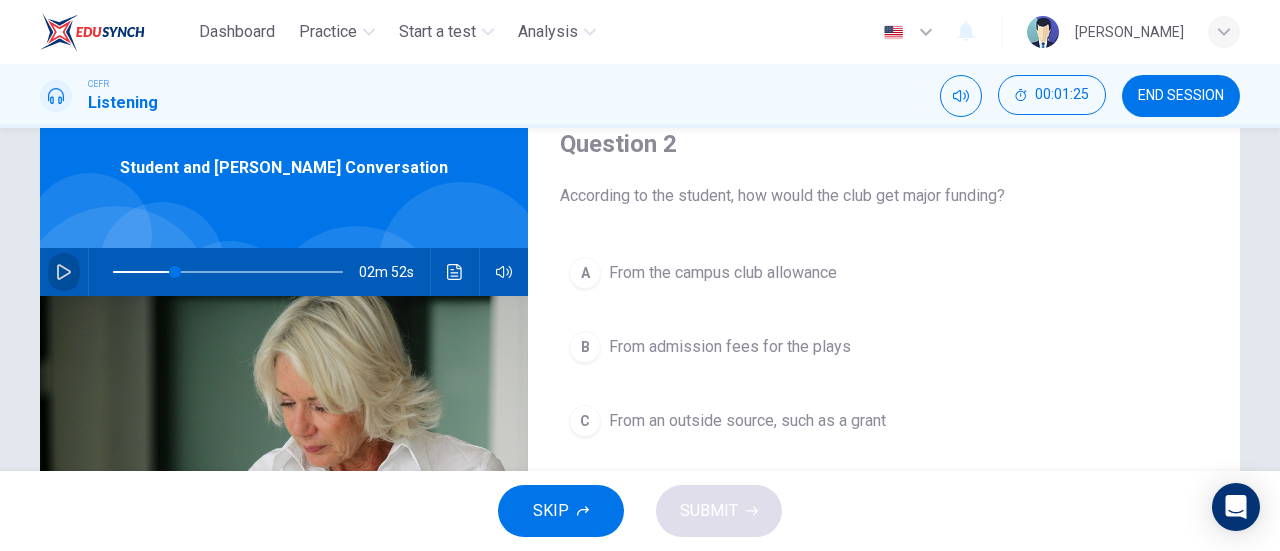 click 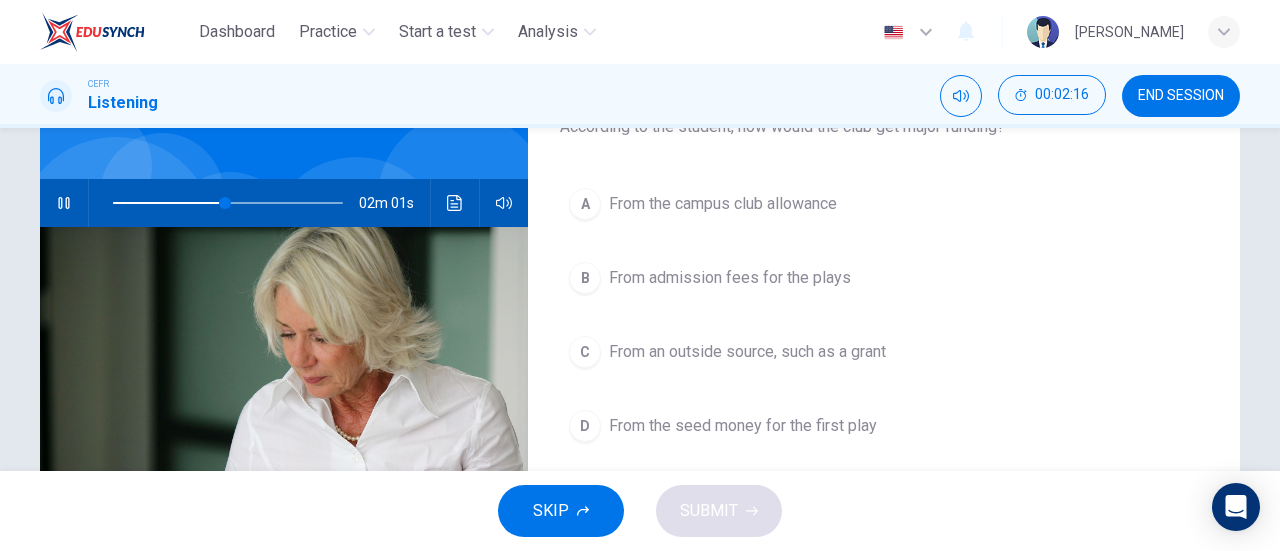 scroll, scrollTop: 147, scrollLeft: 0, axis: vertical 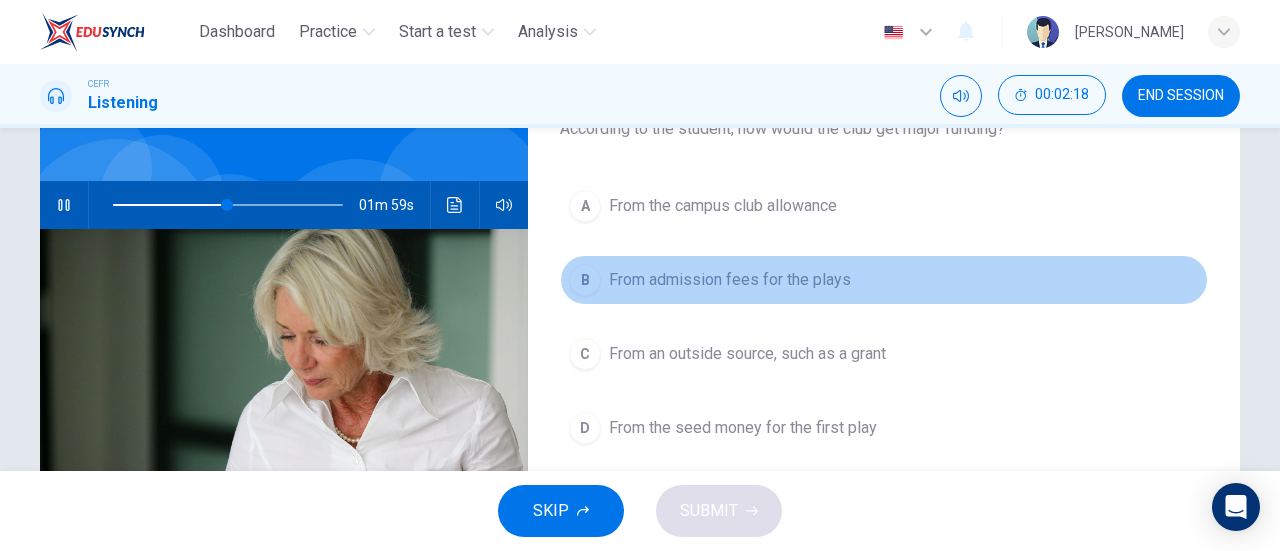click on "B From admission fees for the plays" at bounding box center (884, 280) 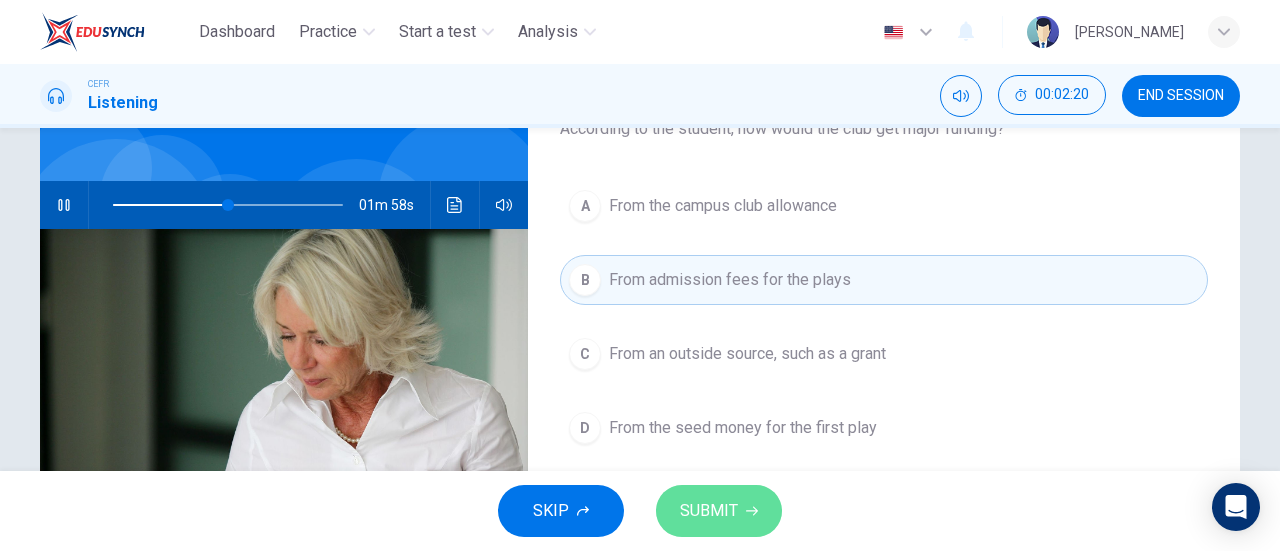 click on "SUBMIT" at bounding box center (709, 511) 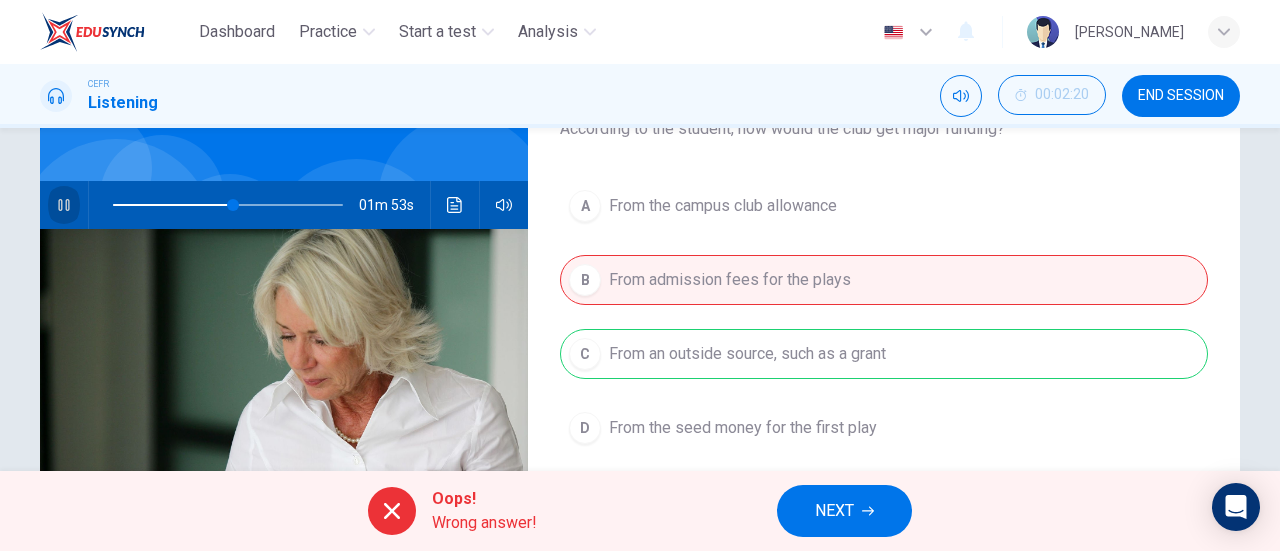 click 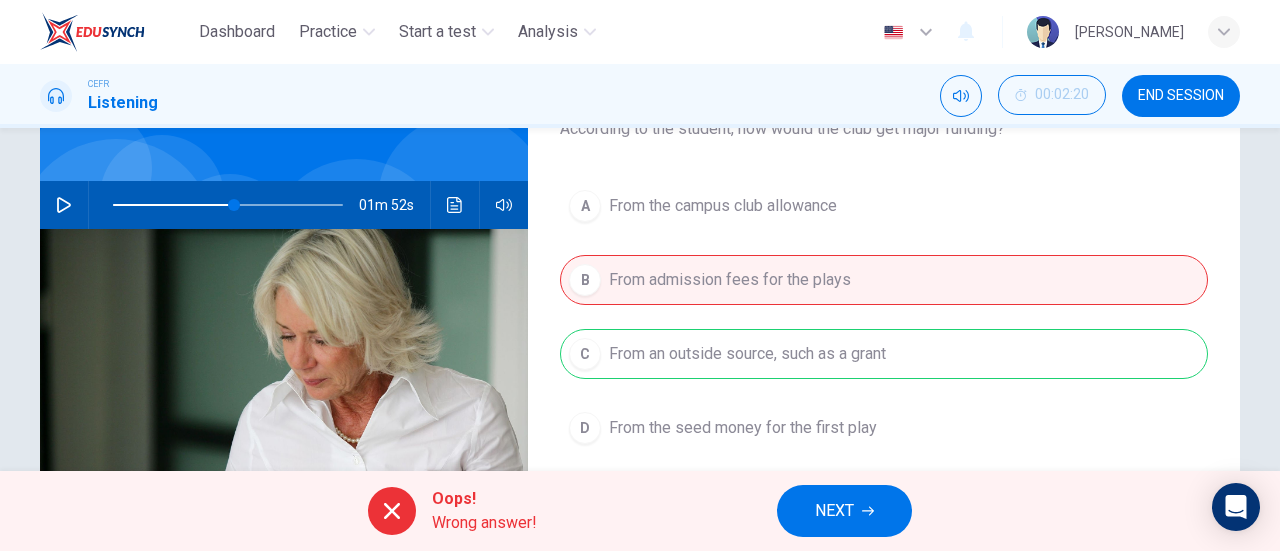 click on "A From the campus club allowance B From admission fees for the plays C From an outside source, such as a grant D From the seed money for the first play" at bounding box center (884, 337) 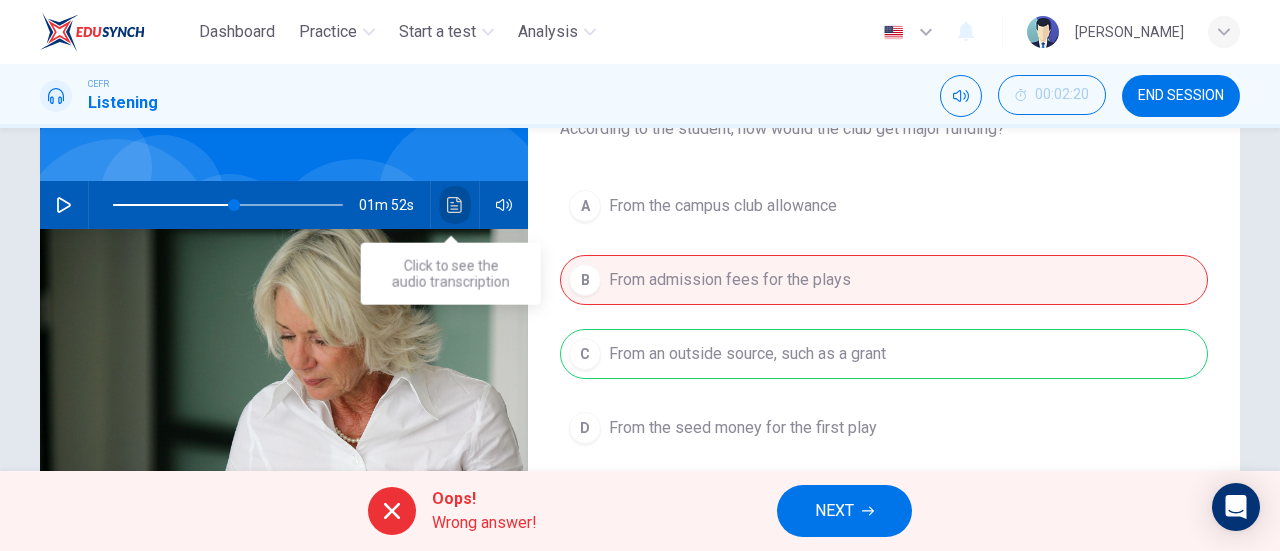 click 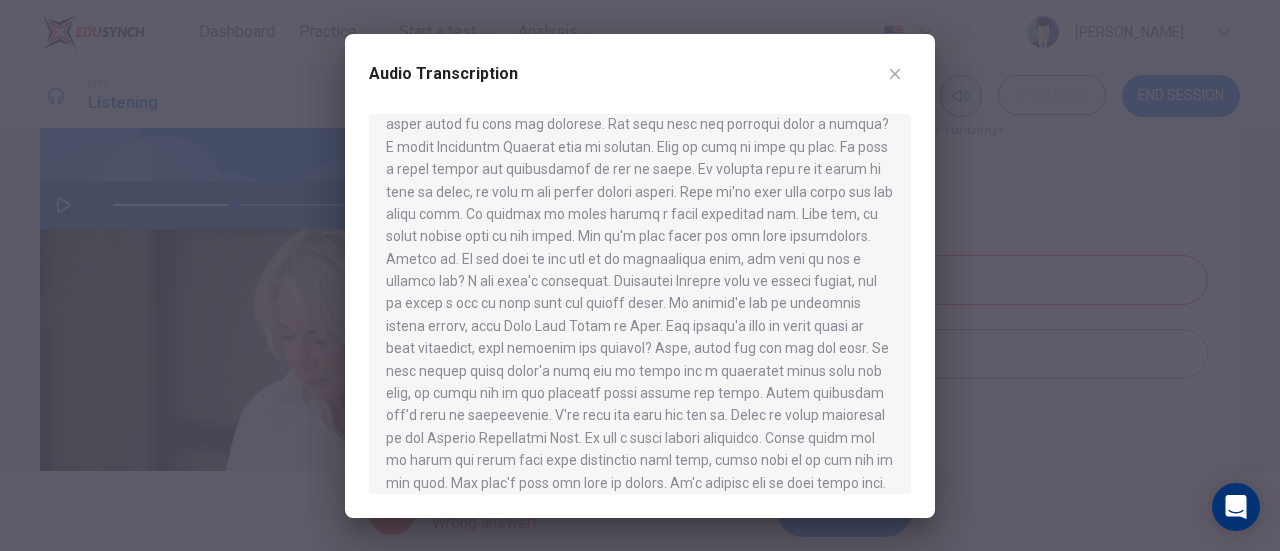 scroll, scrollTop: 354, scrollLeft: 0, axis: vertical 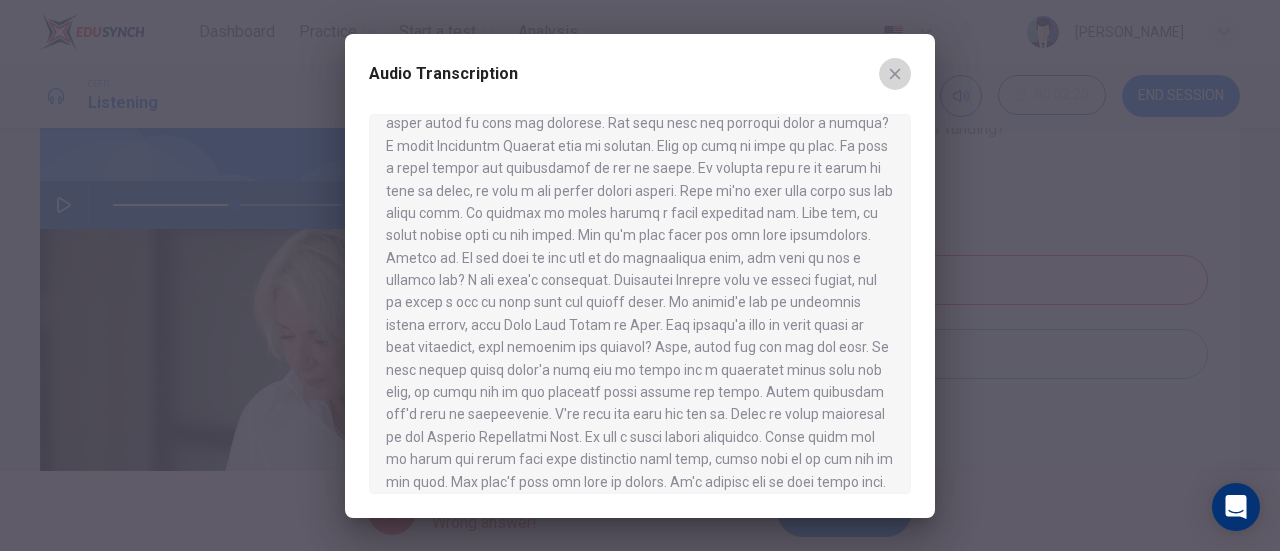click at bounding box center [895, 74] 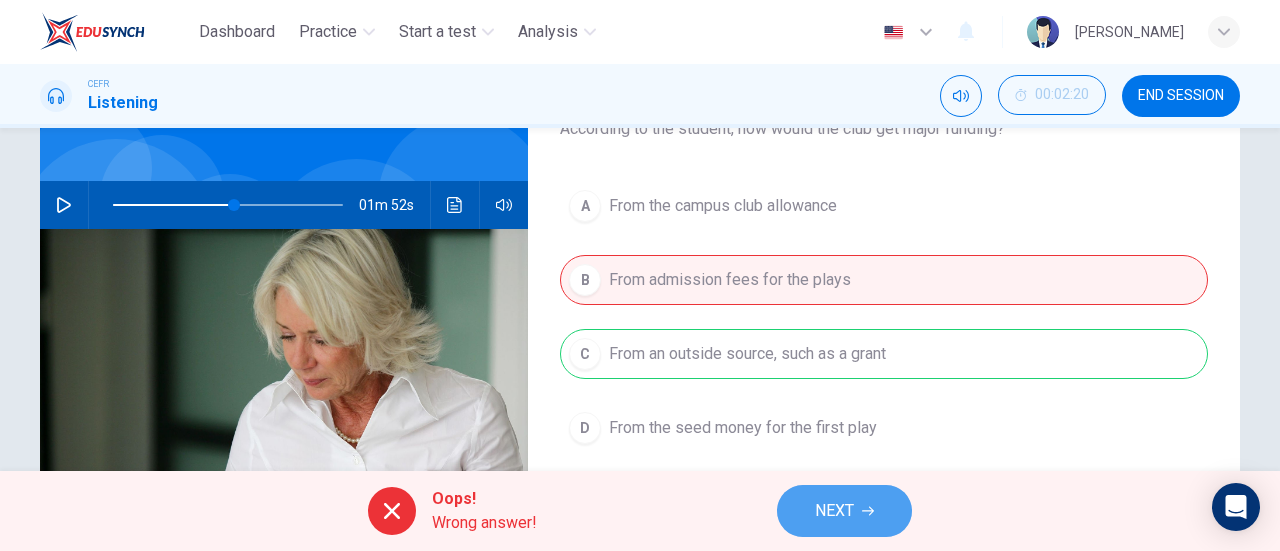 click on "NEXT" at bounding box center [834, 511] 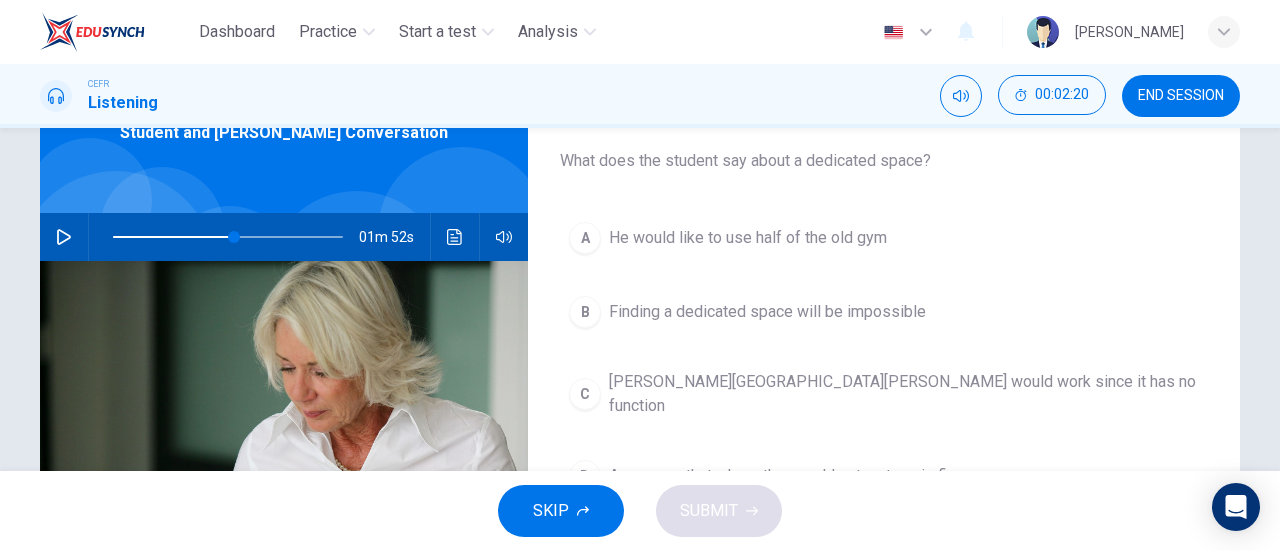 scroll, scrollTop: 114, scrollLeft: 0, axis: vertical 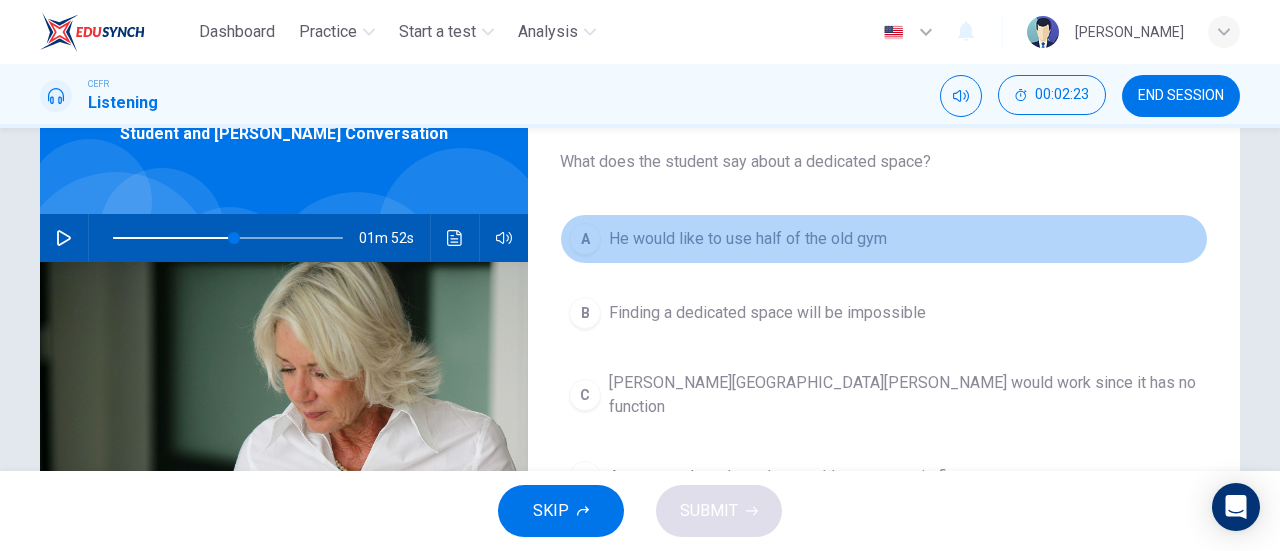 click on "A He would like to use half of the old gym" at bounding box center (884, 239) 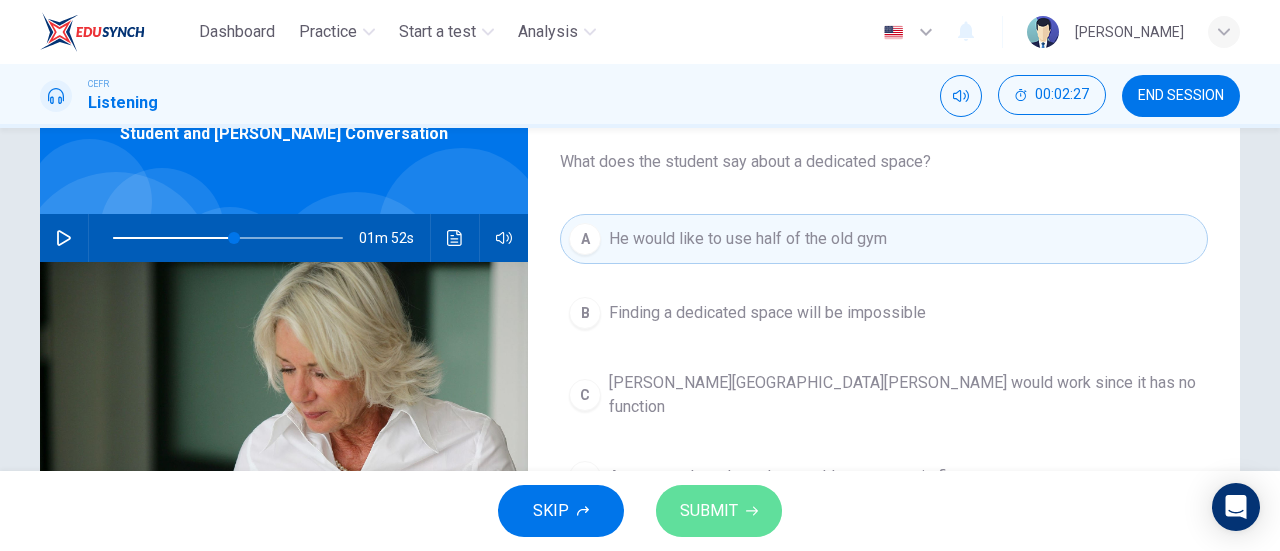 click on "SUBMIT" at bounding box center (719, 511) 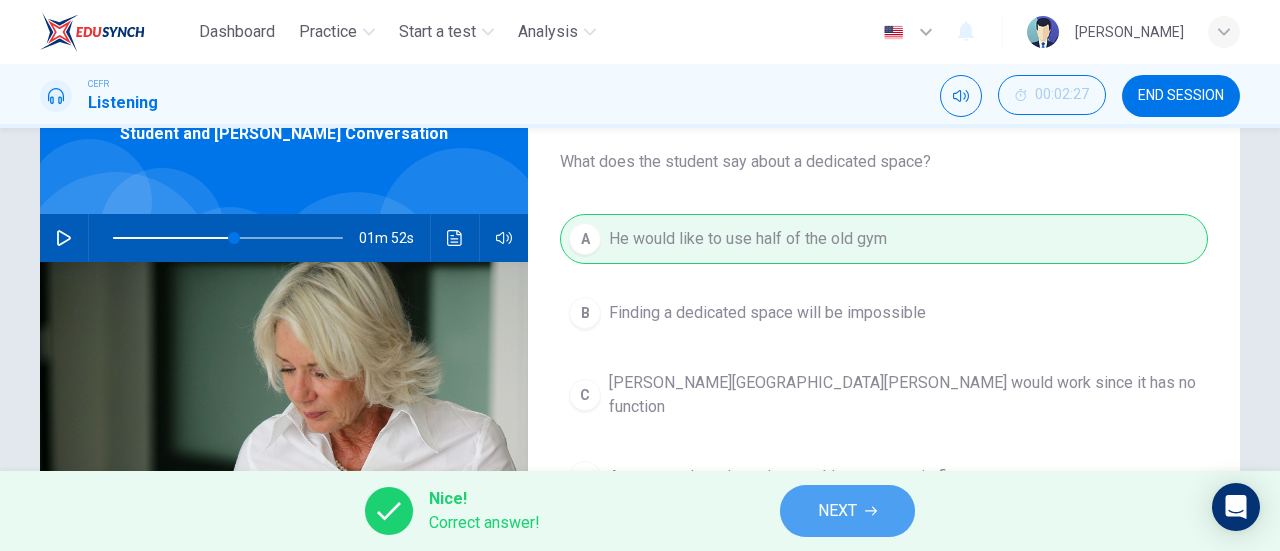 click on "NEXT" at bounding box center (847, 511) 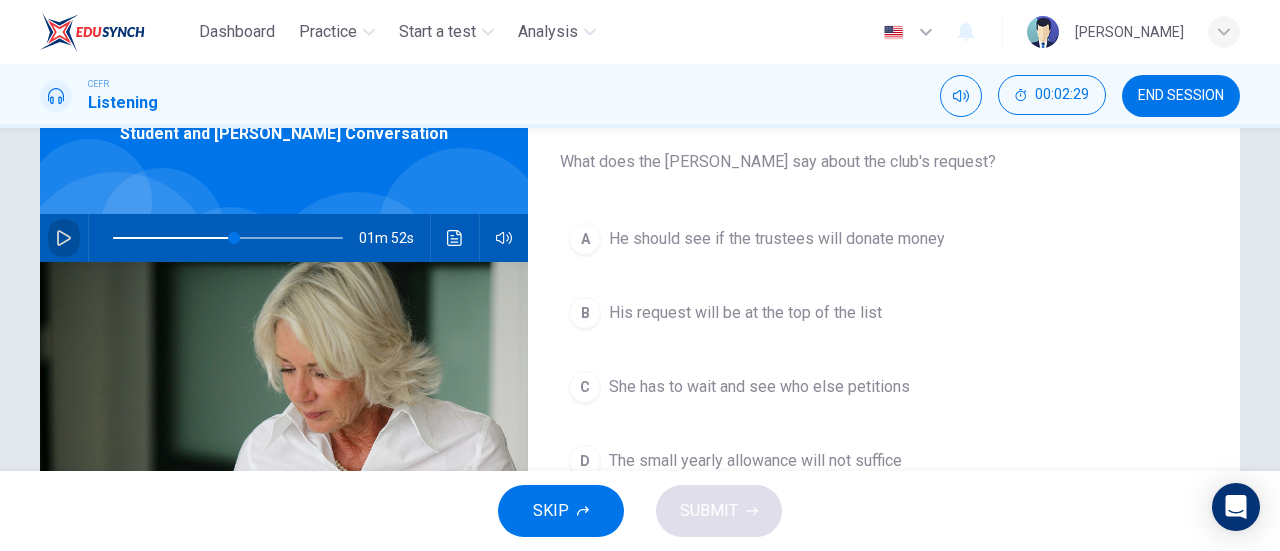 click at bounding box center (64, 238) 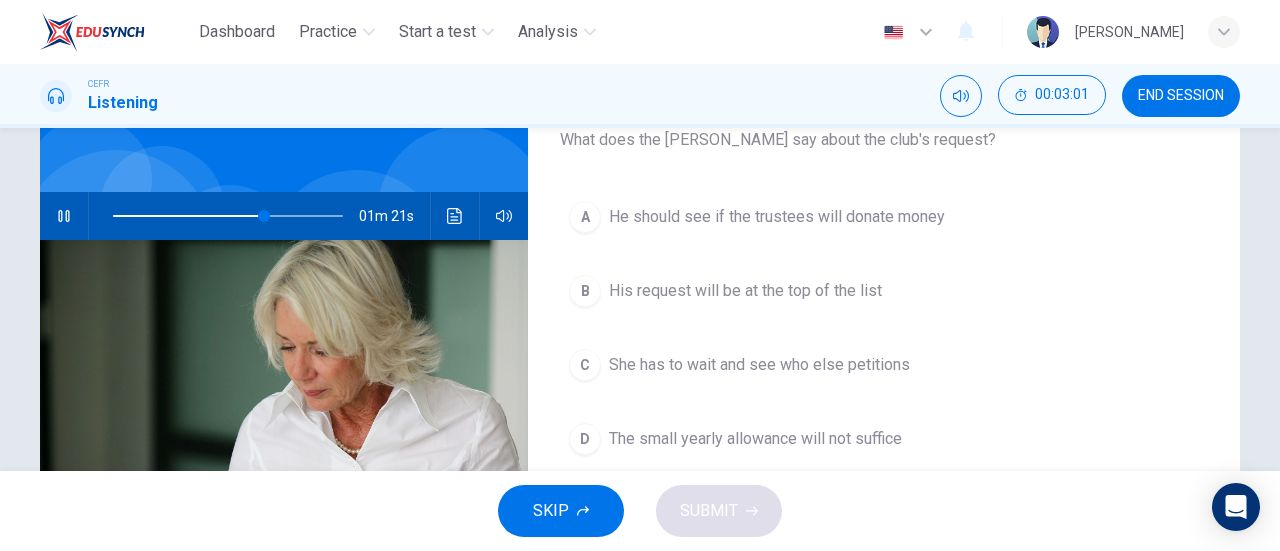 scroll, scrollTop: 141, scrollLeft: 0, axis: vertical 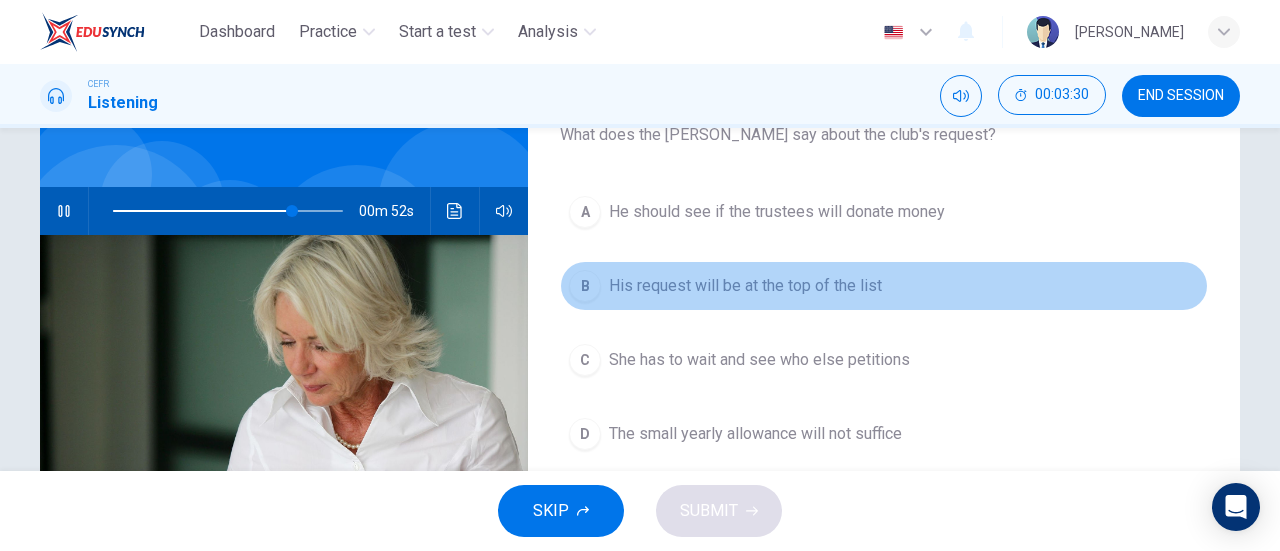click on "His request will be at the top of the list" at bounding box center [745, 286] 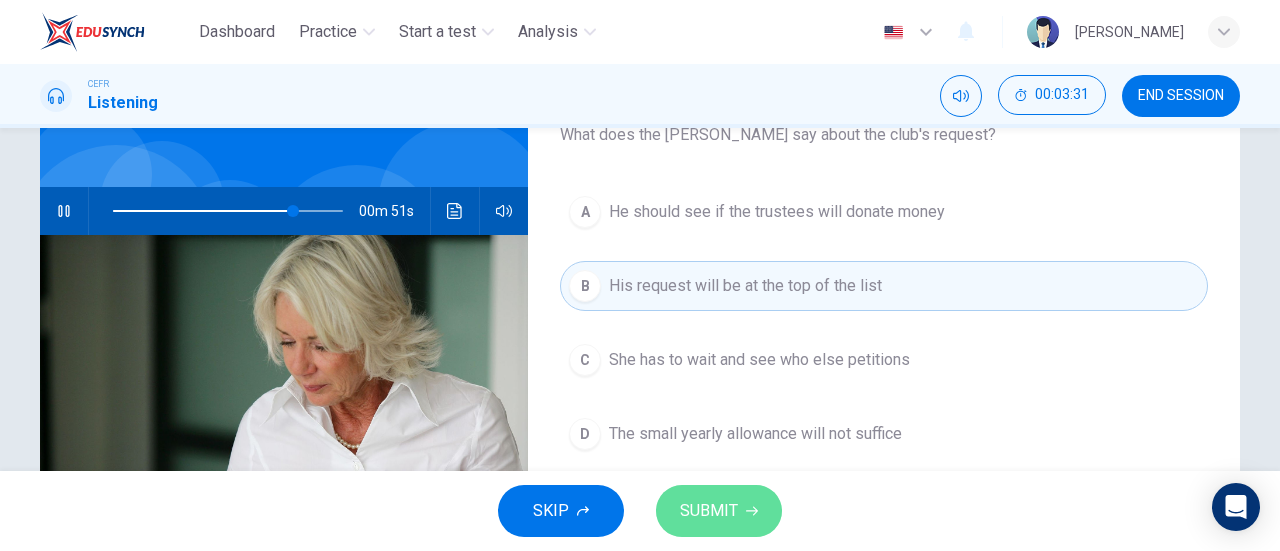 click on "SUBMIT" at bounding box center (709, 511) 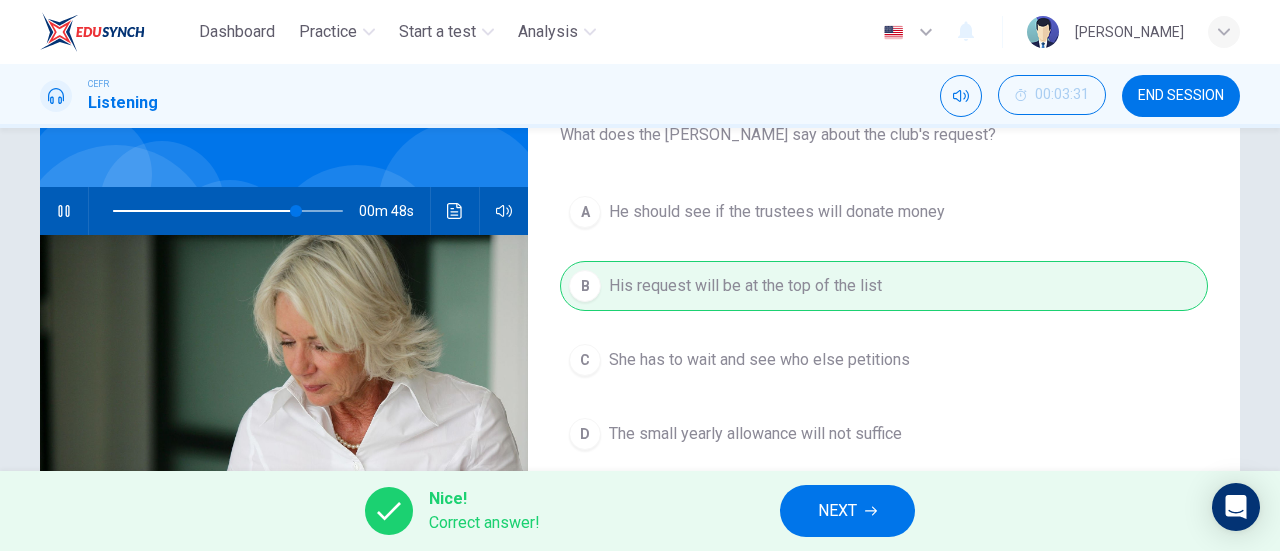 click on "NEXT" at bounding box center [847, 511] 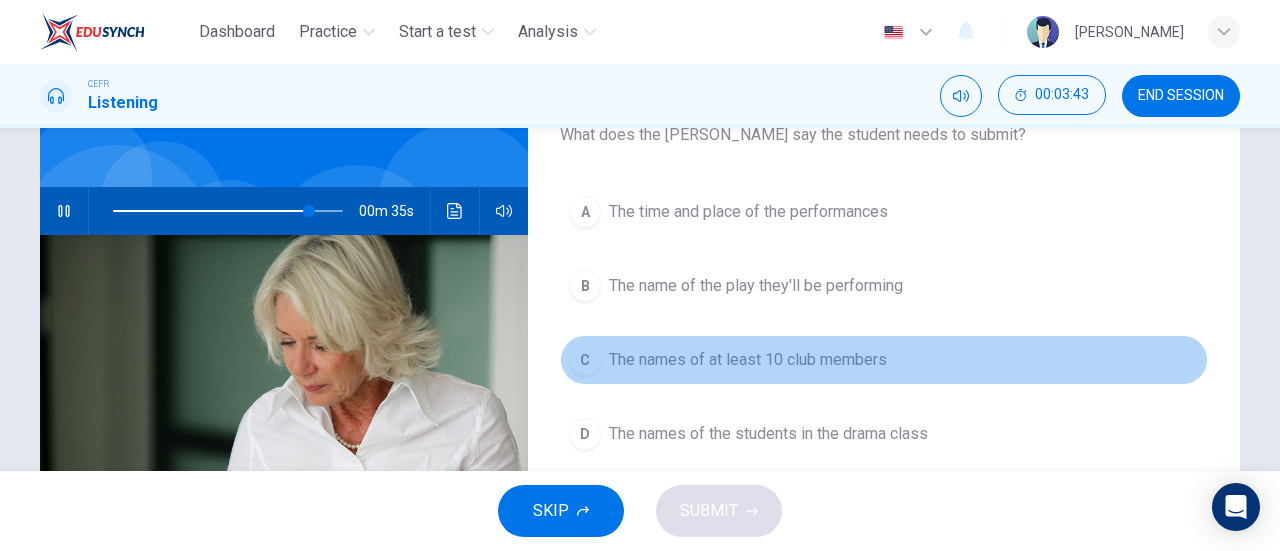 click on "The names of at least 10 club members" at bounding box center (748, 360) 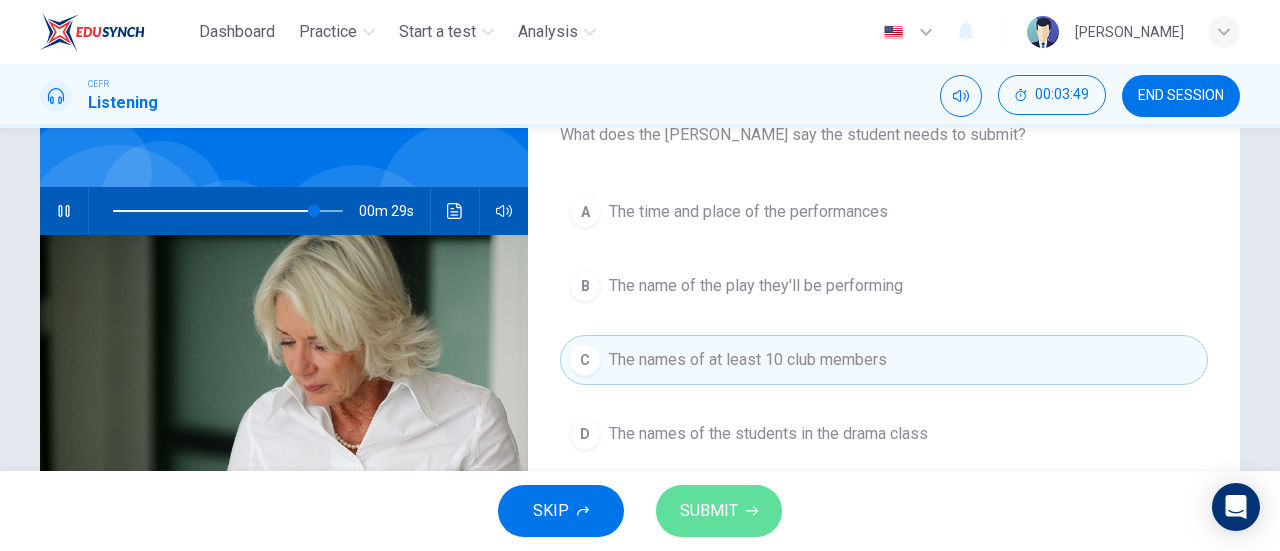 click on "SUBMIT" at bounding box center [719, 511] 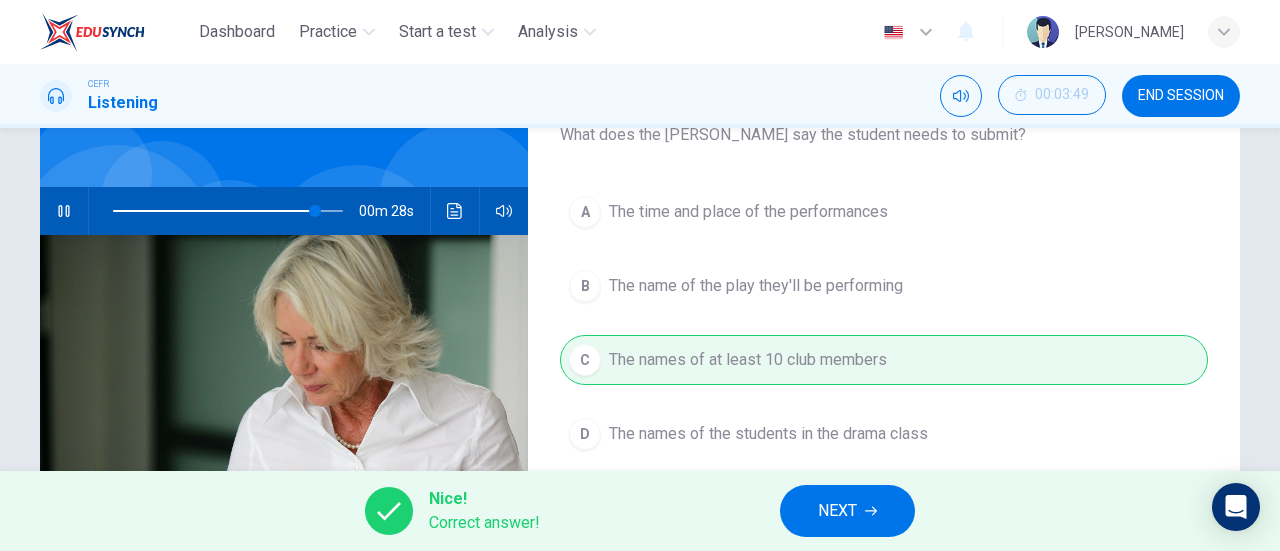 type on "88" 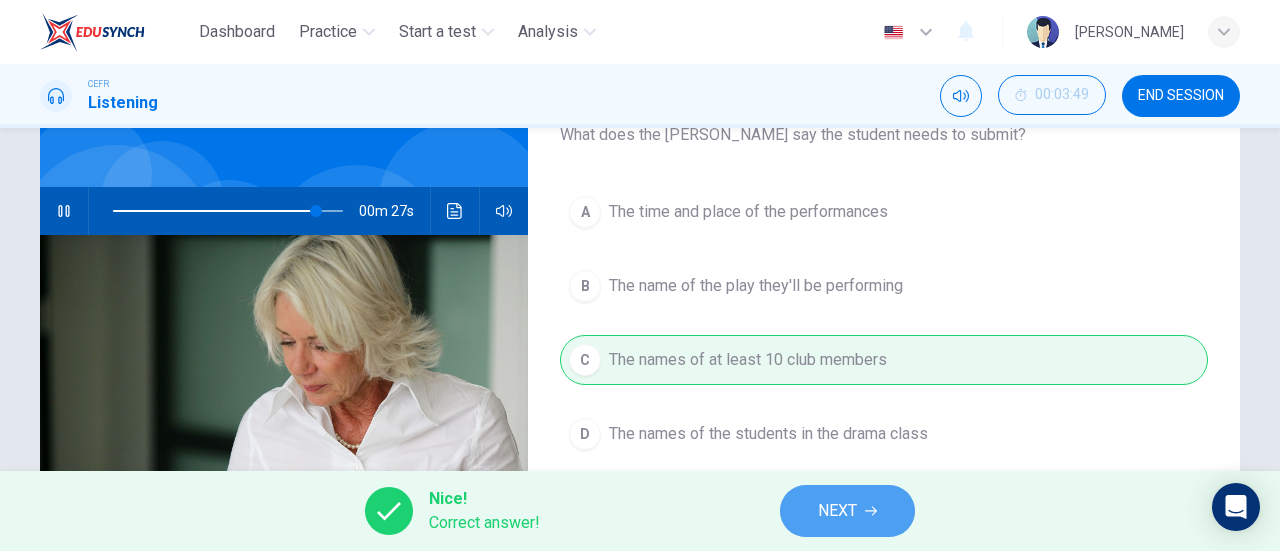 click on "NEXT" at bounding box center (847, 511) 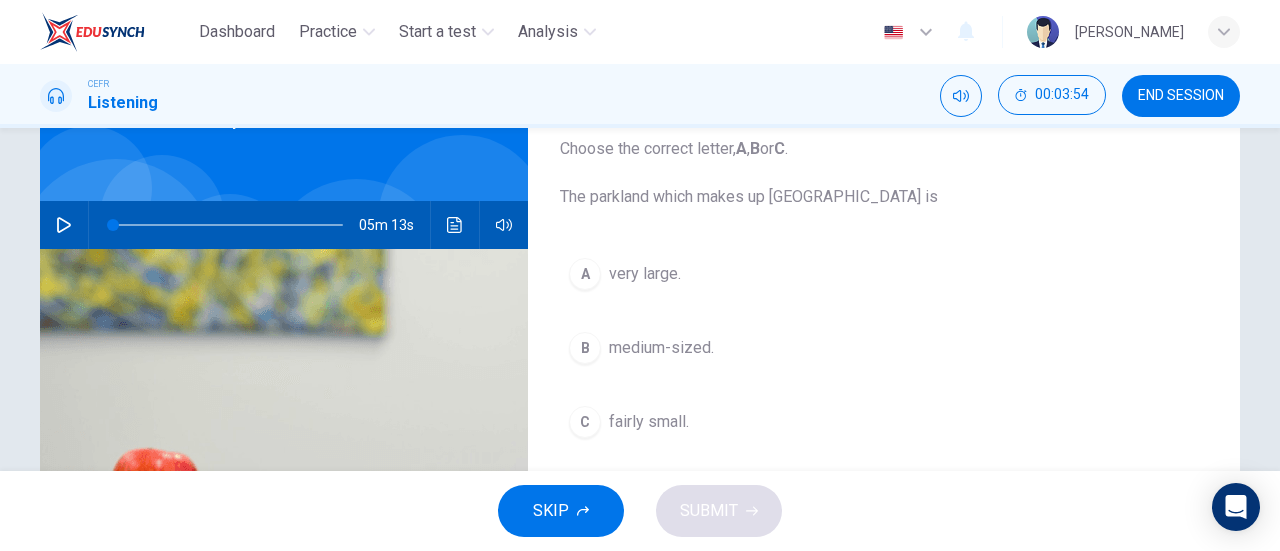 scroll, scrollTop: 134, scrollLeft: 0, axis: vertical 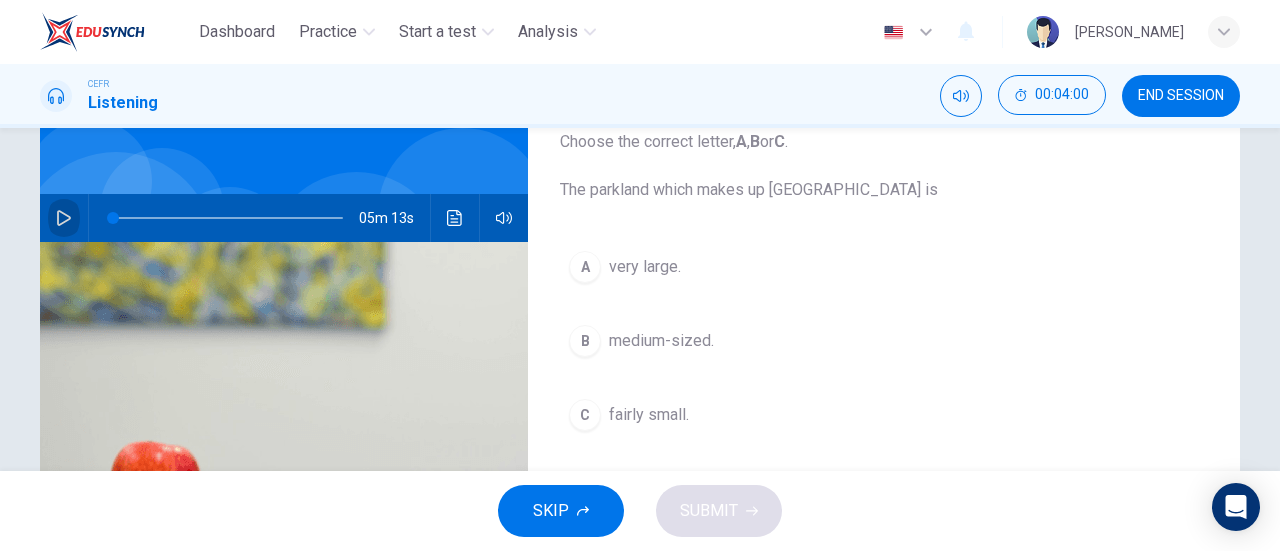 click 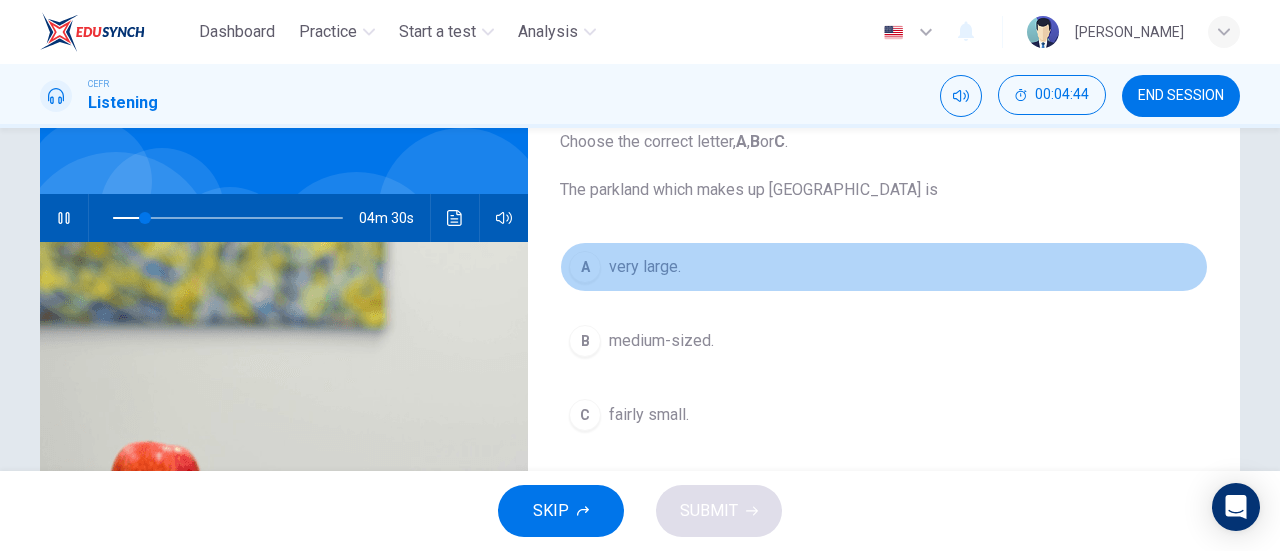 click on "A" at bounding box center [585, 267] 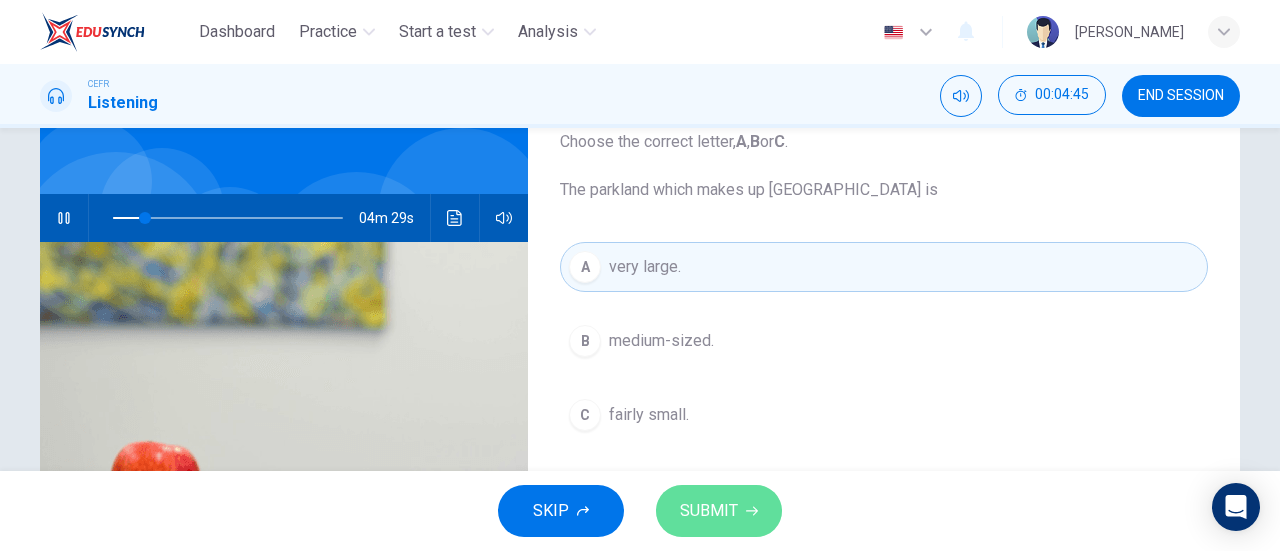 click on "SUBMIT" at bounding box center [709, 511] 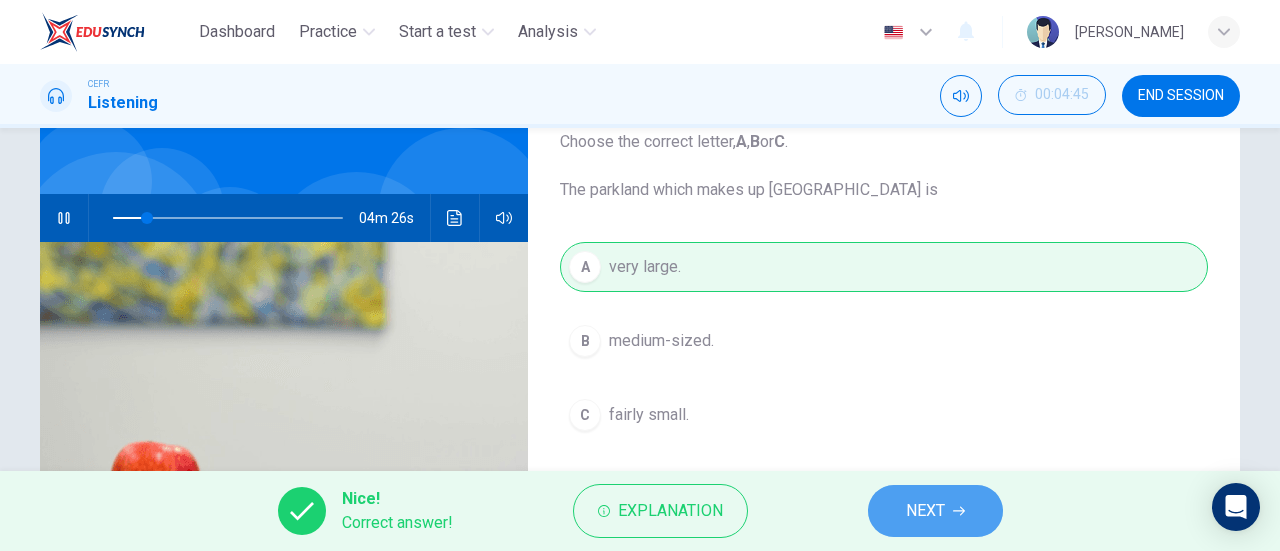 click on "NEXT" at bounding box center [935, 511] 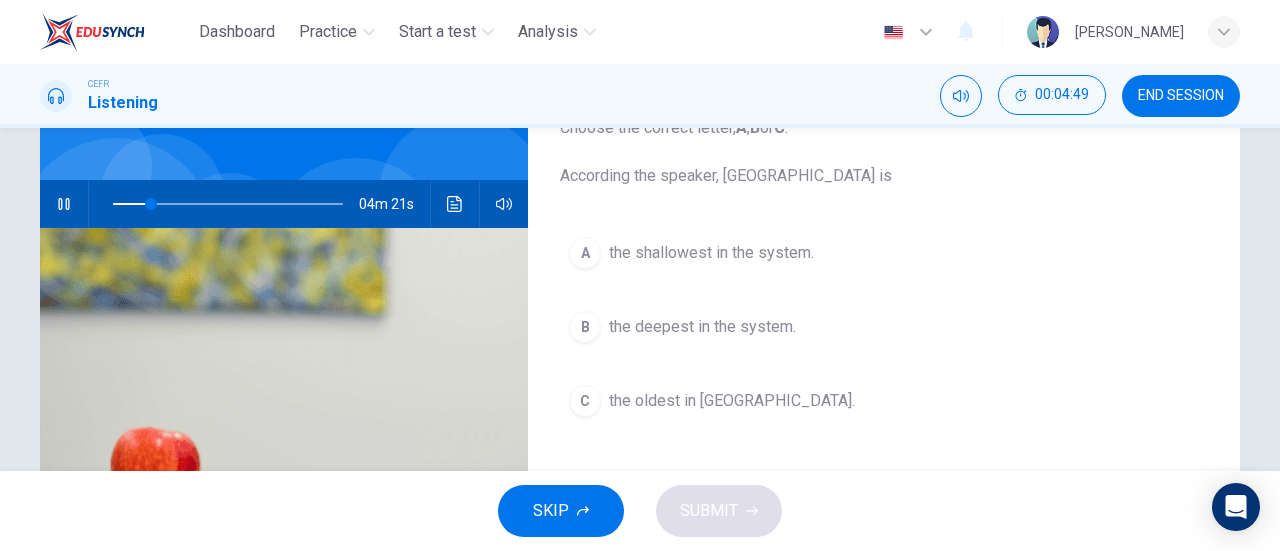 scroll, scrollTop: 148, scrollLeft: 0, axis: vertical 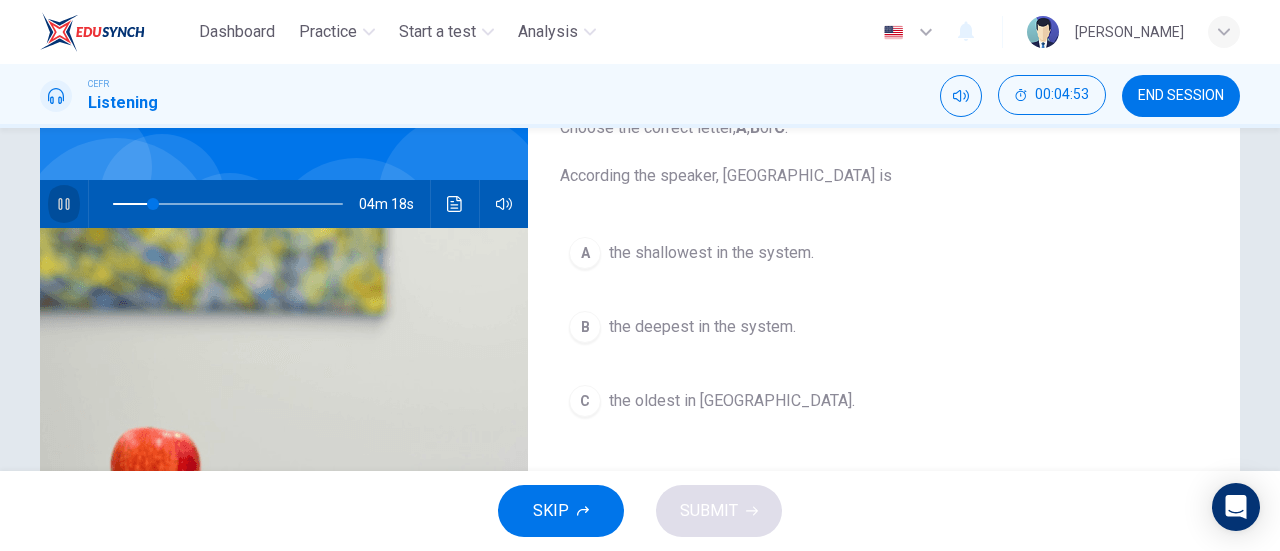 click 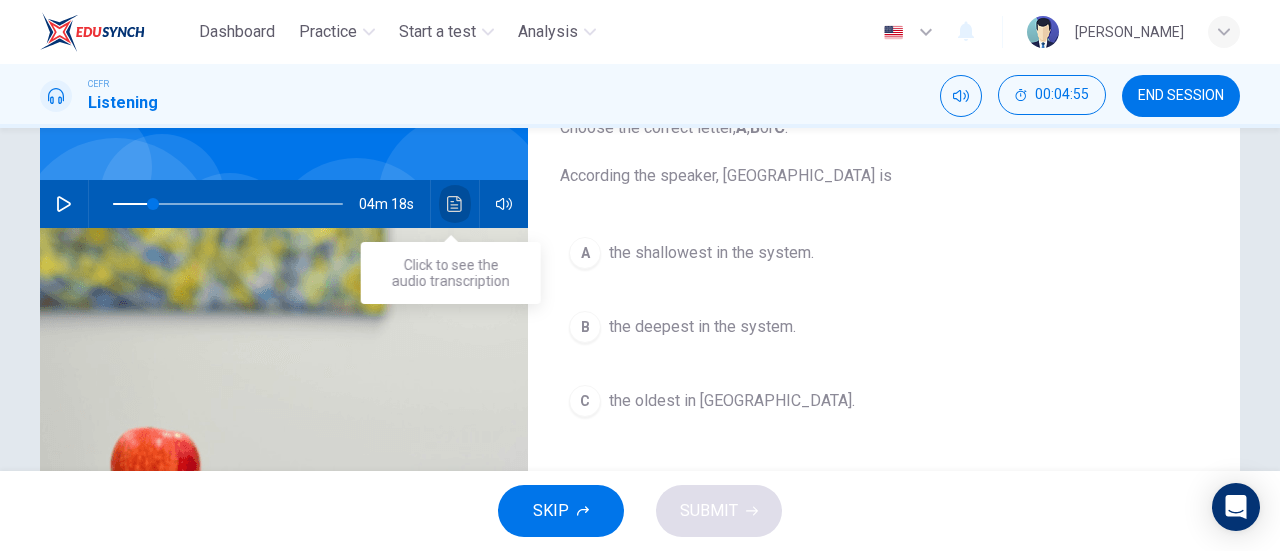click 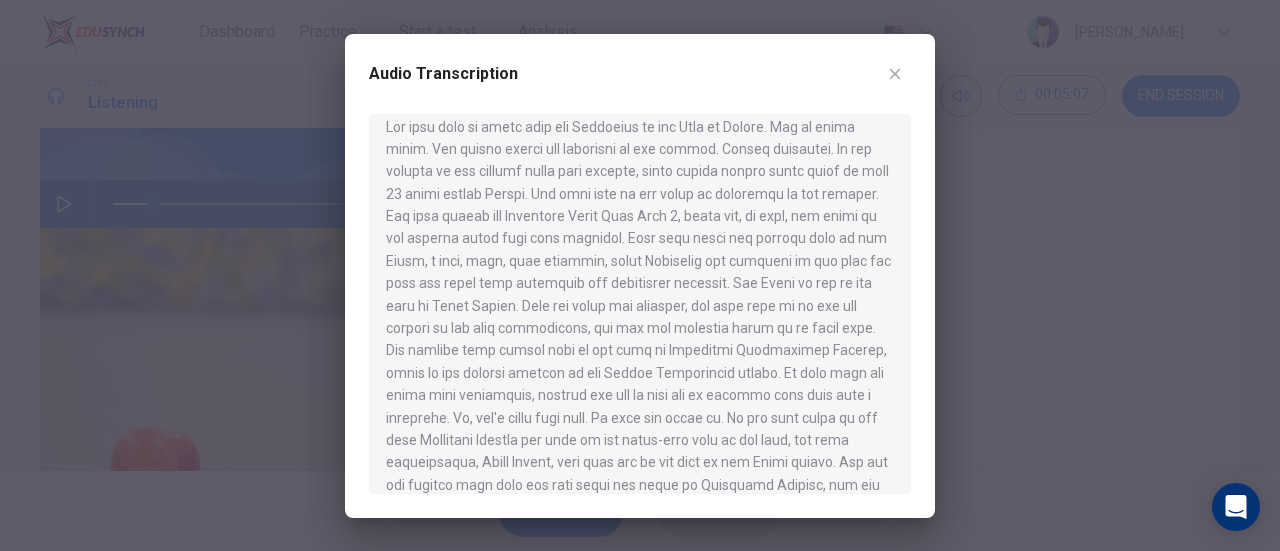 scroll, scrollTop: 16, scrollLeft: 0, axis: vertical 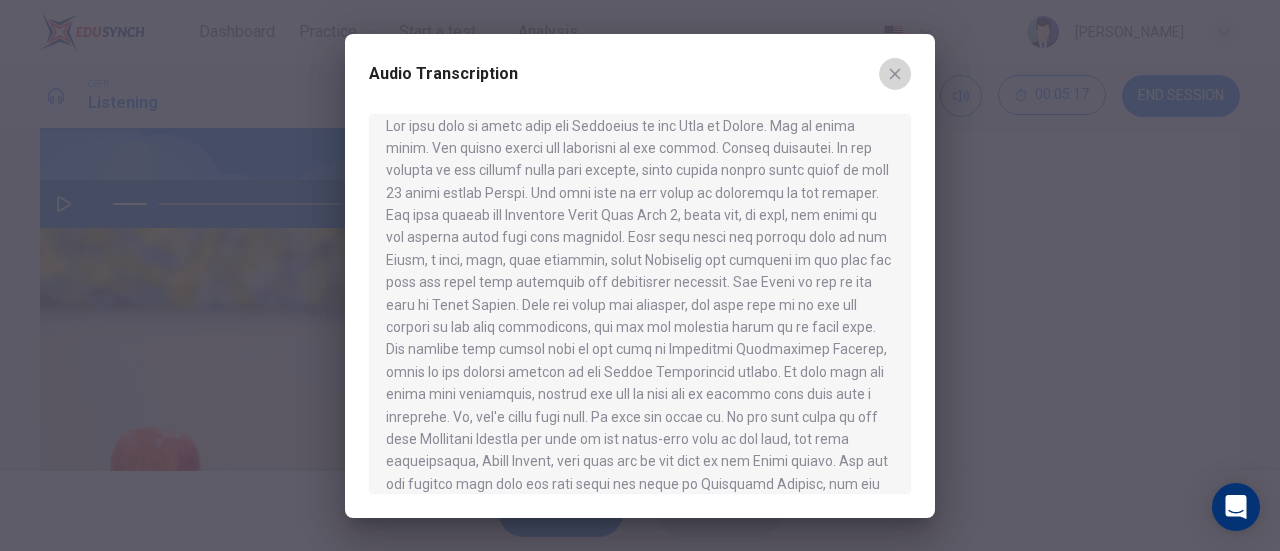 click at bounding box center [895, 74] 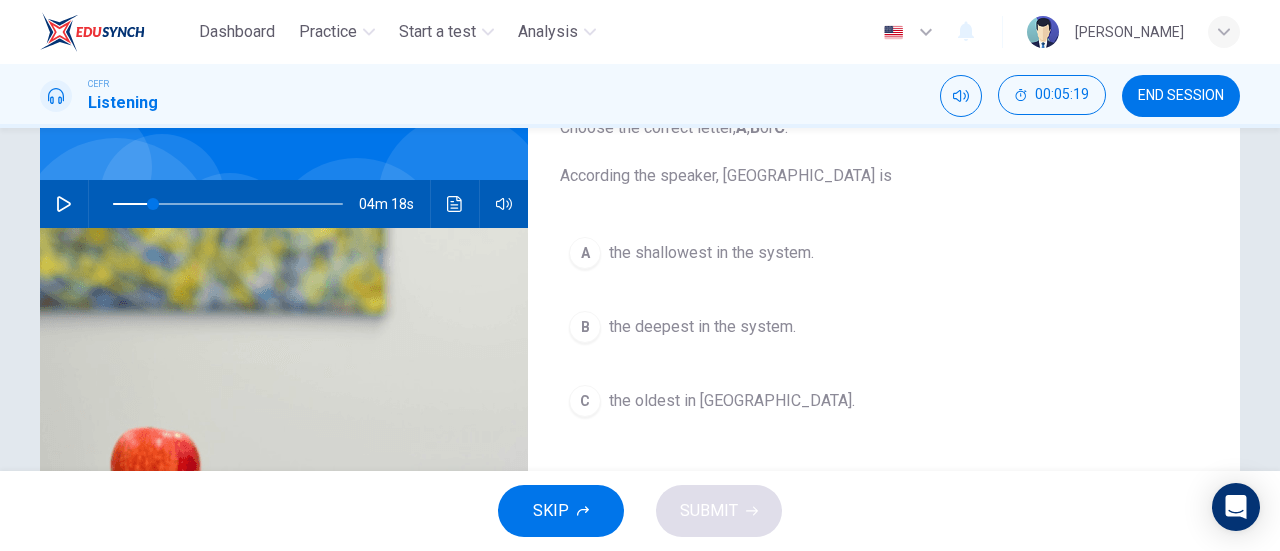 click at bounding box center (64, 204) 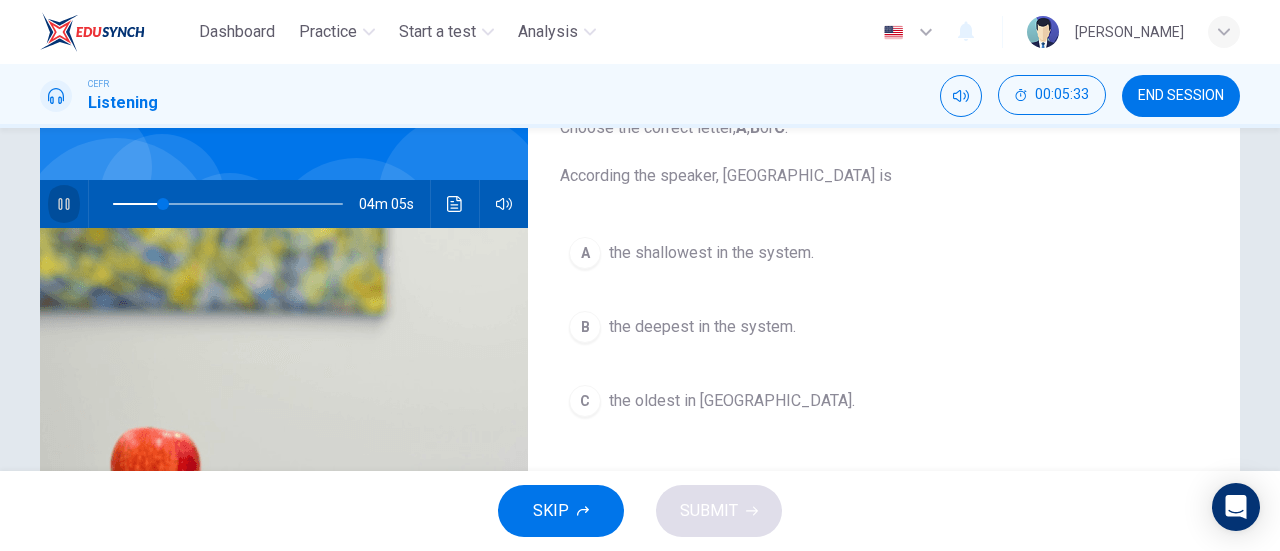 click 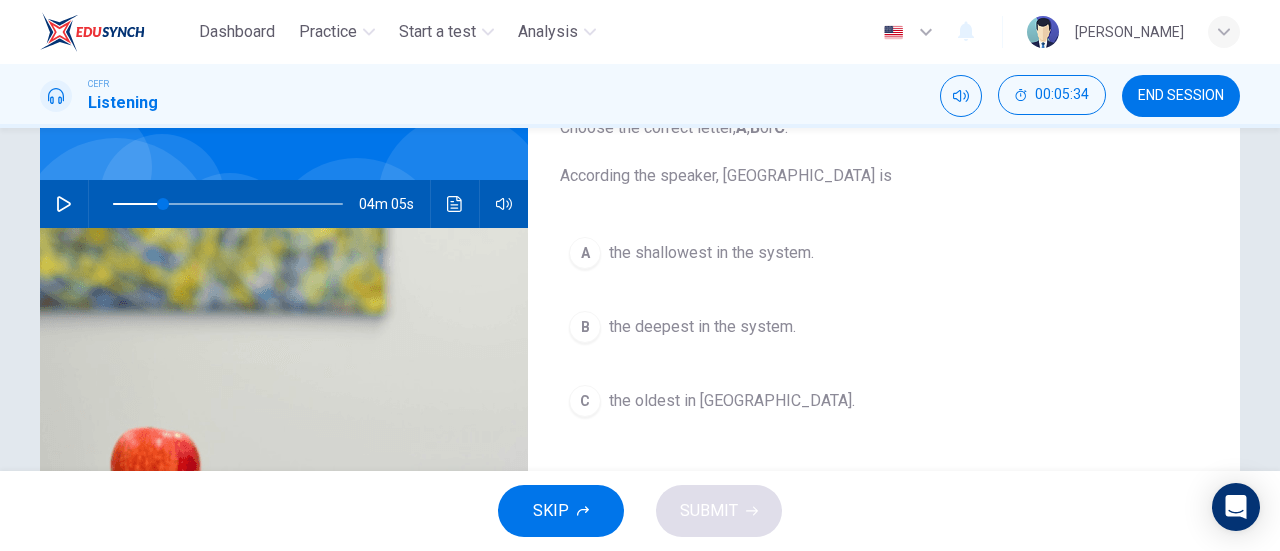 click on "04m 05s" at bounding box center (284, 204) 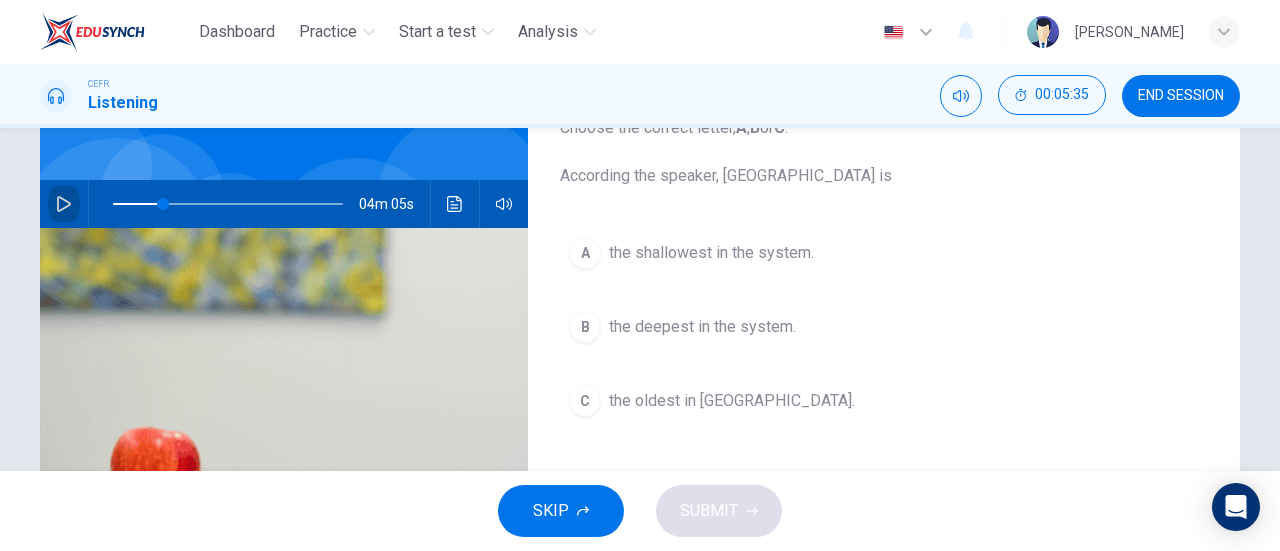 click at bounding box center (64, 204) 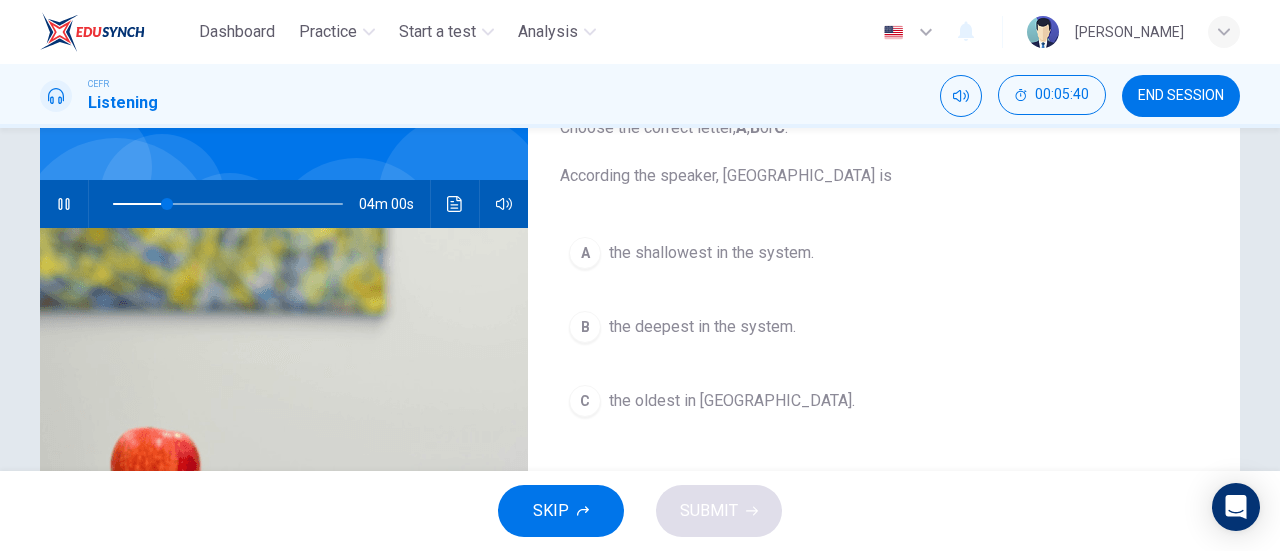 click on "the deepest in the system." at bounding box center [702, 327] 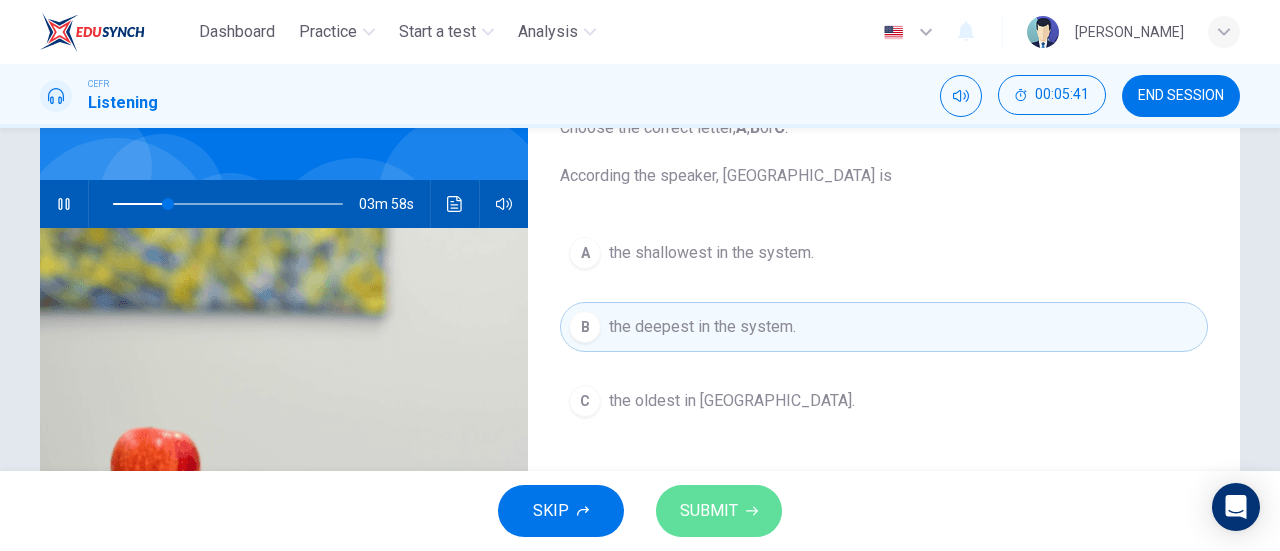 click on "SUBMIT" at bounding box center [719, 511] 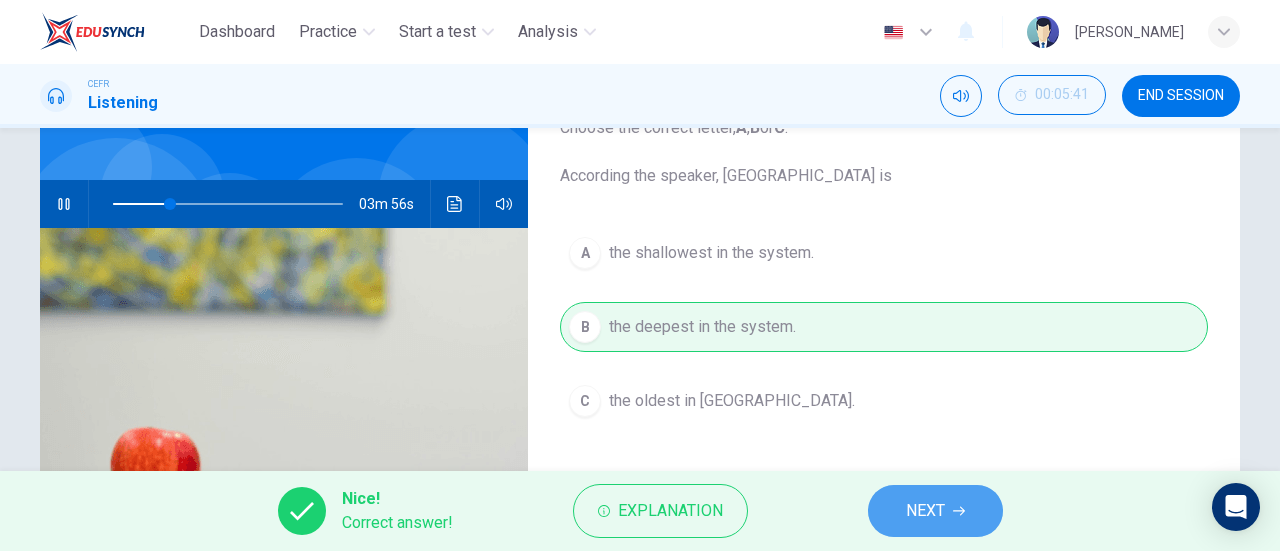click on "NEXT" at bounding box center (925, 511) 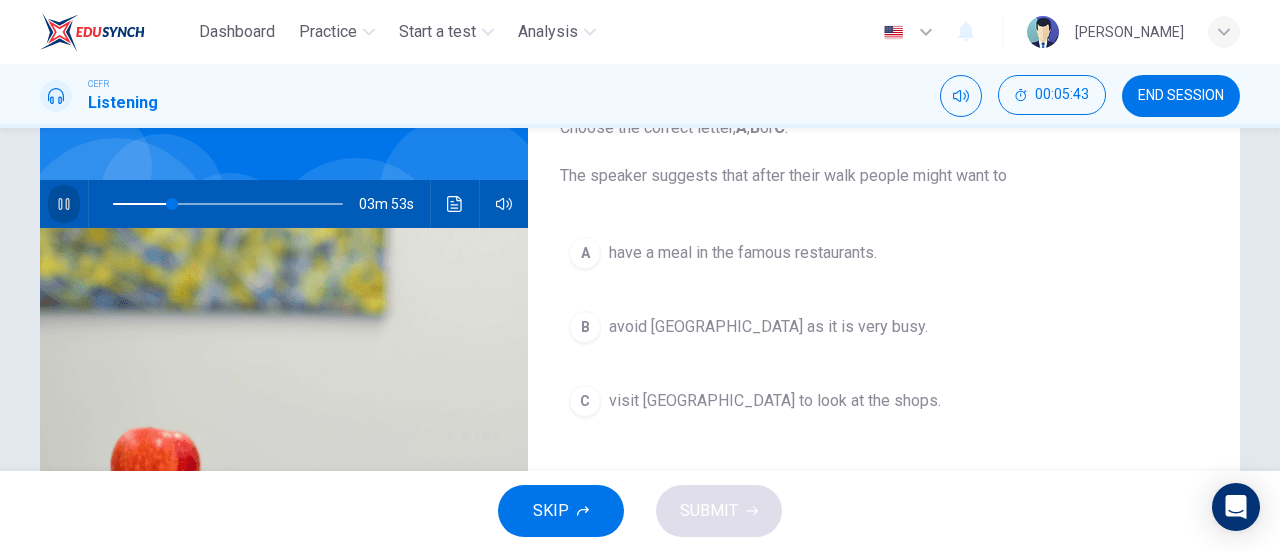click at bounding box center [64, 204] 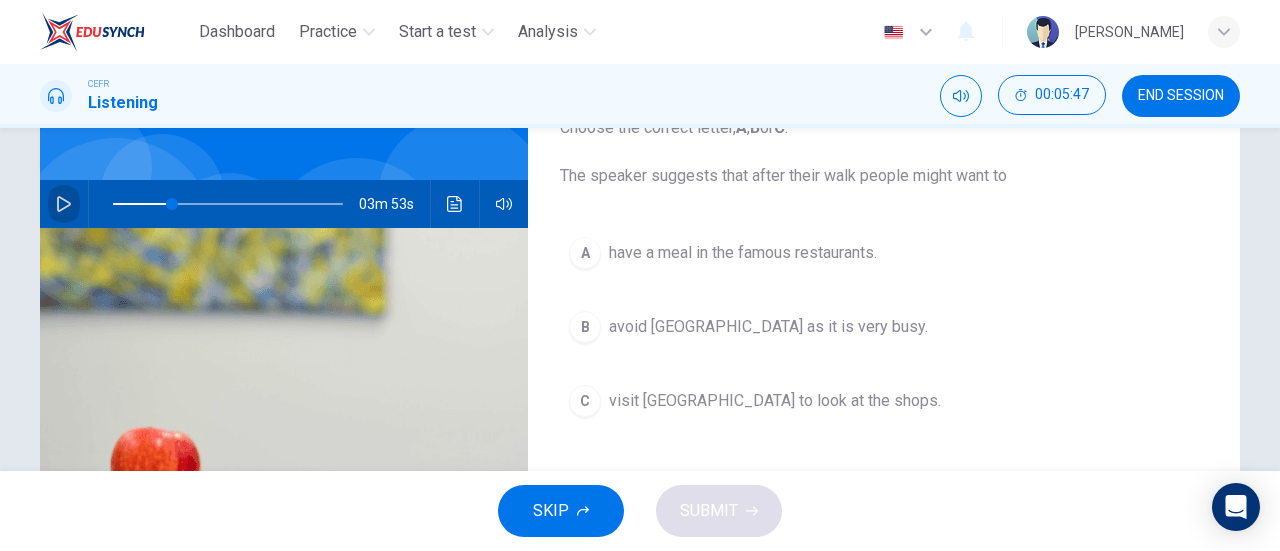 click at bounding box center [64, 204] 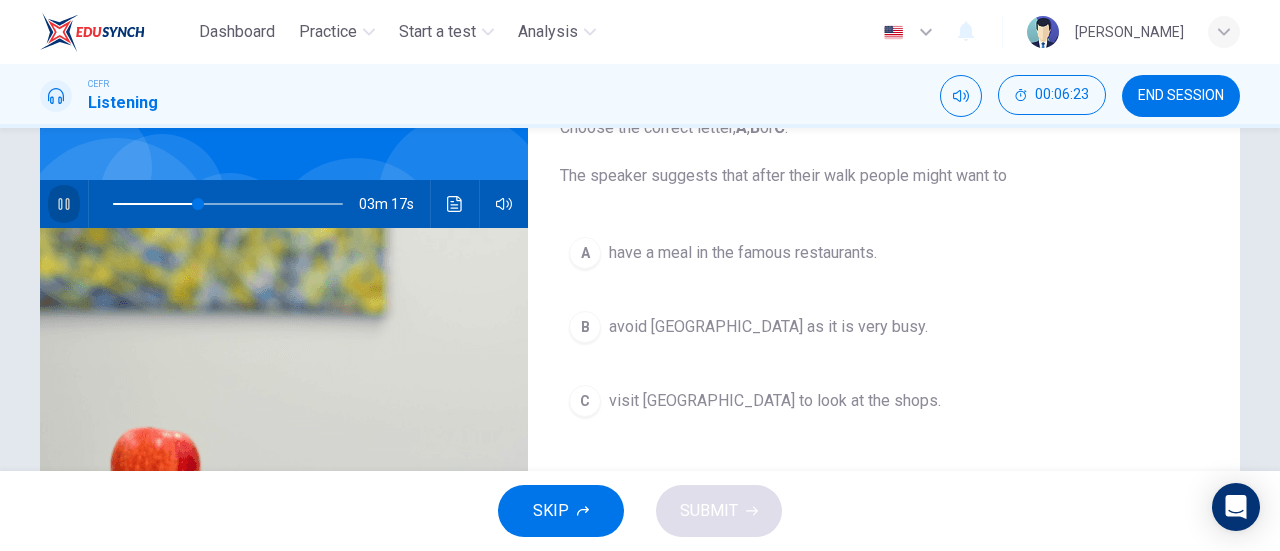 click at bounding box center (64, 204) 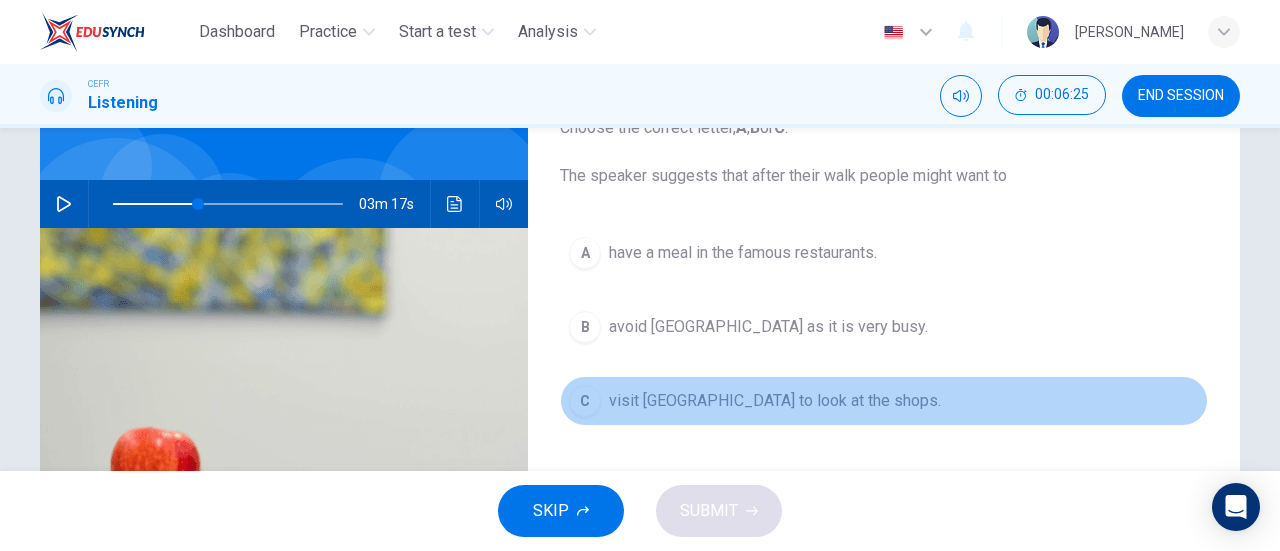click on "visit [GEOGRAPHIC_DATA] to look at the shops." at bounding box center [775, 401] 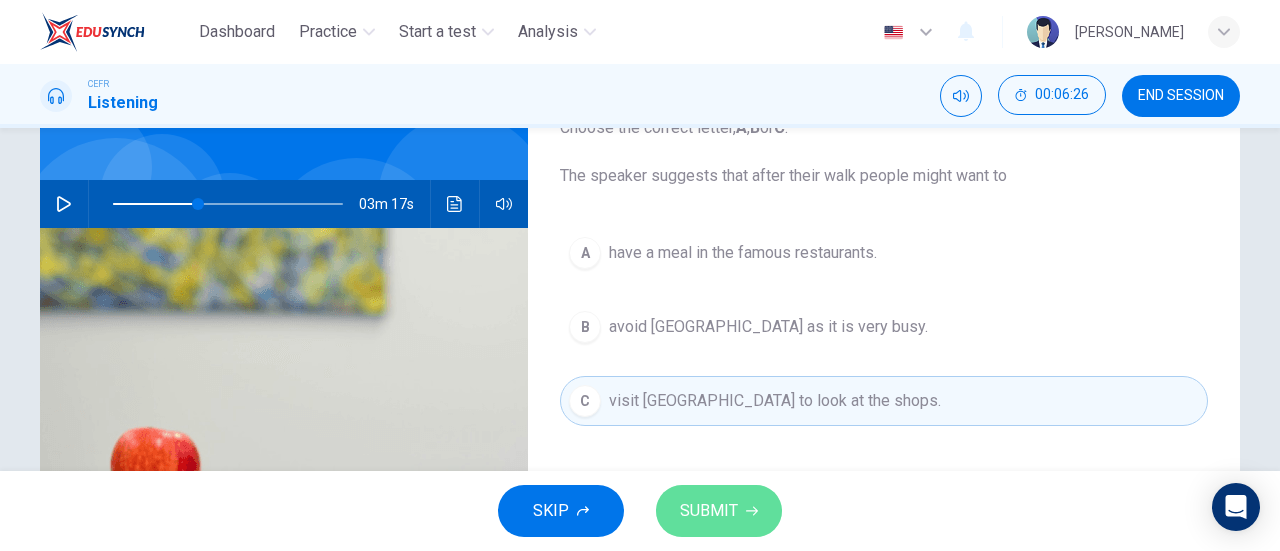click on "SUBMIT" at bounding box center (719, 511) 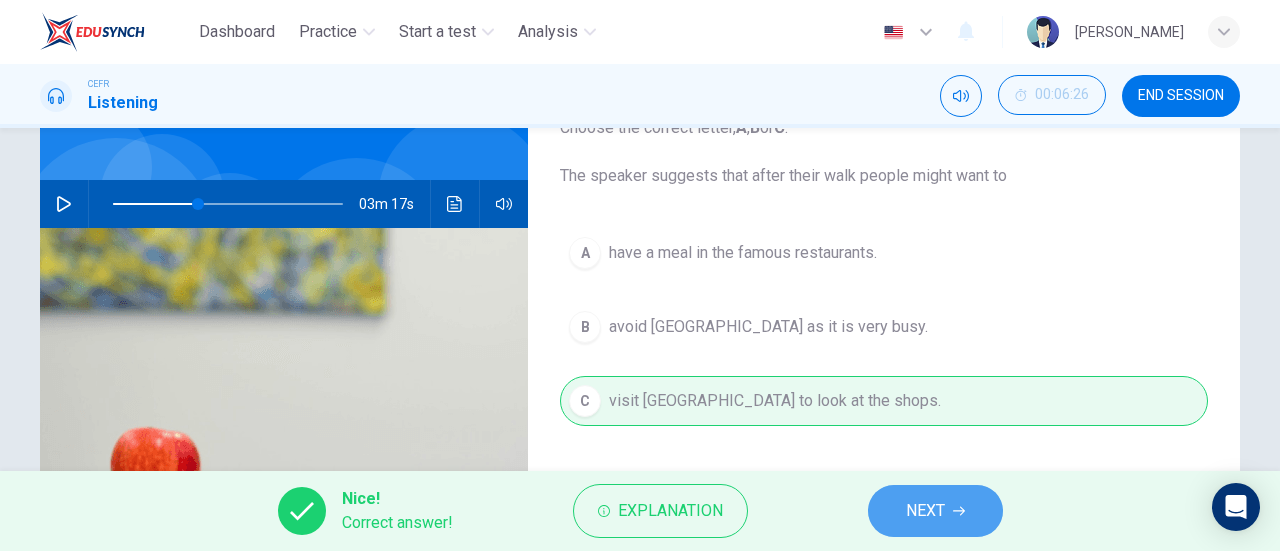 click on "NEXT" at bounding box center (925, 511) 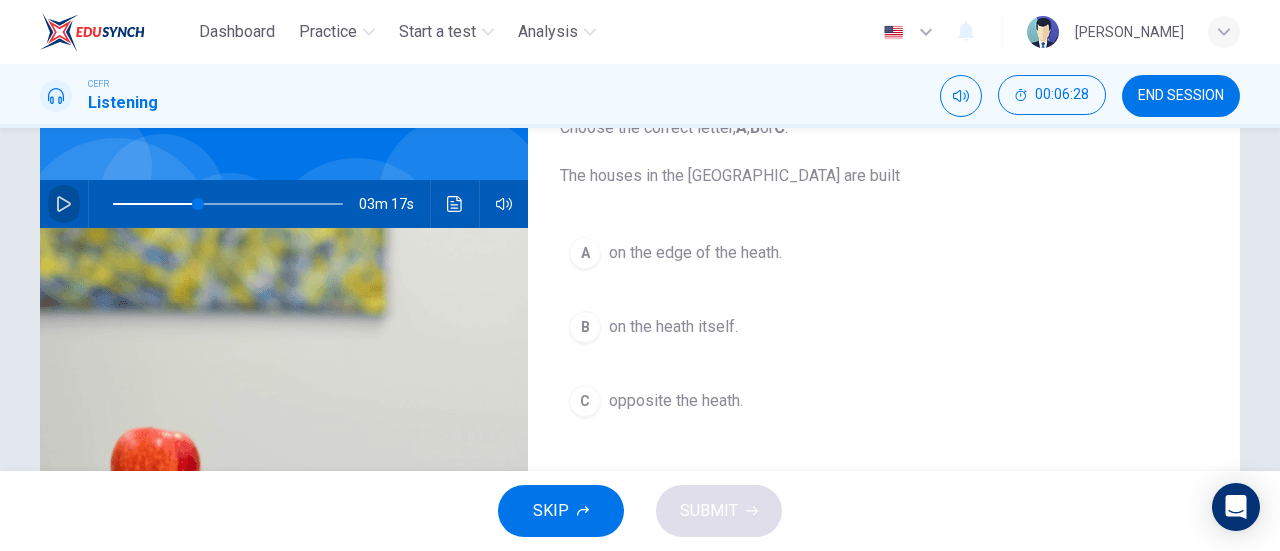 click at bounding box center [64, 204] 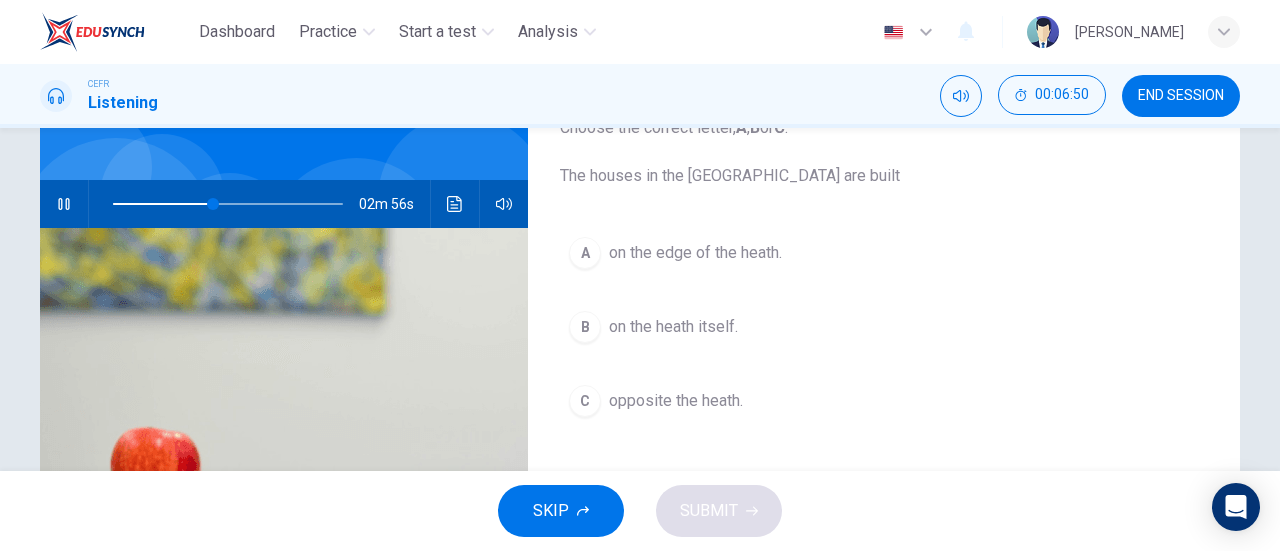 drag, startPoint x: 689, startPoint y: 178, endPoint x: 802, endPoint y: 182, distance: 113.07078 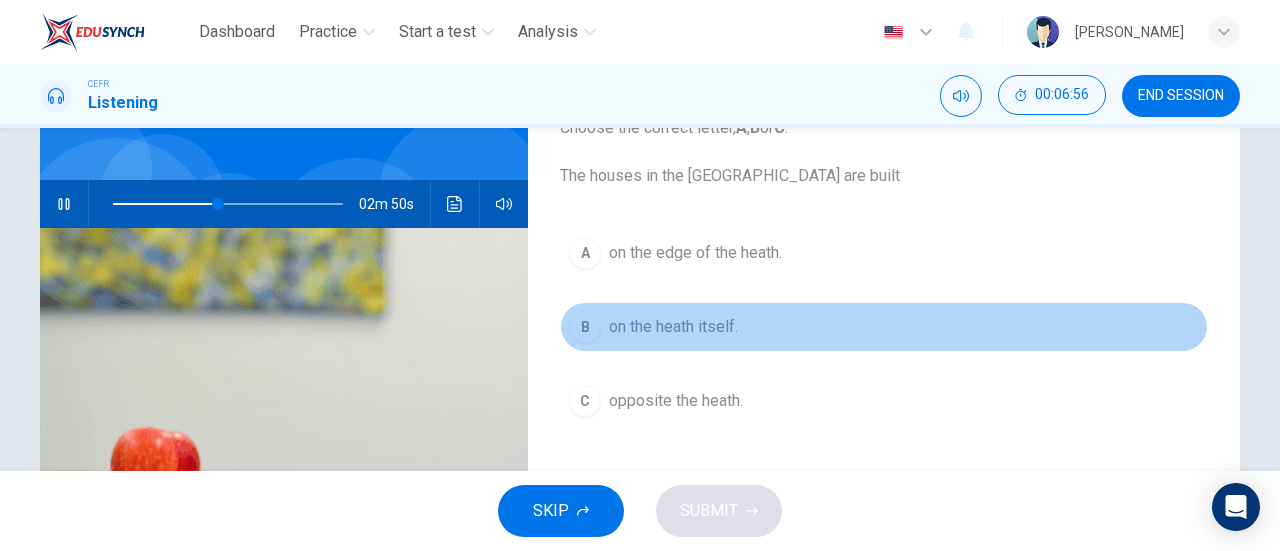 click on "on the heath itself." at bounding box center (673, 327) 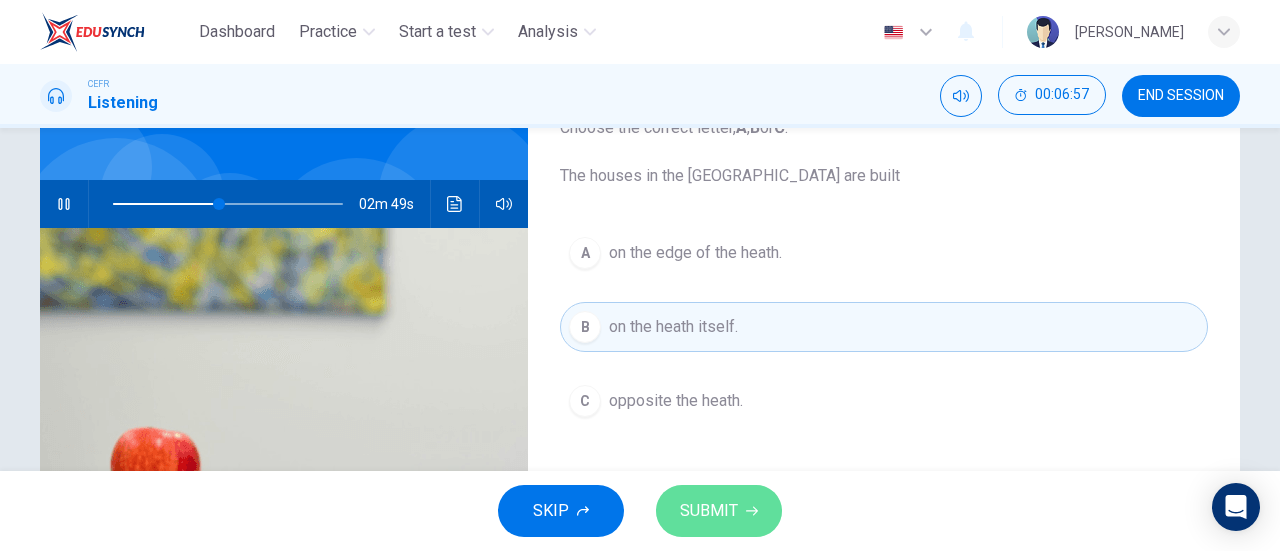 click on "SUBMIT" at bounding box center (719, 511) 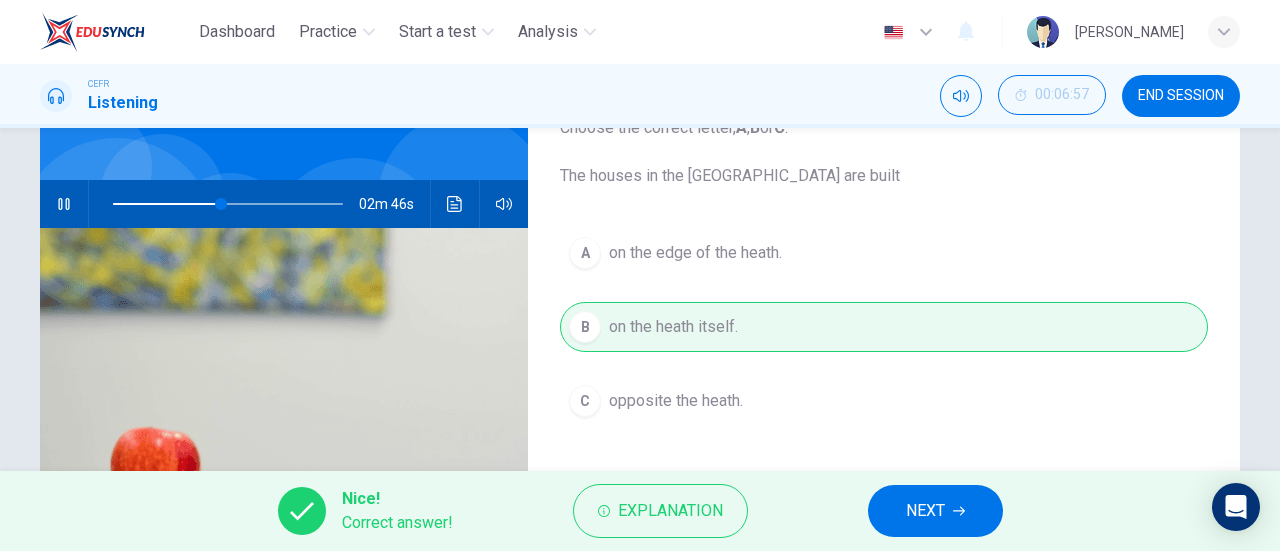 click on "NEXT" at bounding box center [935, 511] 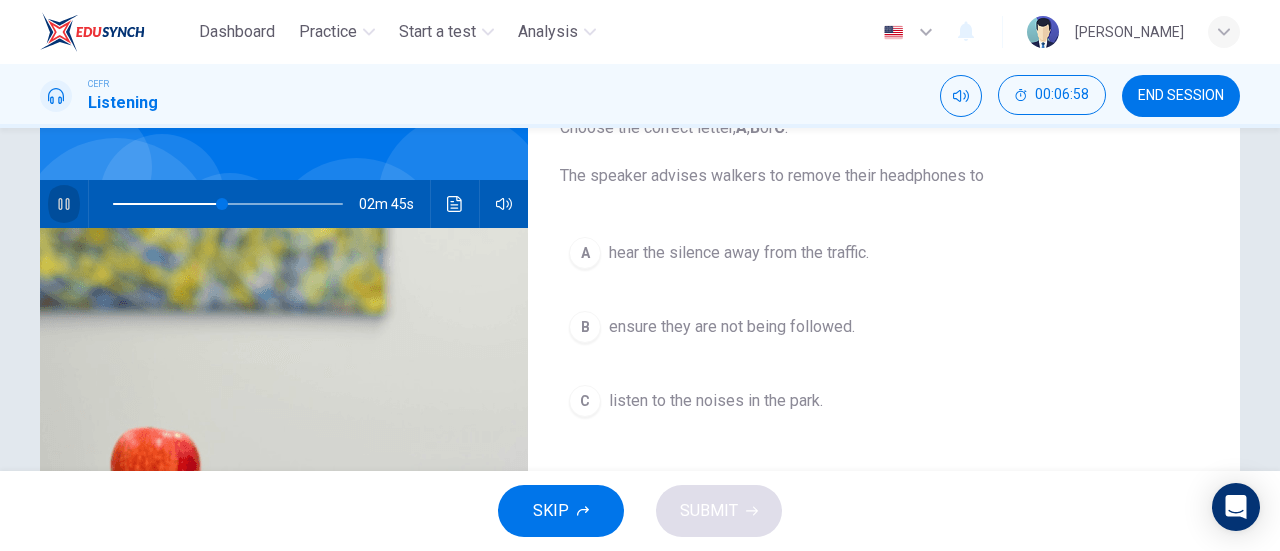 click 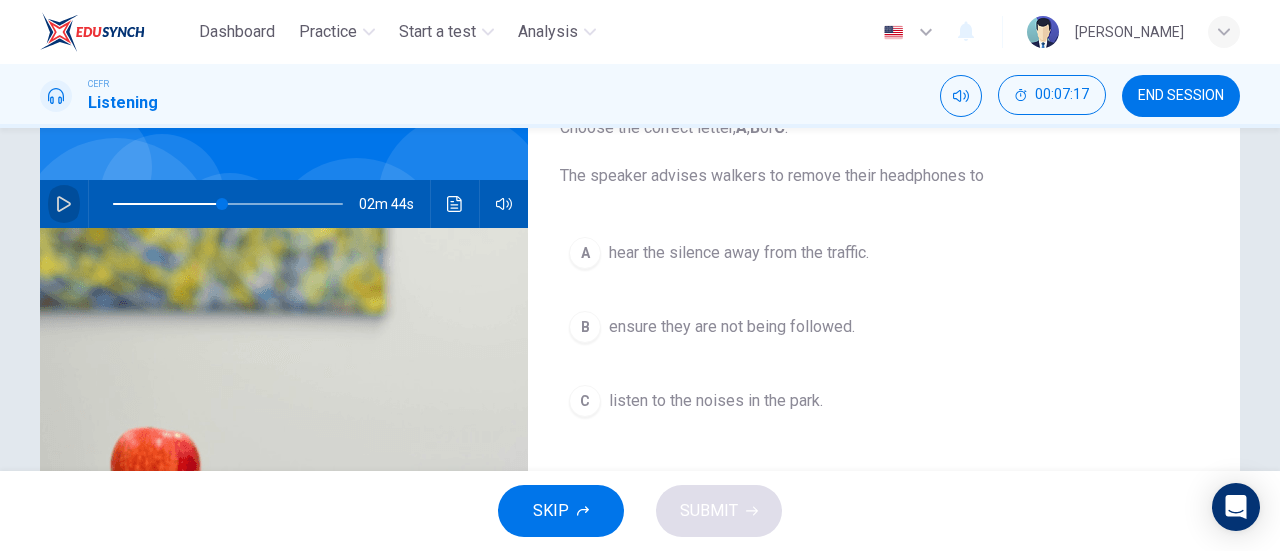 click 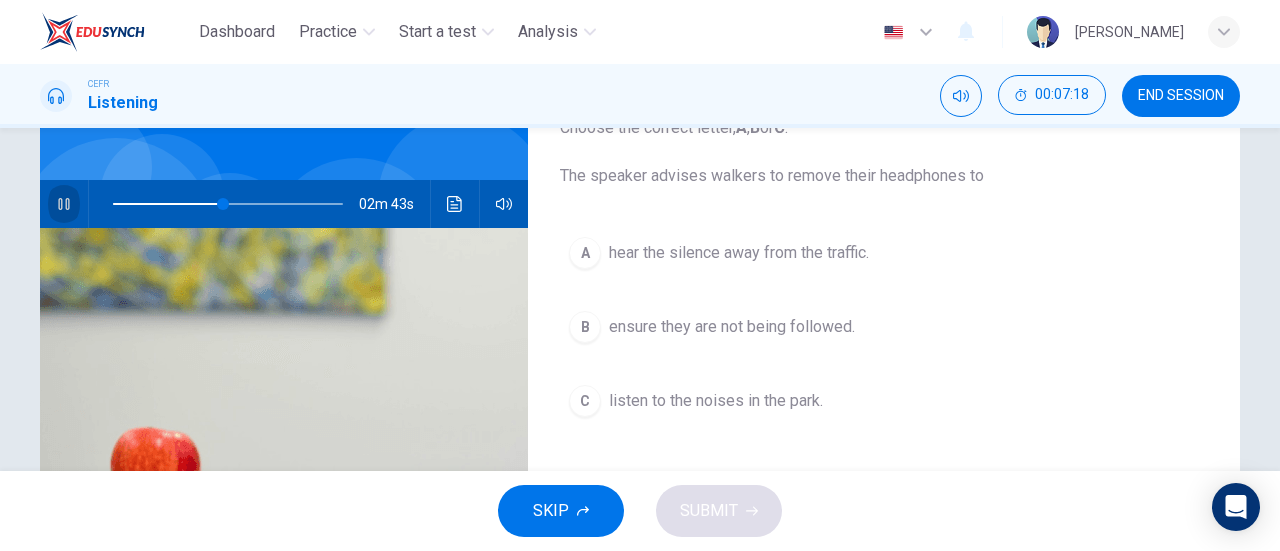 click 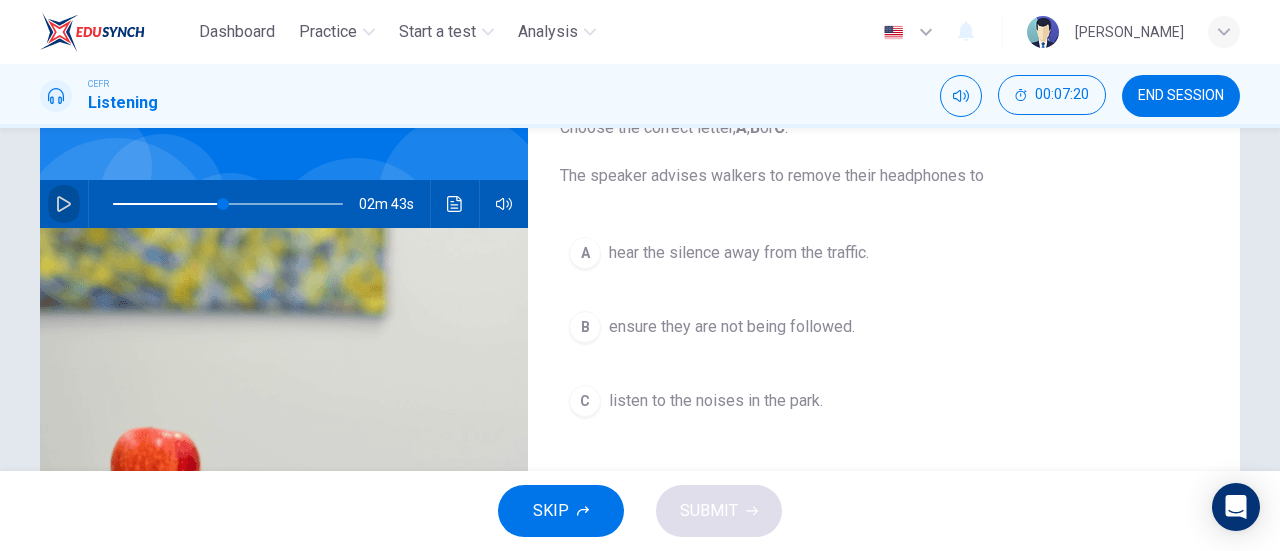 click 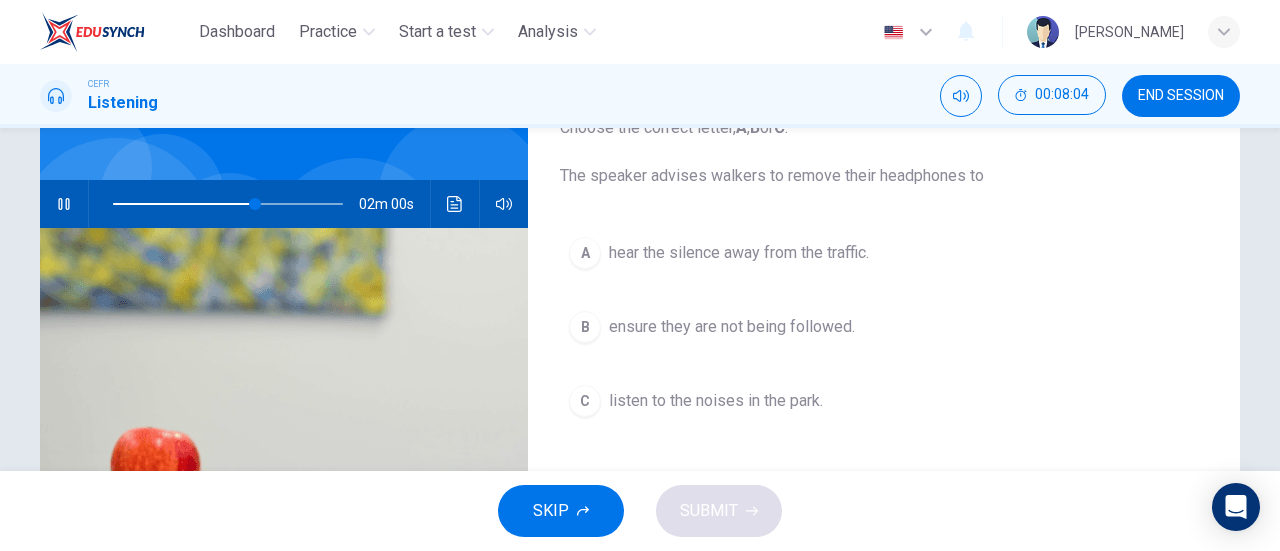 click on "02m 00s" at bounding box center (284, 204) 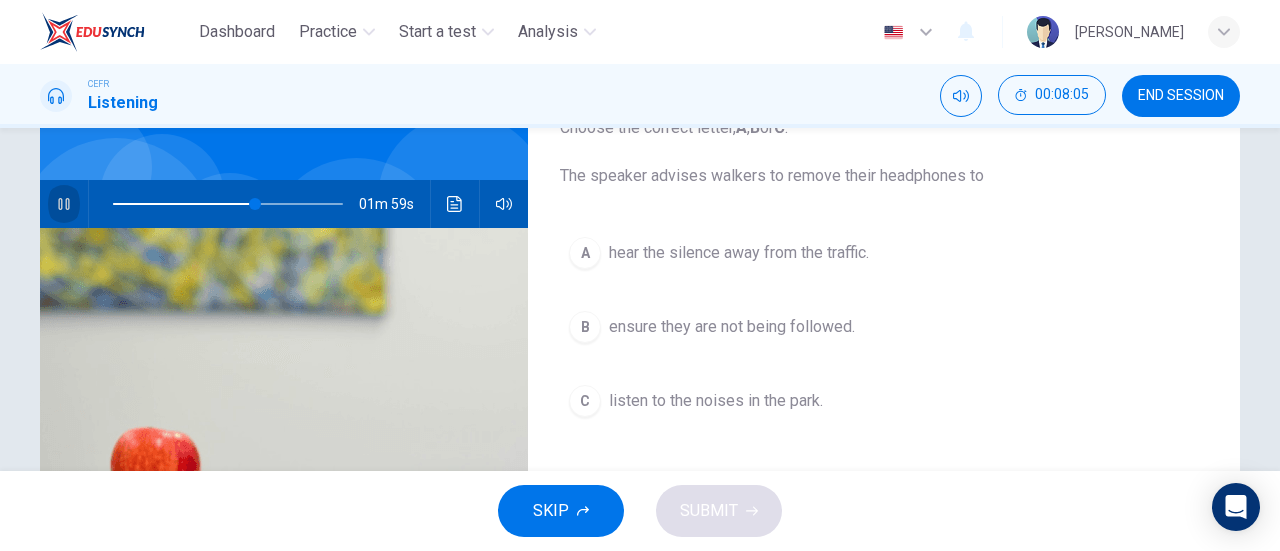 click 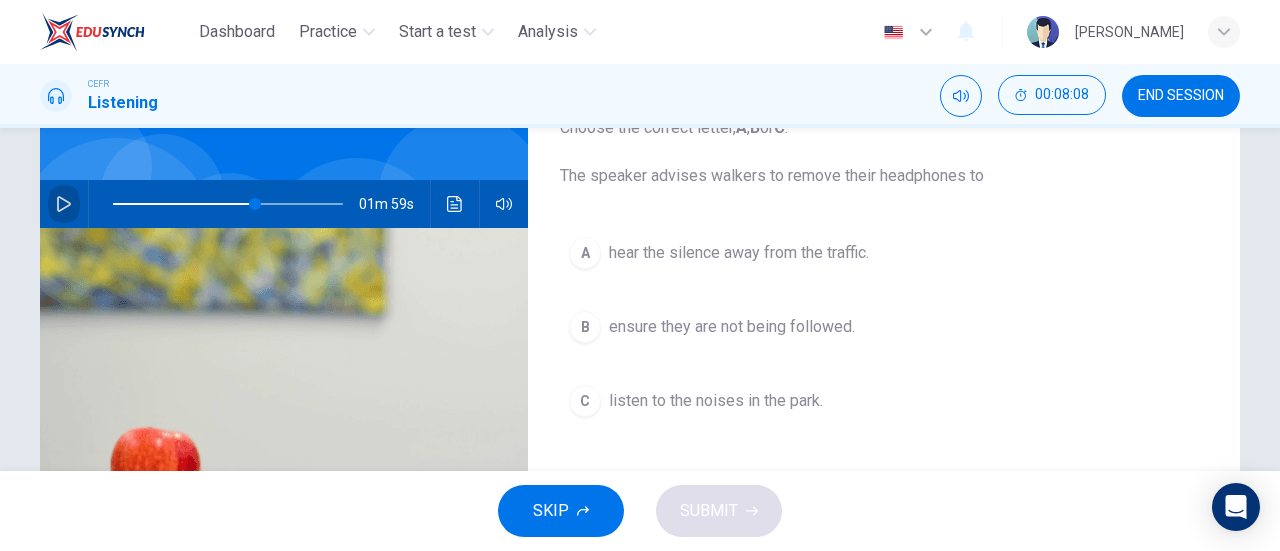 click 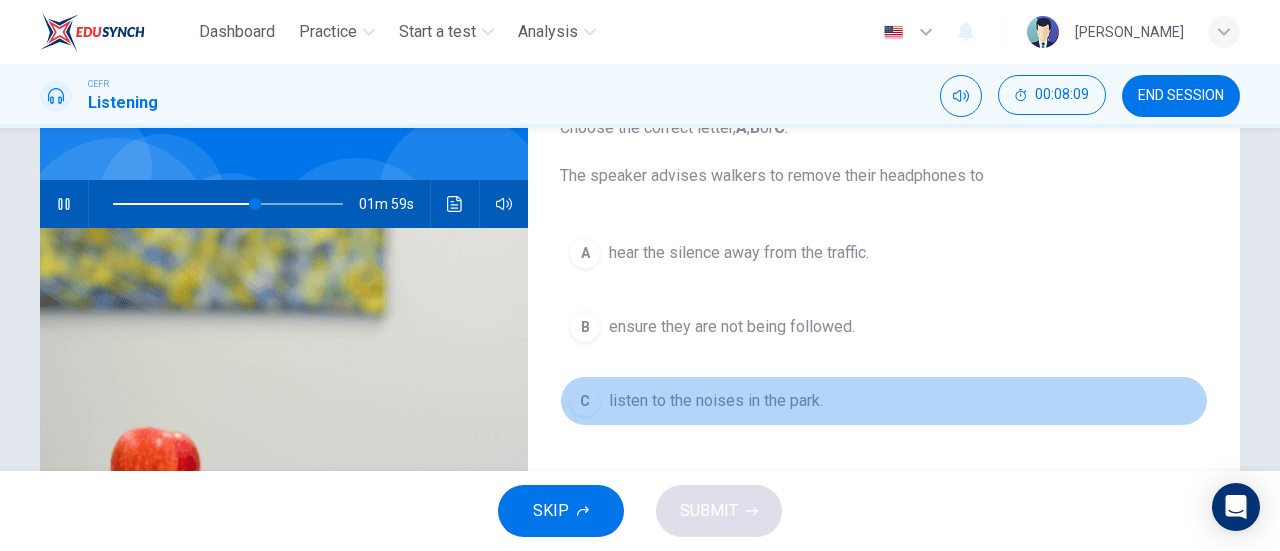 click on "listen to the noises in the park." at bounding box center [716, 401] 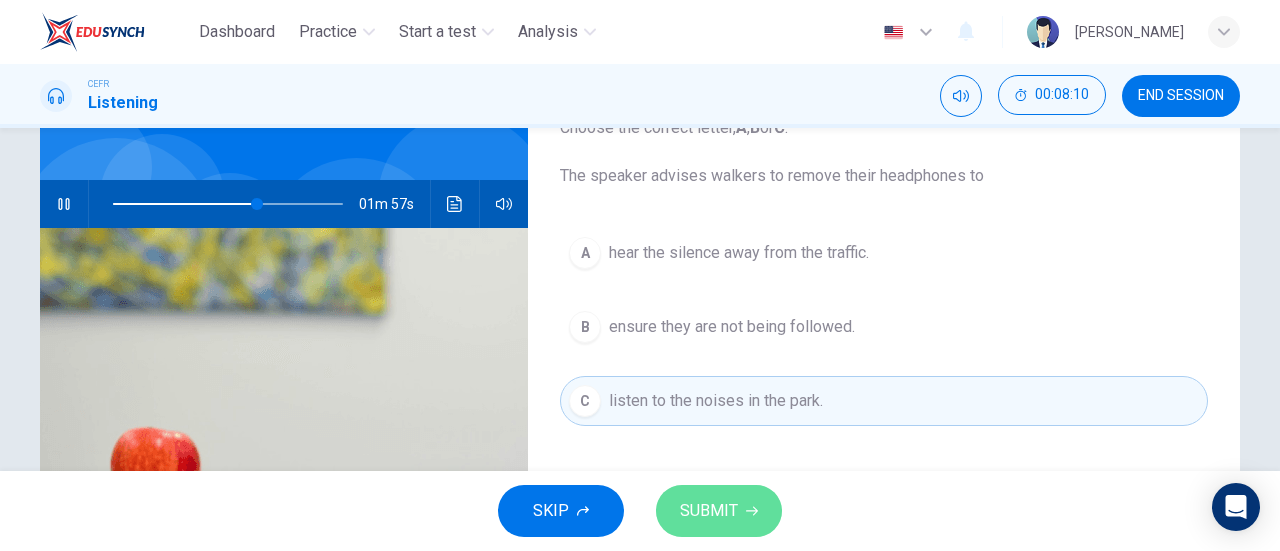click on "SUBMIT" at bounding box center [719, 511] 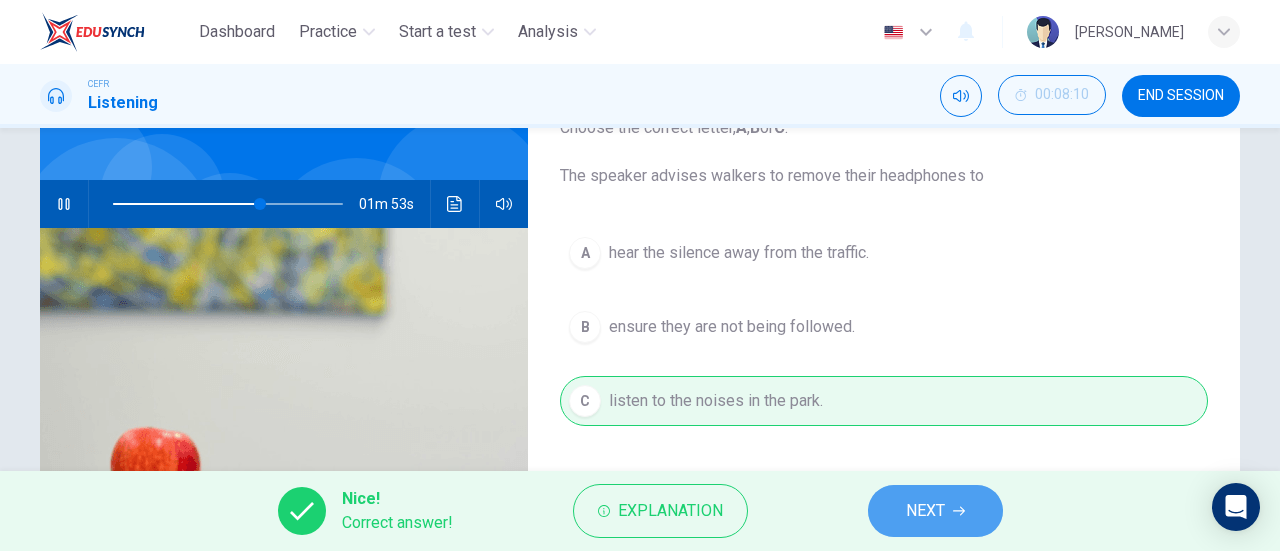 click on "NEXT" at bounding box center (935, 511) 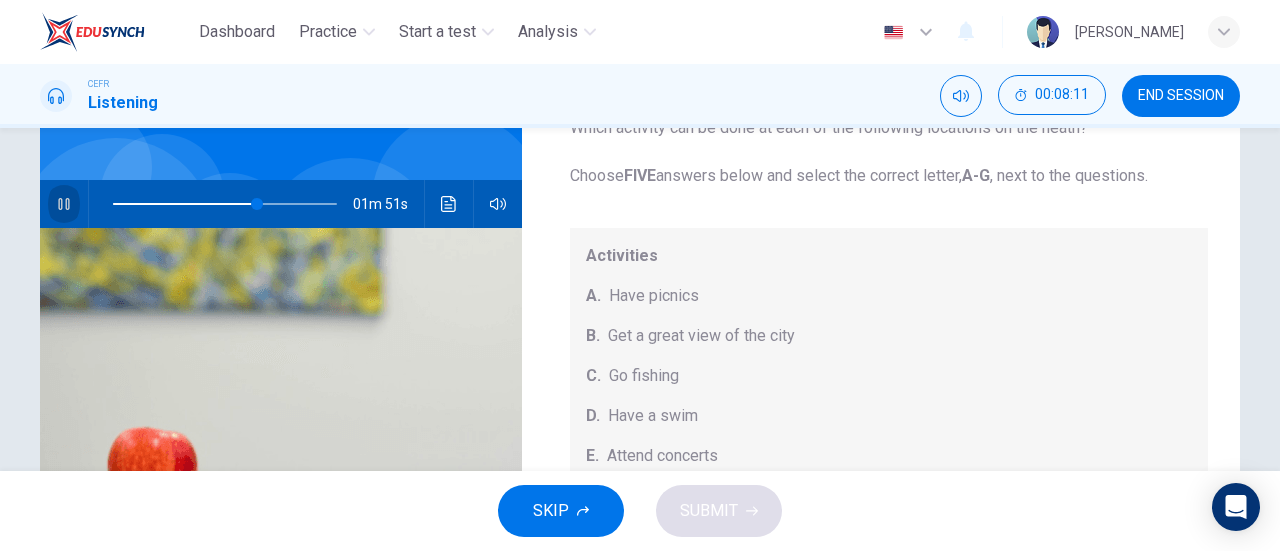 click at bounding box center [64, 204] 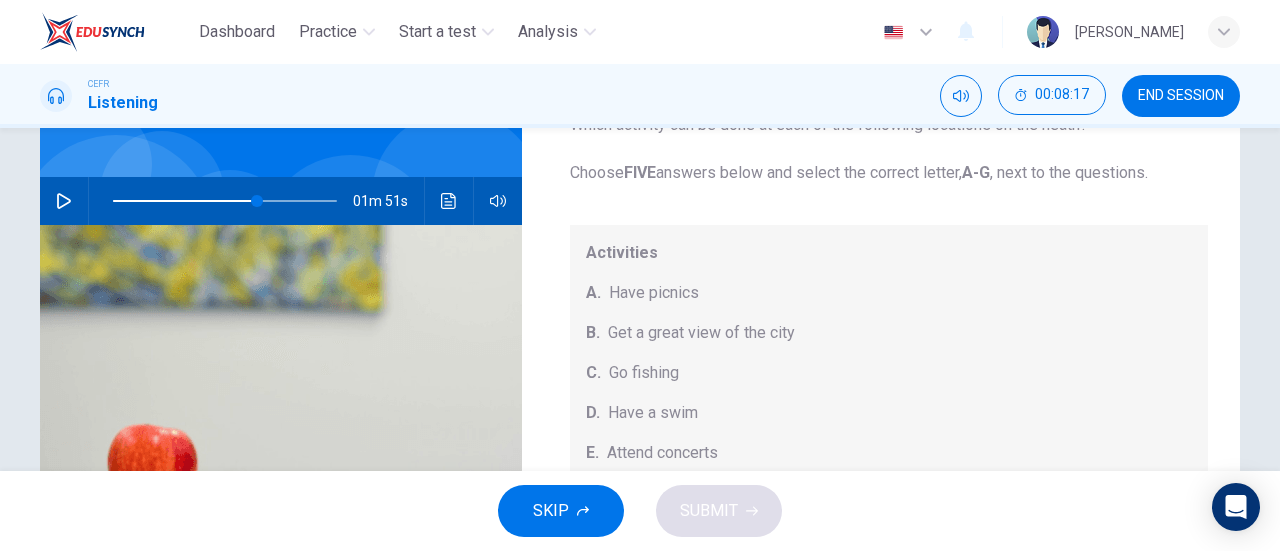 scroll, scrollTop: 153, scrollLeft: 0, axis: vertical 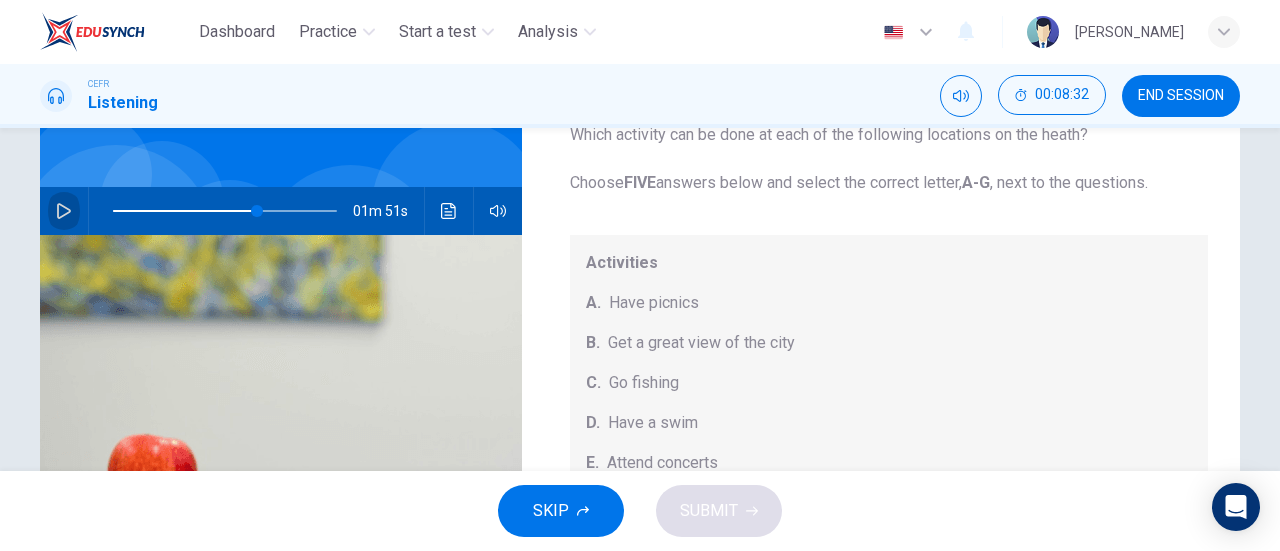 click at bounding box center [64, 211] 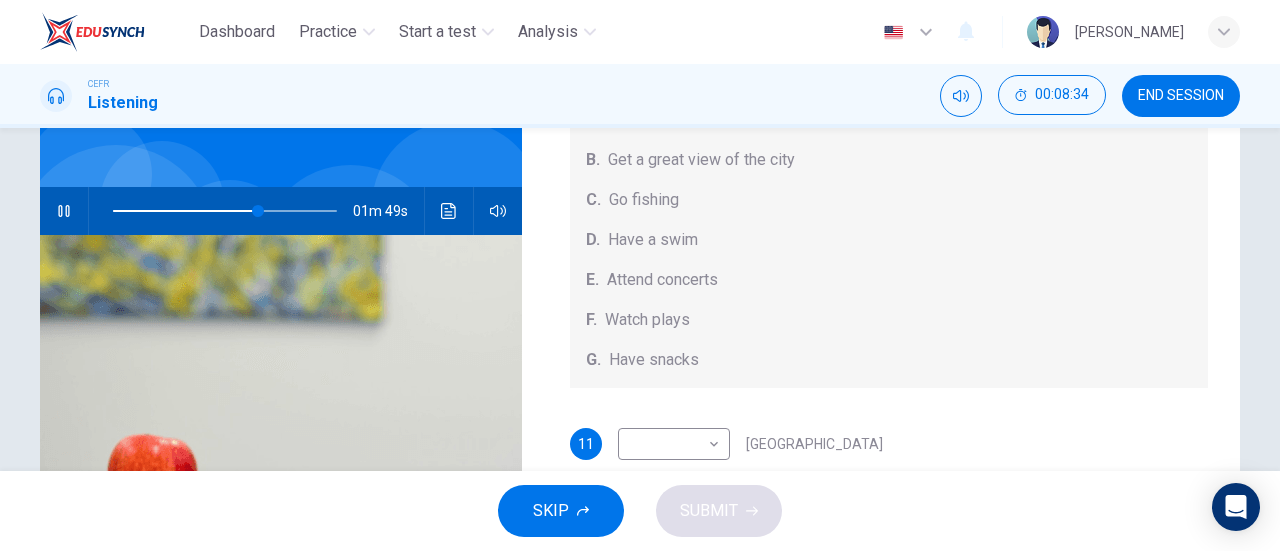 scroll, scrollTop: 184, scrollLeft: 0, axis: vertical 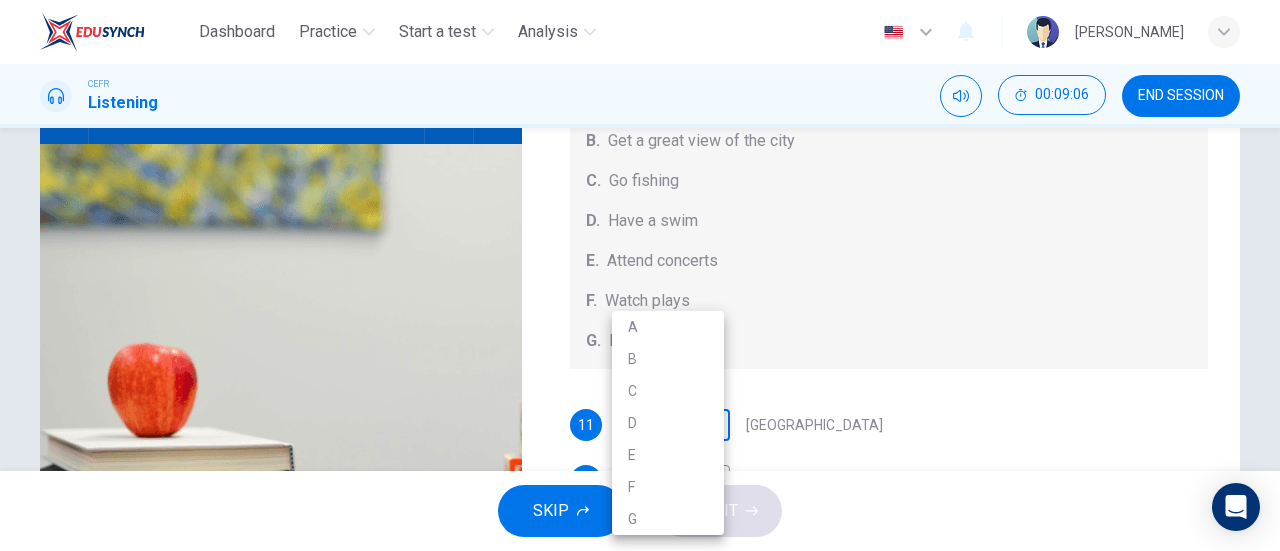 click on "Dashboard Practice Start a test Analysis English en ​ [PERSON_NAME] CEFR Listening 00:09:06 END SESSION Questions 11 - 15 Which activity can be done at each of the following locations on the heath? Choose  FIVE  answers below and select the correct letter,  A-G , next to the questions. Activities A. Have picnics B. Get a great view of the city C. Go fishing D. Have a swim E. Attend concerts F. Watch plays G. Have snacks 11 ​ ​ [GEOGRAPHIC_DATA] 12 ​ ​ grassy slopes 13 ​ ​ open-air stage 14 ​ ​ ponds 15 ​ ​ [GEOGRAPHIC_DATA] Audio Tour 01m 18s SKIP SUBMIT EduSynch - Online Language Proficiency Testing
Dashboard Practice Start a test Analysis Notifications © Copyright  2025 A B C D E F G" at bounding box center (640, 275) 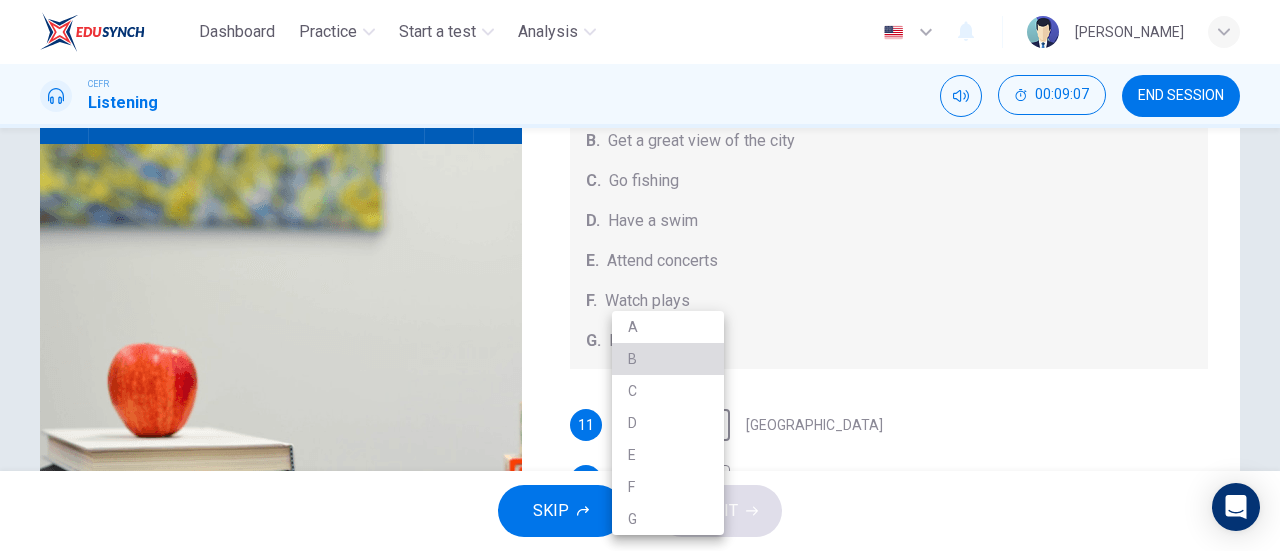 click on "B" at bounding box center (668, 359) 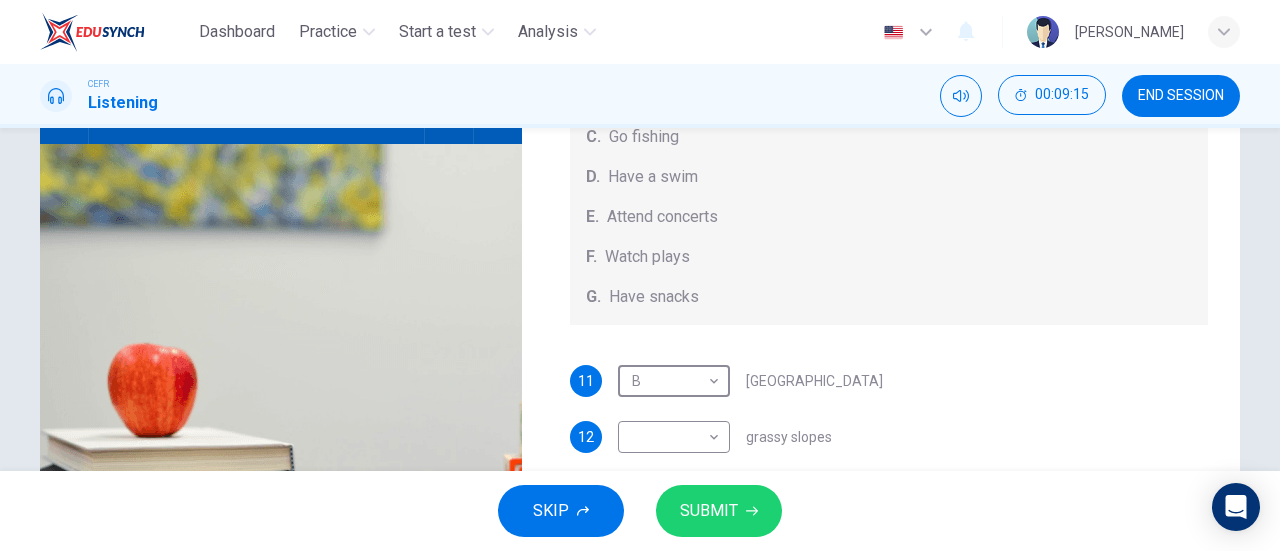 scroll, scrollTop: 184, scrollLeft: 0, axis: vertical 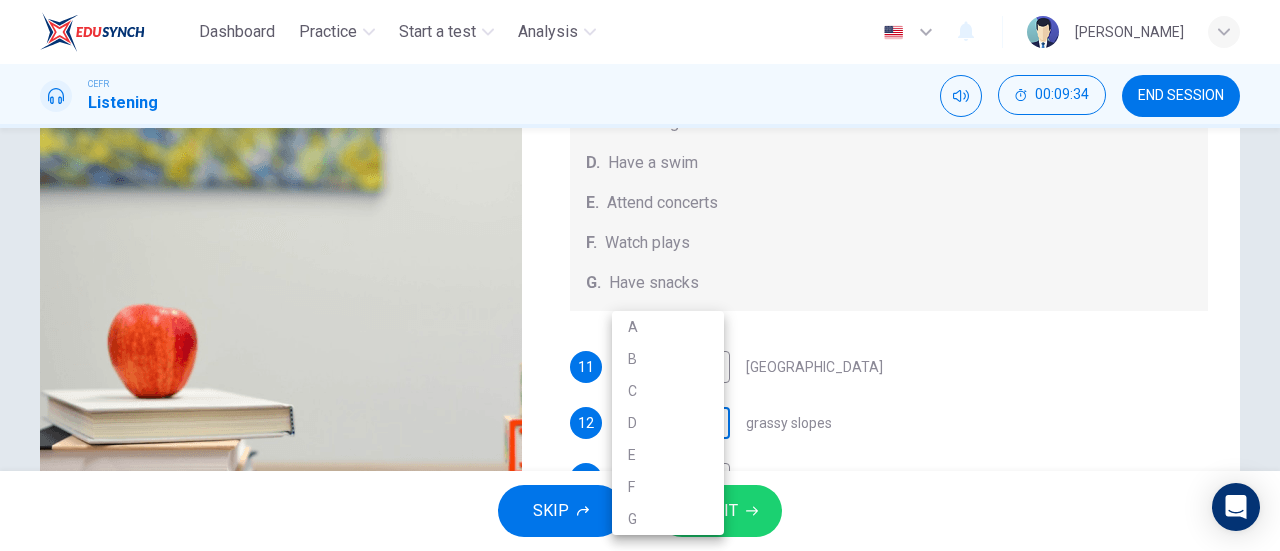 click on "Dashboard Practice Start a test Analysis English en ​ [PERSON_NAME] CEFR Listening 00:09:34 END SESSION Questions 11 - 15 Which activity can be done at each of the following locations on the heath? Choose  FIVE  answers below and select the correct letter,  A-G , next to the questions. Activities A. Have picnics B. Get a great view of the city C. Go fishing D. Have a swim E. Attend concerts F. Watch plays G. Have snacks 11 B B ​ [GEOGRAPHIC_DATA] 12 ​ ​ grassy slopes 13 ​ ​ open-air stage 14 ​ ​ ponds 15 ​ ​ [GEOGRAPHIC_DATA] Audio Tour 00m 49s SKIP SUBMIT EduSynch - Online Language Proficiency Testing
Dashboard Practice Start a test Analysis Notifications © Copyright  2025 A B C D E F G" at bounding box center [640, 275] 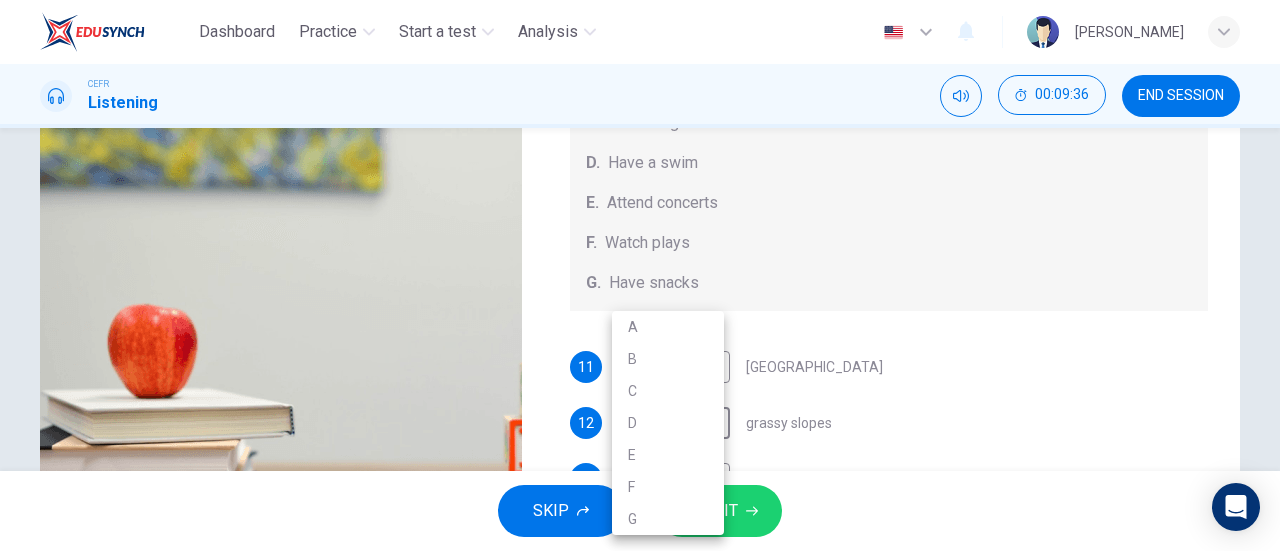 click at bounding box center (640, 275) 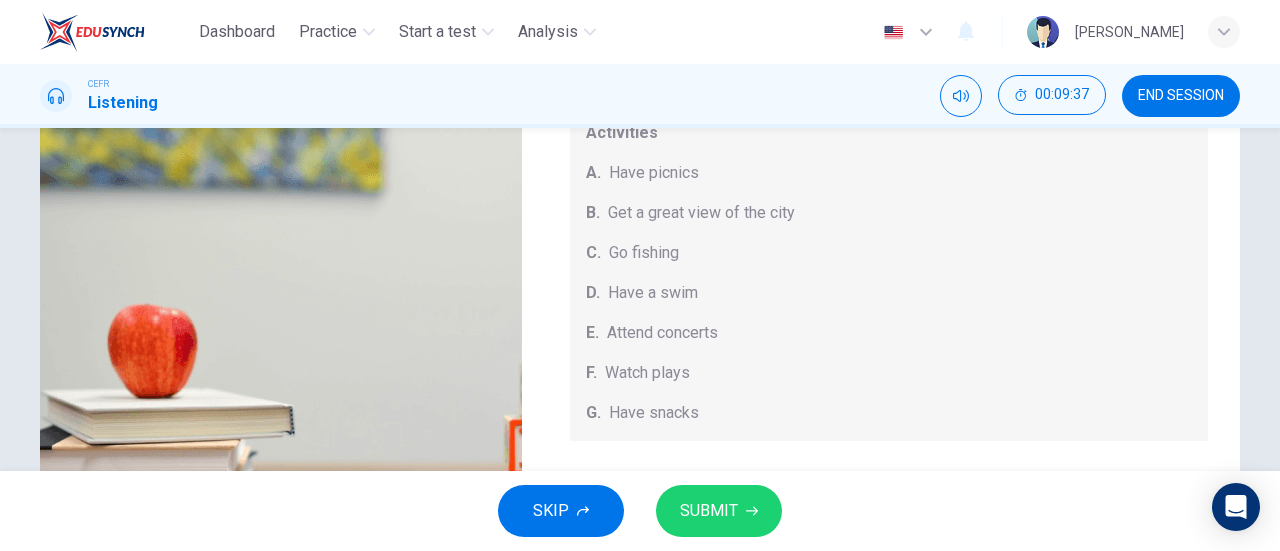 scroll, scrollTop: 184, scrollLeft: 0, axis: vertical 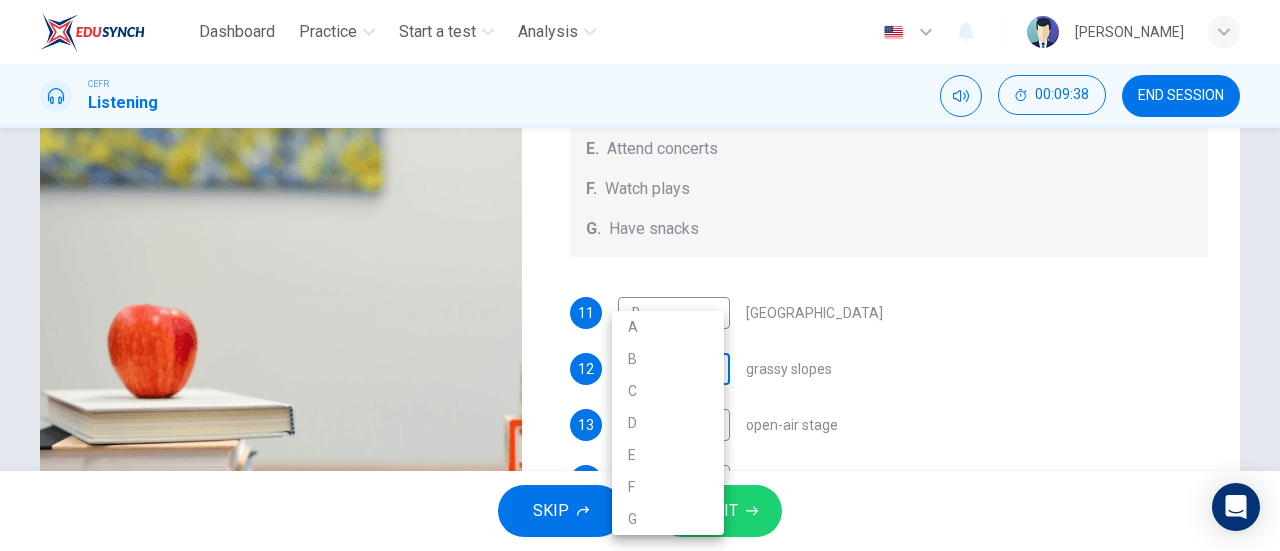 click on "Dashboard Practice Start a test Analysis English en ​ [PERSON_NAME] CEFR Listening 00:09:38 END SESSION Questions 11 - 15 Which activity can be done at each of the following locations on the heath? Choose  FIVE  answers below and select the correct letter,  A-G , next to the questions. Activities A. Have picnics B. Get a great view of the city C. Go fishing D. Have a swim E. Attend concerts F. Watch plays G. Have snacks 11 B B ​ [GEOGRAPHIC_DATA] 12 ​ ​ grassy slopes 13 ​ ​ open-air stage 14 ​ ​ ponds 15 ​ ​ [GEOGRAPHIC_DATA] Audio Tour 00m 45s SKIP SUBMIT EduSynch - Online Language Proficiency Testing
Dashboard Practice Start a test Analysis Notifications © Copyright  2025 A B C D E F G" at bounding box center (640, 275) 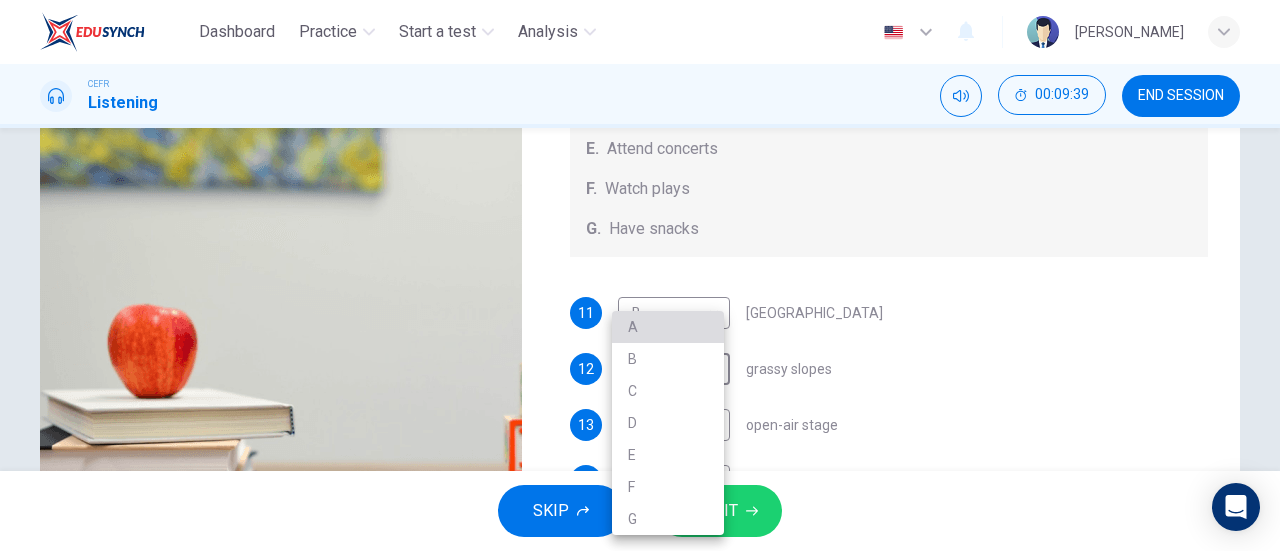 click on "A" at bounding box center [668, 327] 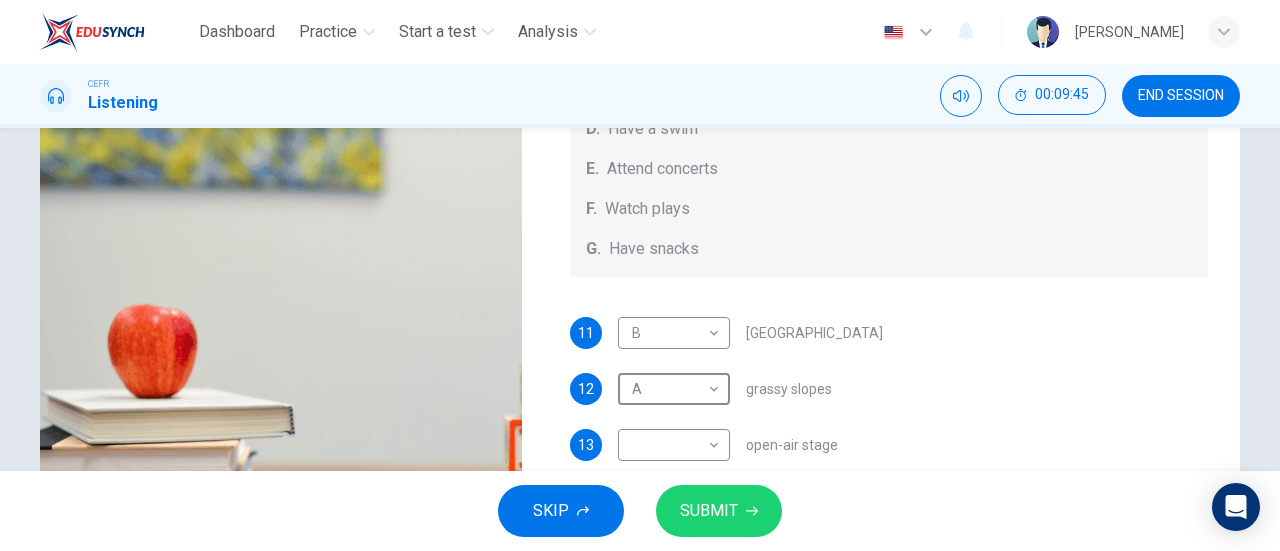 scroll, scrollTop: 162, scrollLeft: 0, axis: vertical 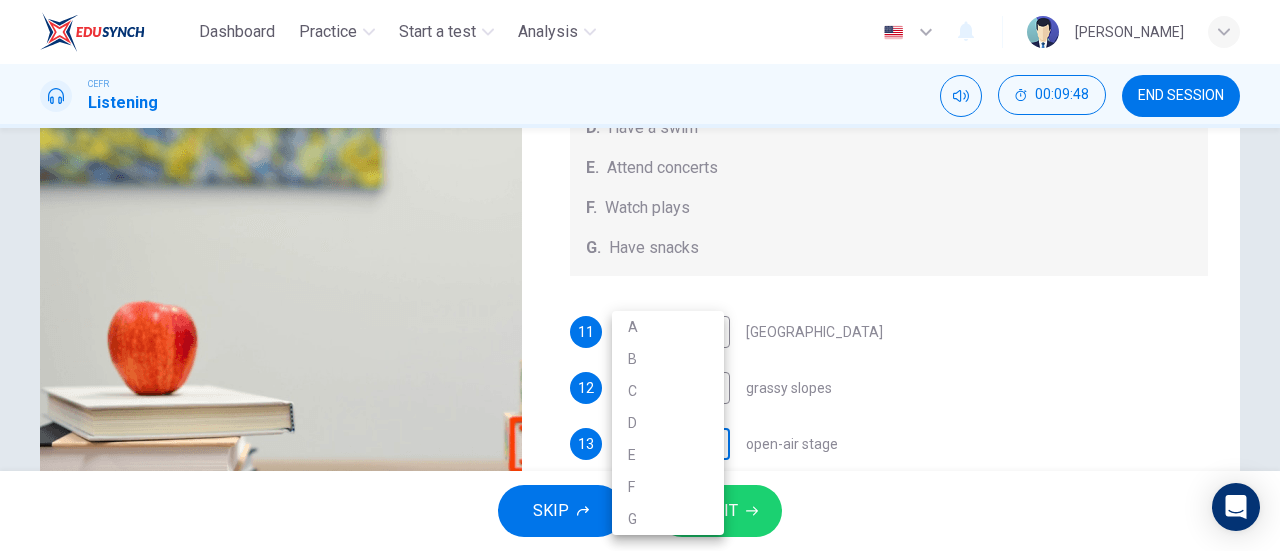 click on "Dashboard Practice Start a test Analysis English en ​ [PERSON_NAME] CEFR Listening 00:09:48 END SESSION Questions 11 - 15 Which activity can be done at each of the following locations on the heath? Choose  FIVE  answers below and select the correct letter,  A-G , next to the questions. Activities A. Have picnics B. Get a great view of the city C. Go fishing D. Have a swim E. Attend concerts F. Watch plays G. Have snacks 11 B B ​ [GEOGRAPHIC_DATA] 12 A A ​ grassy slopes 13 ​ ​ open-air stage 14 ​ ​ ponds 15 ​ ​ [GEOGRAPHIC_DATA] Audio Tour 00m 35s SKIP SUBMIT EduSynch - Online Language Proficiency Testing
Dashboard Practice Start a test Analysis Notifications © Copyright  2025 A B C D E F G" at bounding box center (640, 275) 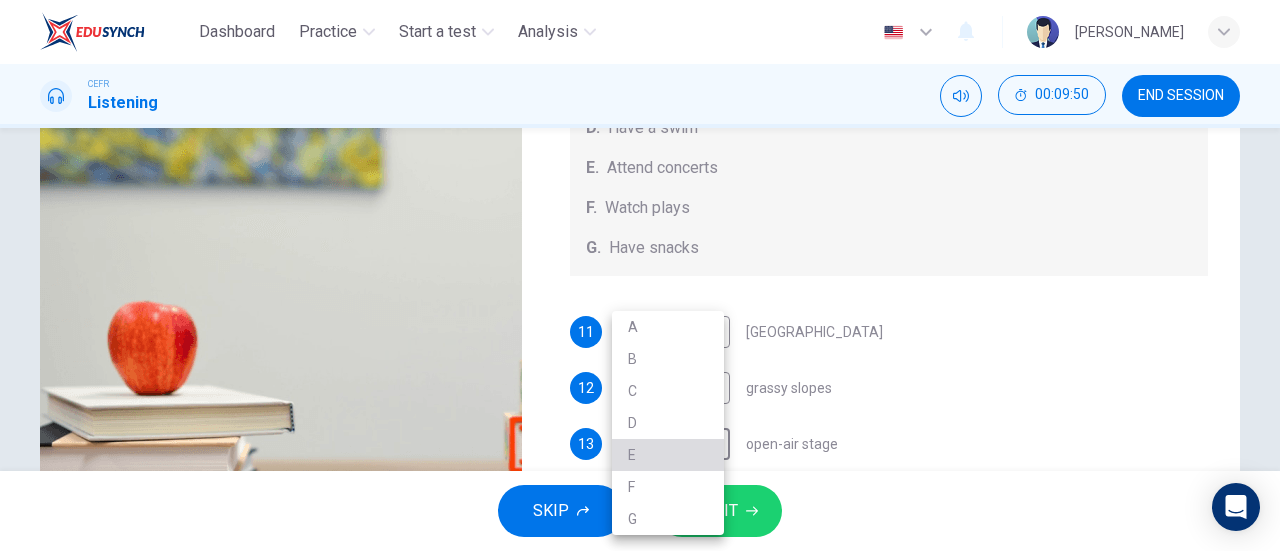 click on "E" at bounding box center [668, 455] 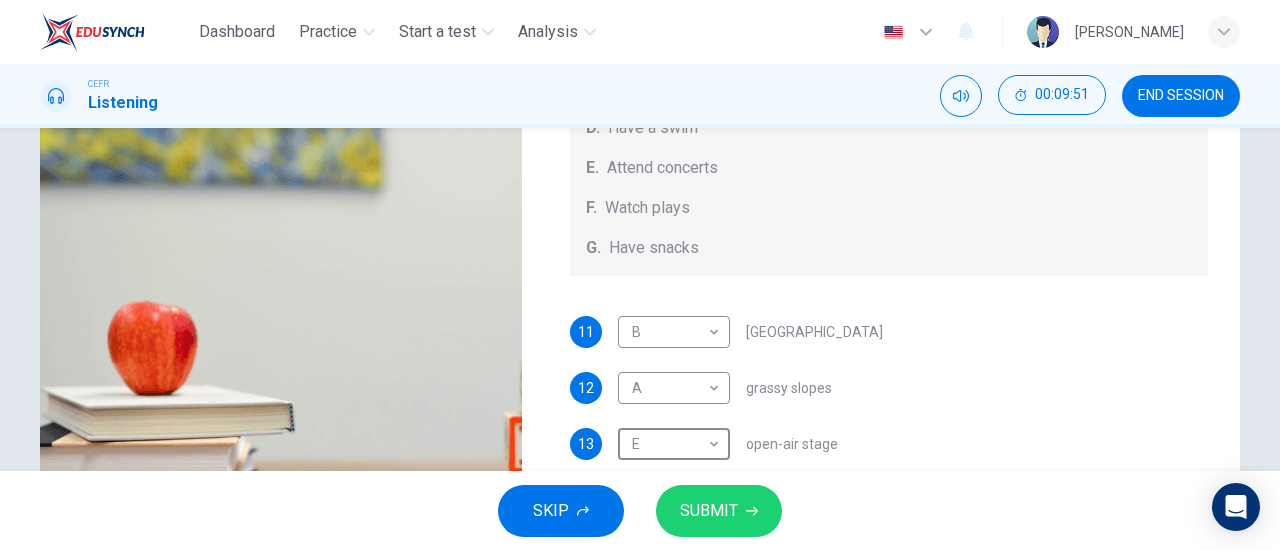 scroll, scrollTop: 184, scrollLeft: 0, axis: vertical 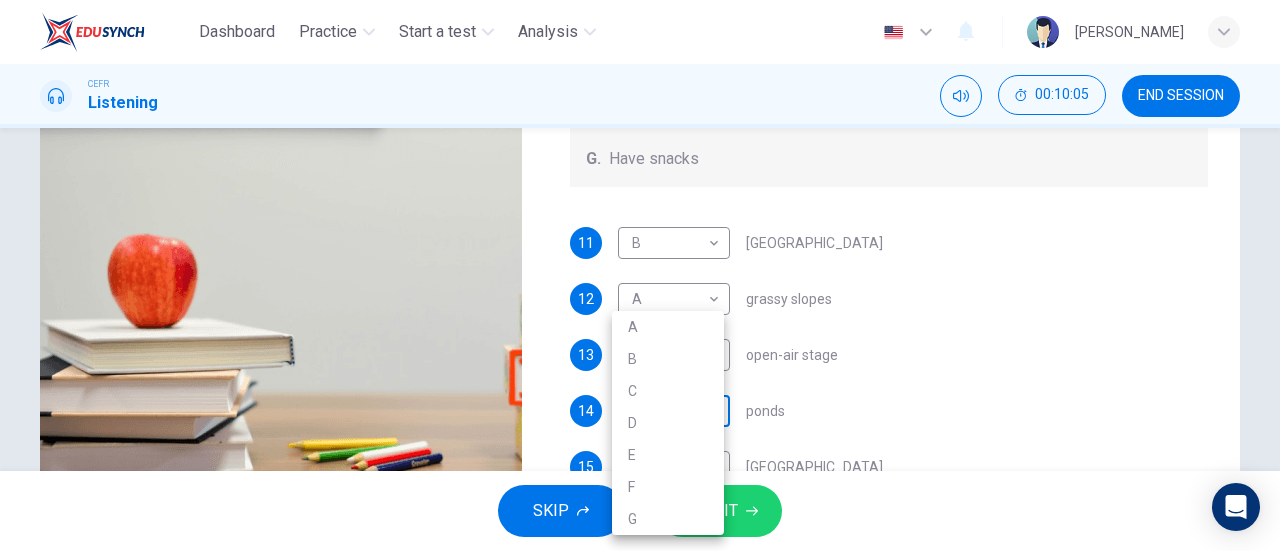 click on "Dashboard Practice Start a test Analysis English en ​ [PERSON_NAME] CEFR Listening 00:10:05 END SESSION Questions 11 - 15 Which activity can be done at each of the following locations on the heath? Choose  FIVE  answers below and select the correct letter,  A-G , next to the questions. Activities A. Have picnics B. Get a great view of the city C. Go fishing D. Have a swim E. Attend concerts F. Watch plays G. Have snacks 11 B B ​ [GEOGRAPHIC_DATA] 12 A A ​ grassy slopes 13 E E ​ open-air stage 14 ​ ​ ponds 15 ​ ​ [GEOGRAPHIC_DATA] Audio Tour 00m 18s SKIP SUBMIT EduSynch - Online Language Proficiency Testing
Dashboard Practice Start a test Analysis Notifications © Copyright  2025 A B C D E F G" at bounding box center [640, 275] 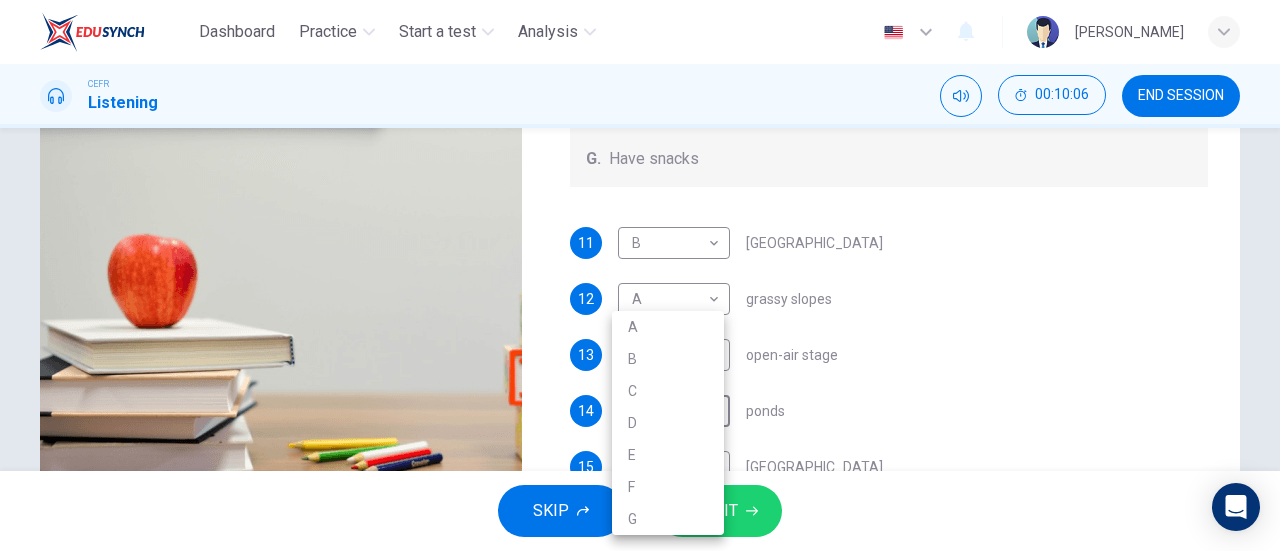 click on "C" at bounding box center [668, 391] 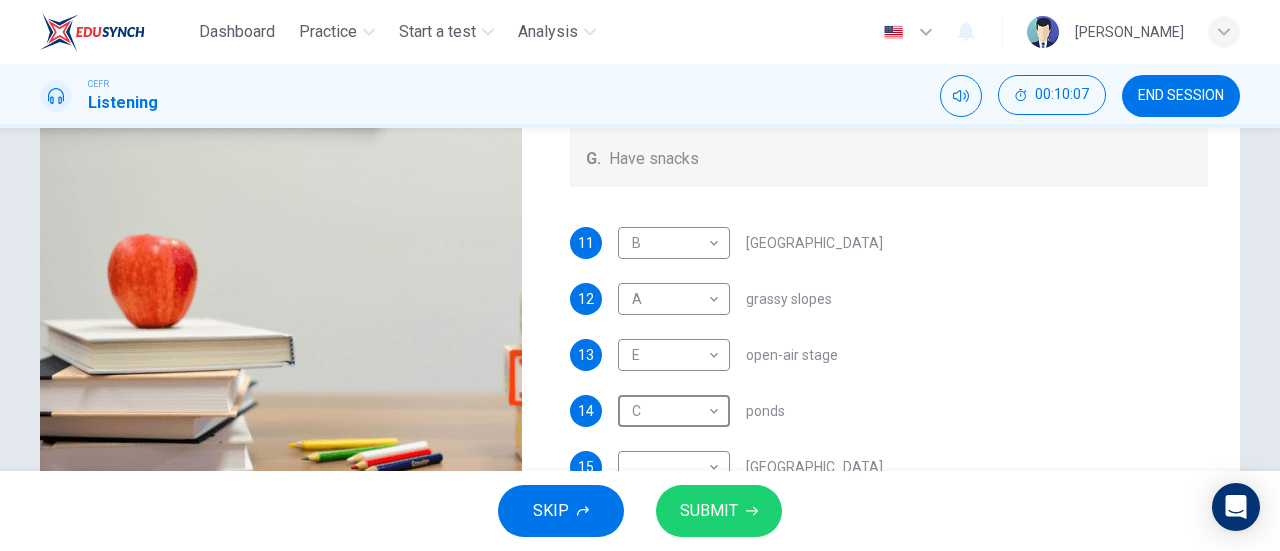 type on "94" 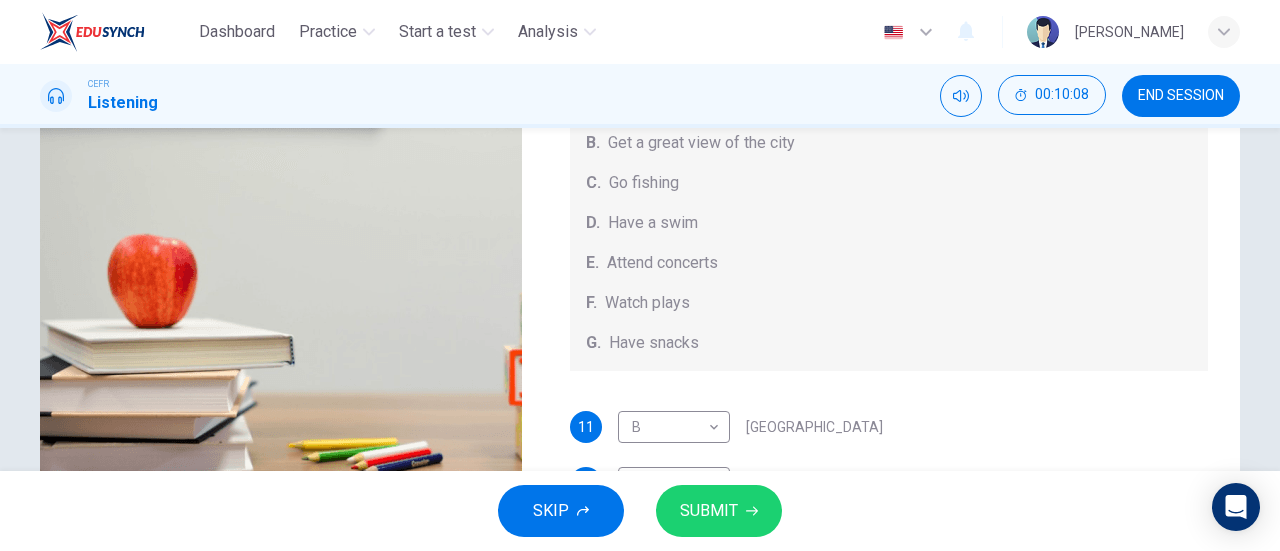 scroll, scrollTop: 285, scrollLeft: 0, axis: vertical 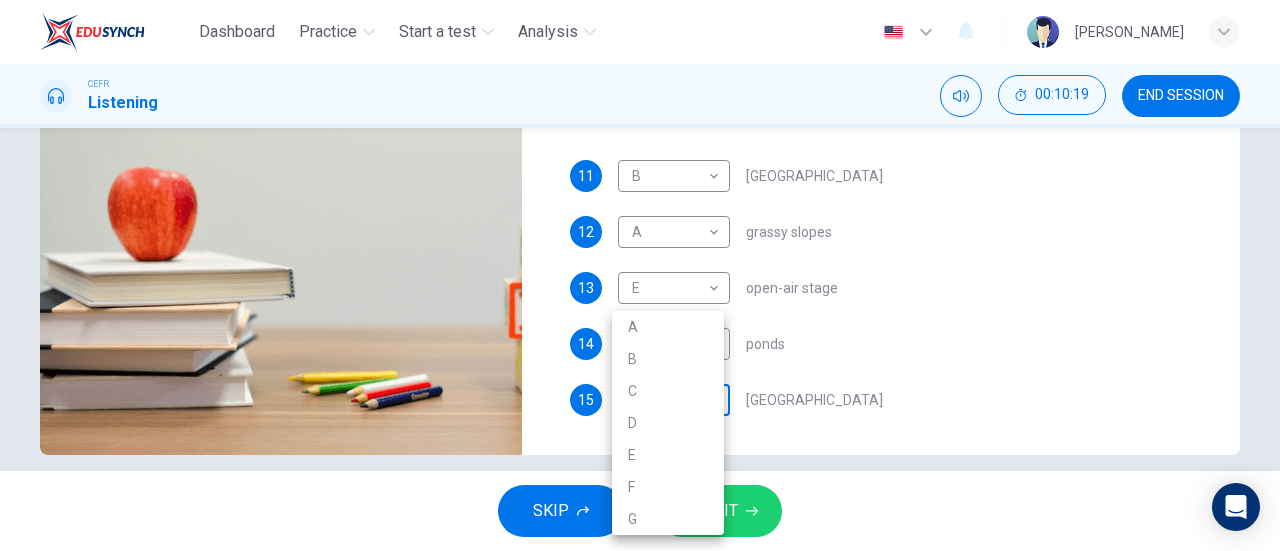 click on "Dashboard Practice Start a test Analysis English en ​ [PERSON_NAME] CEFR Listening 00:10:19 END SESSION Questions 11 - 15 Which activity can be done at each of the following locations on the heath? Choose  FIVE  answers below and select the correct letter,  A-G , next to the questions. Activities A. Have picnics B. Get a great view of the city C. Go fishing D. Have a swim E. Attend concerts F. Watch plays G. Have snacks 11 B B ​ [GEOGRAPHIC_DATA] 12 A A ​ grassy slopes 13 E E ​ open-air stage 14 C C ​ ponds 15 ​ ​ [GEOGRAPHIC_DATA] Audio Tour 00m 04s SKIP SUBMIT EduSynch - Online Language Proficiency Testing
Dashboard Practice Start a test Analysis Notifications © Copyright  2025 A B C D E F G" at bounding box center [640, 275] 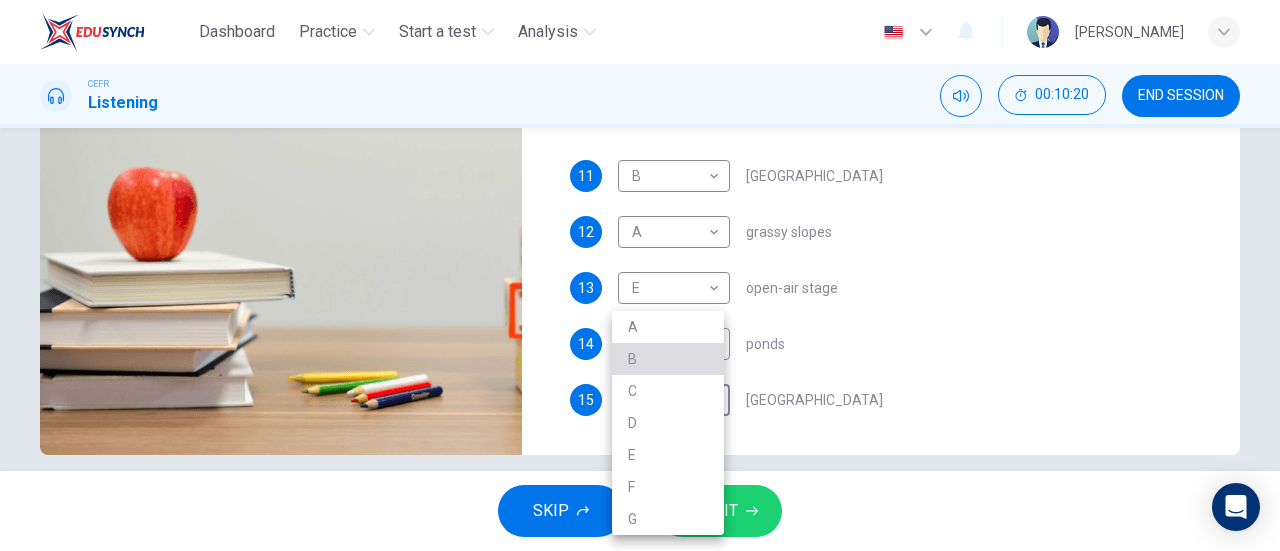 click on "B" at bounding box center [668, 359] 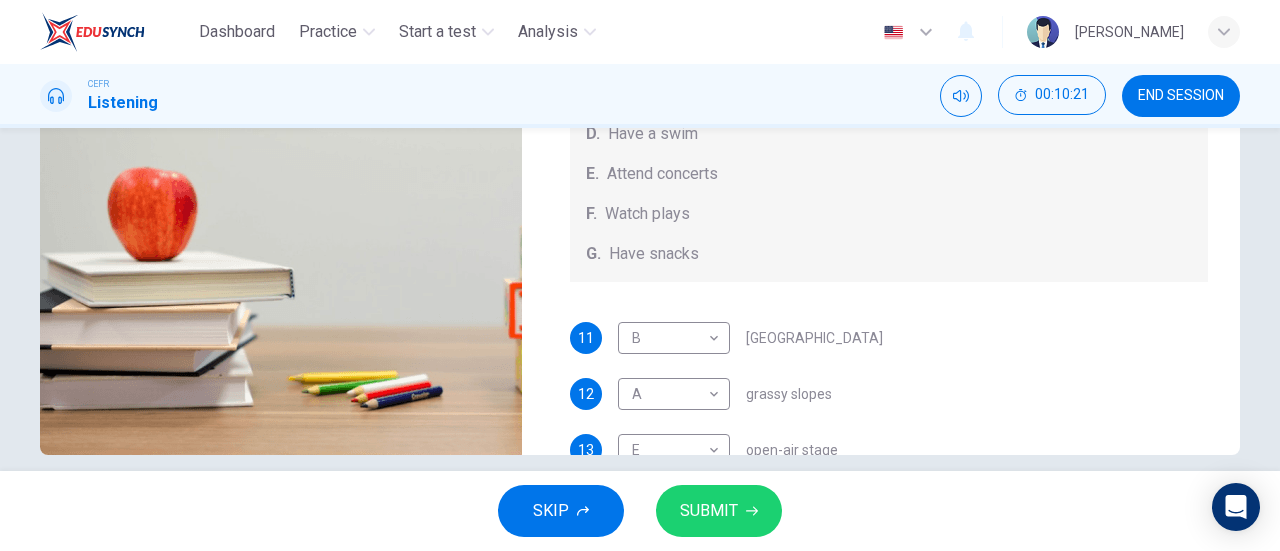 scroll, scrollTop: 0, scrollLeft: 0, axis: both 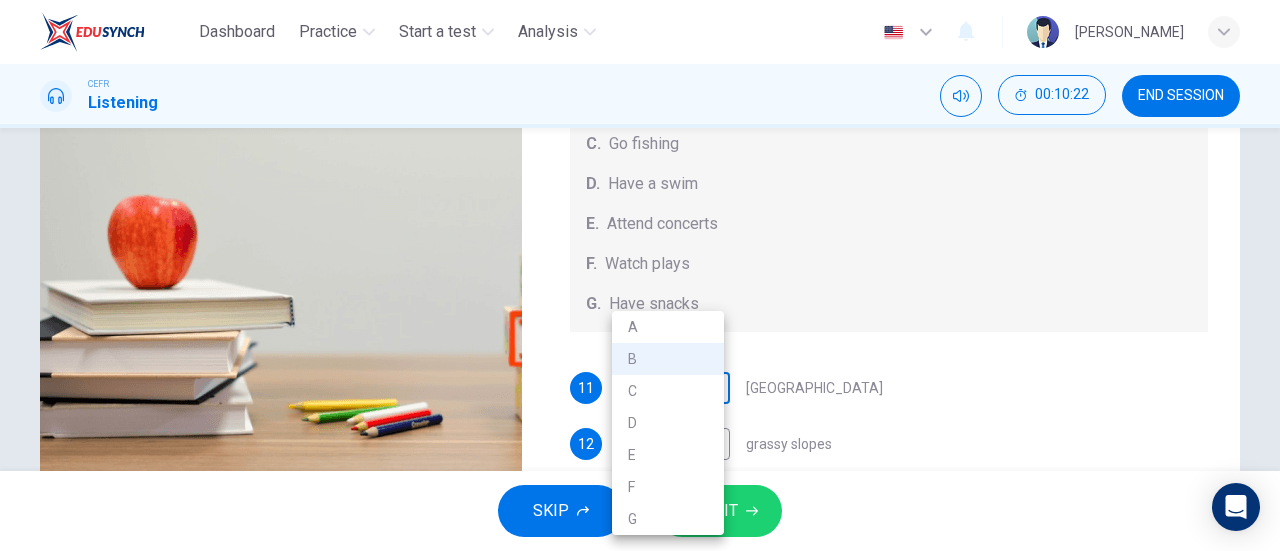 click on "Dashboard Practice Start a test Analysis English en ​ [PERSON_NAME] CEFR Listening 00:10:22 END SESSION Questions 11 - 15 Which activity can be done at each of the following locations on the heath? Choose  FIVE  answers below and select the correct letter,  A-G , next to the questions. Activities A. Have picnics B. Get a great view of the city C. Go fishing D. Have a swim E. Attend concerts F. Watch plays G. Have snacks 11 B B ​ [GEOGRAPHIC_DATA] 12 A A ​ grassy slopes 13 E E ​ open-air stage 14 C C ​ ponds 15 B B ​ [GEOGRAPHIC_DATA] Audio Tour 00m 01s SKIP SUBMIT EduSynch - Online Language Proficiency Testing
Dashboard Practice Start a test Analysis Notifications © Copyright  2025 A B C D E F G" at bounding box center (640, 275) 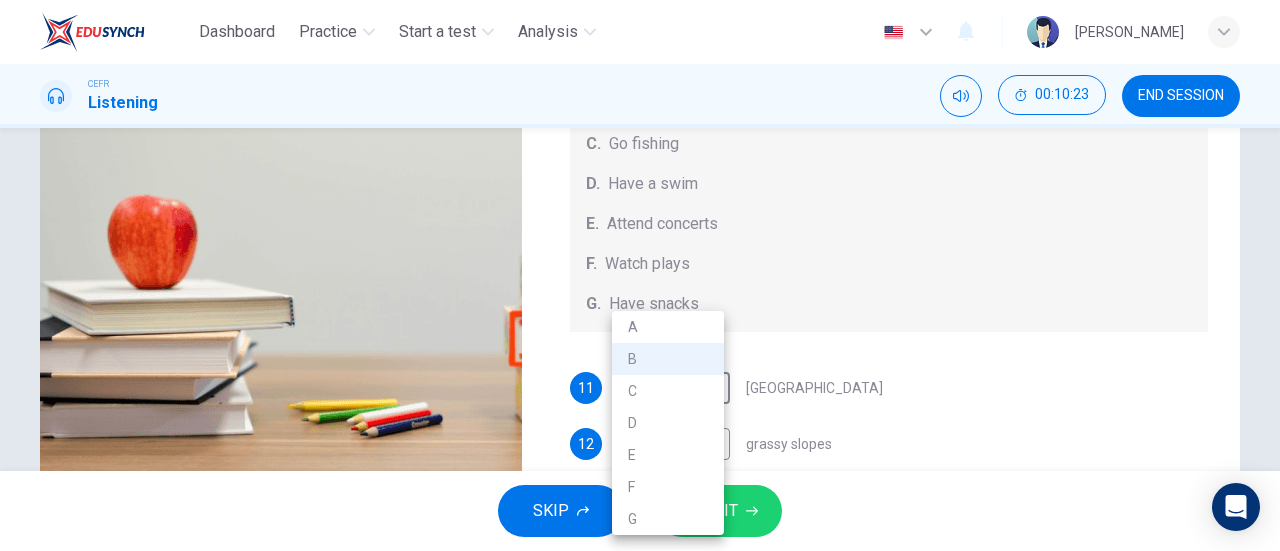 type on "0" 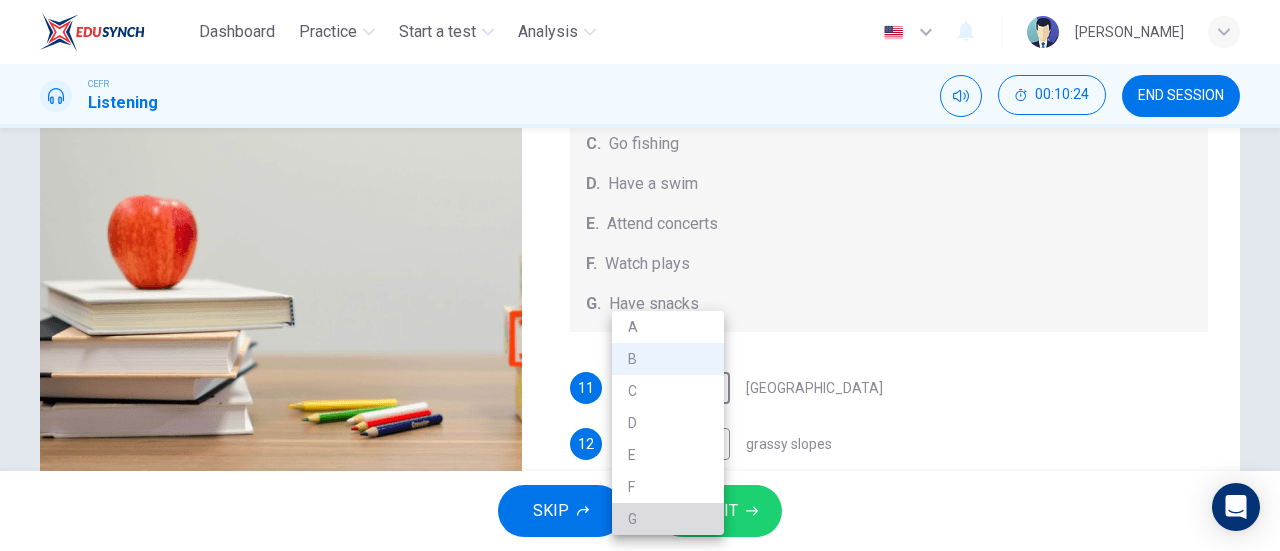 click on "G" at bounding box center (668, 519) 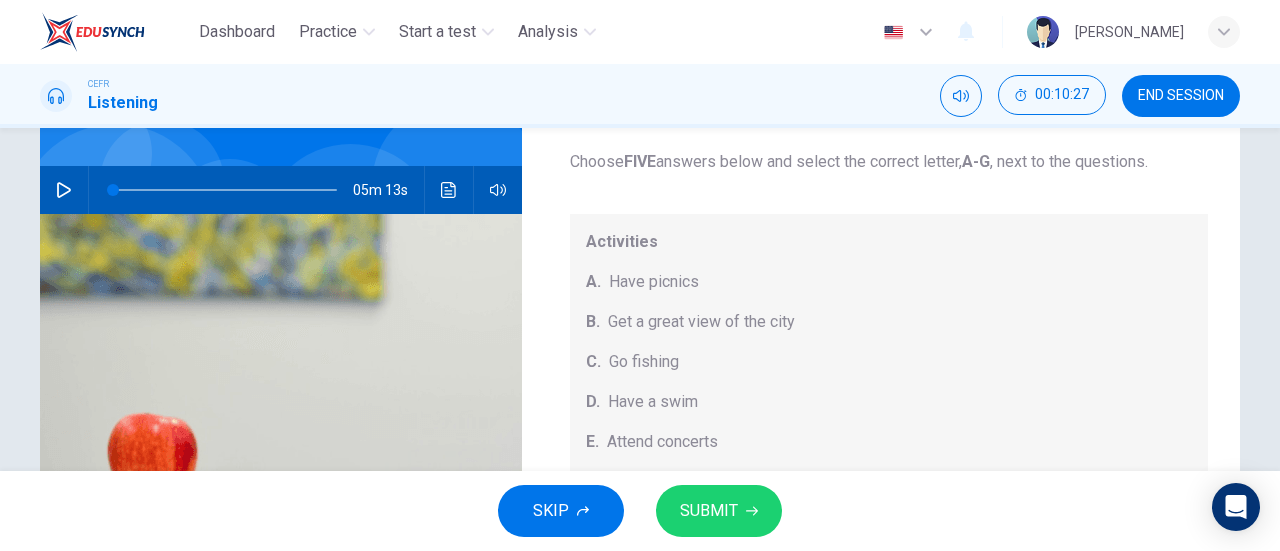 scroll, scrollTop: 411, scrollLeft: 0, axis: vertical 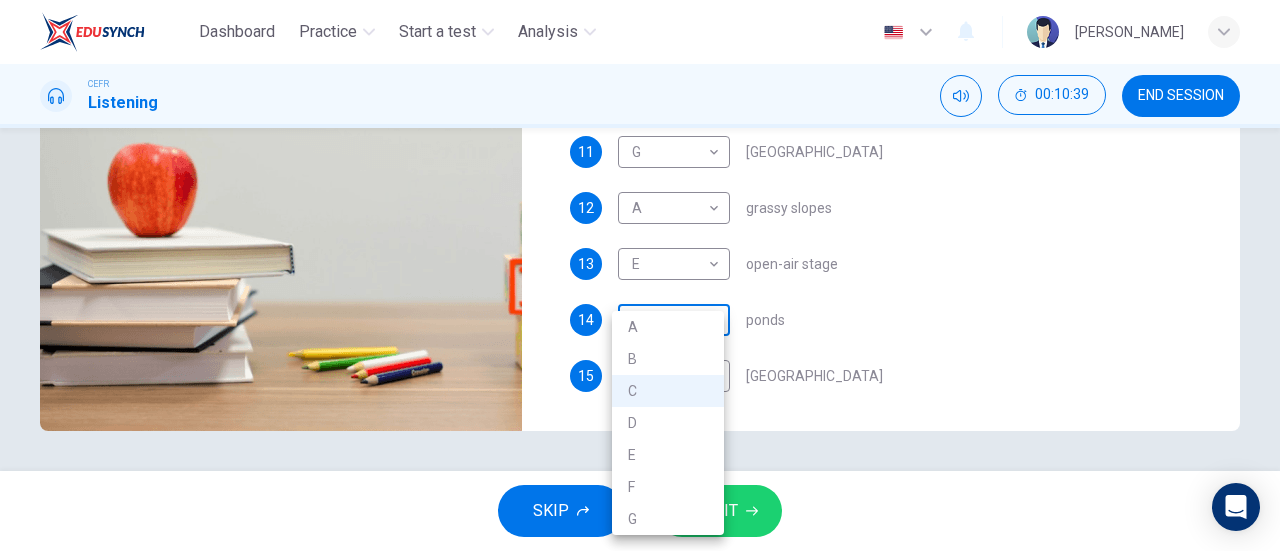 click on "Dashboard Practice Start a test Analysis English en ​ [PERSON_NAME] CEFR Listening 00:10:39 END SESSION Questions 11 - 15 Which activity can be done at each of the following locations on the heath? Choose  FIVE  answers below and select the correct letter,  A-G , next to the questions. Activities A. Have picnics B. Get a great view of the city C. Go fishing D. Have a swim E. Attend concerts F. Watch plays G. Have snacks 11 G G ​ [GEOGRAPHIC_DATA] 12 A A ​ grassy slopes 13 E E ​ open-air stage 14 C C ​ ponds 15 B B ​ [GEOGRAPHIC_DATA] Audio Tour 05m 13s SKIP SUBMIT EduSynch - Online Language Proficiency Testing
Dashboard Practice Start a test Analysis Notifications © Copyright  2025 A B C D E F G" at bounding box center [640, 275] 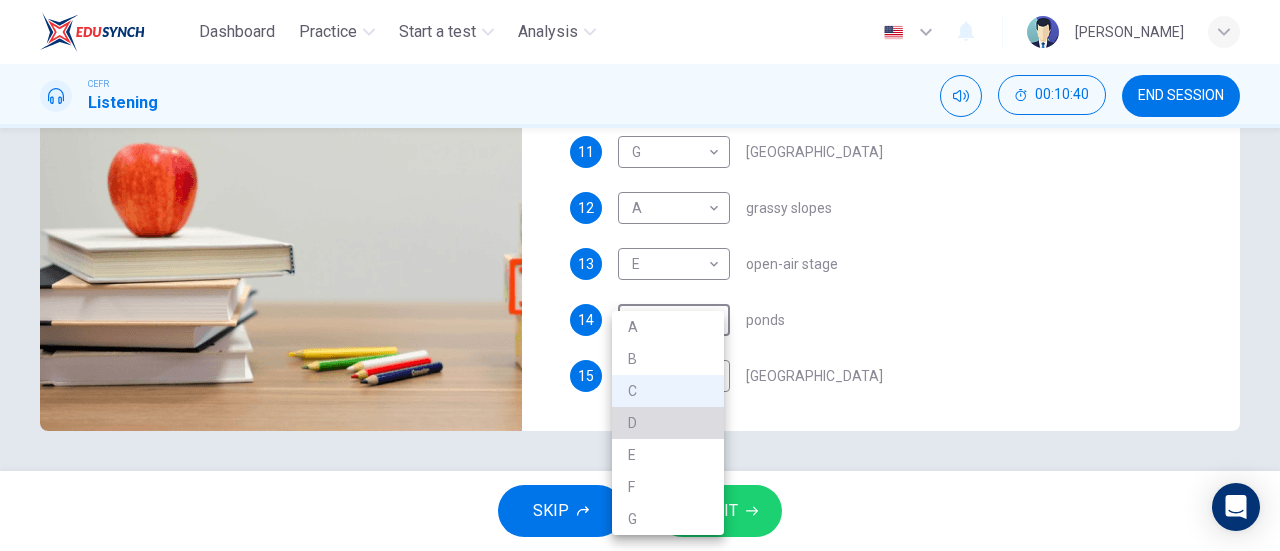 click on "D" at bounding box center [668, 423] 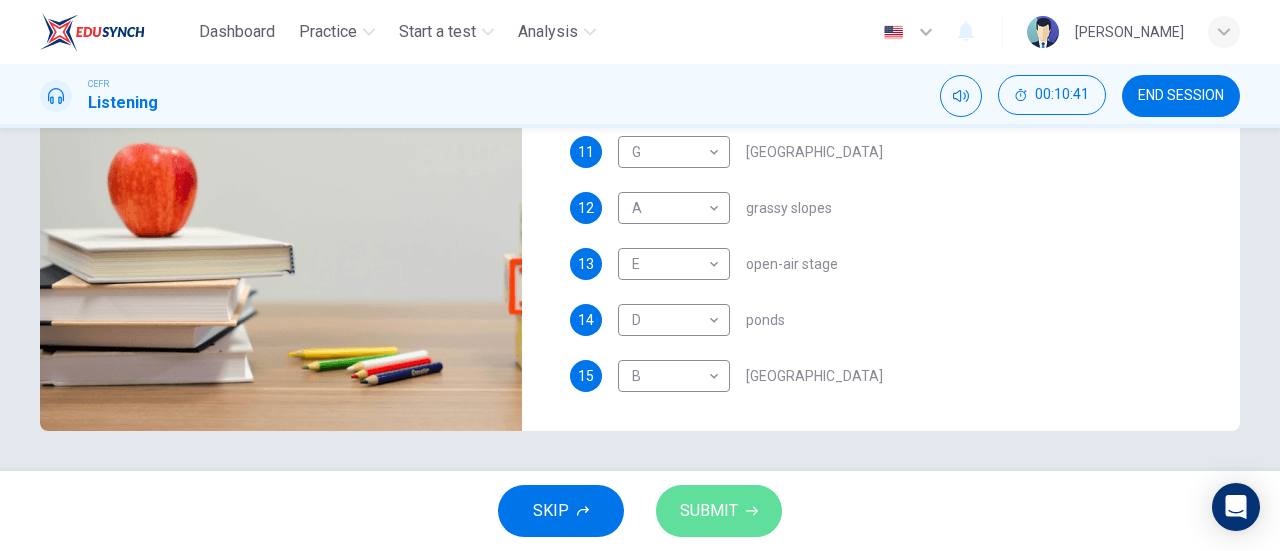 click on "SUBMIT" at bounding box center (719, 511) 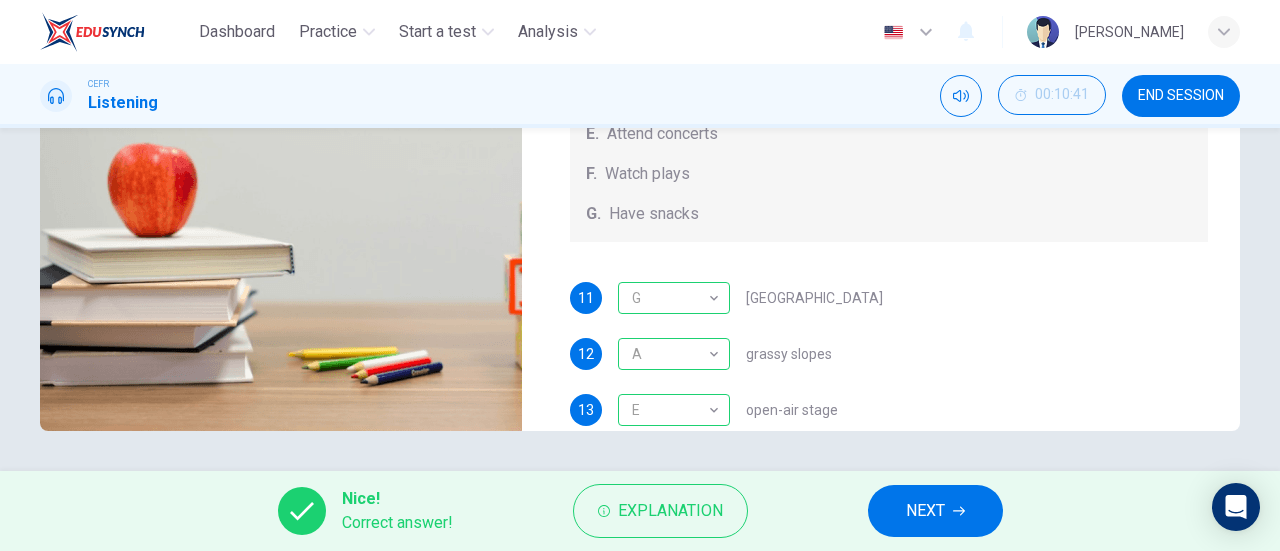 scroll, scrollTop: 184, scrollLeft: 0, axis: vertical 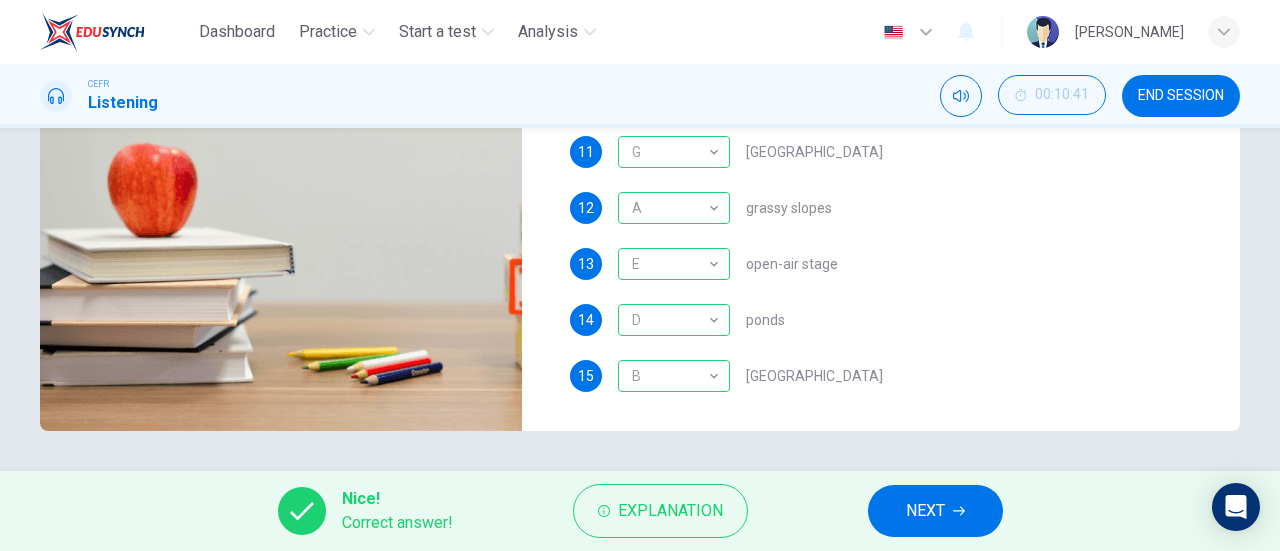 click on "NEXT" at bounding box center [935, 511] 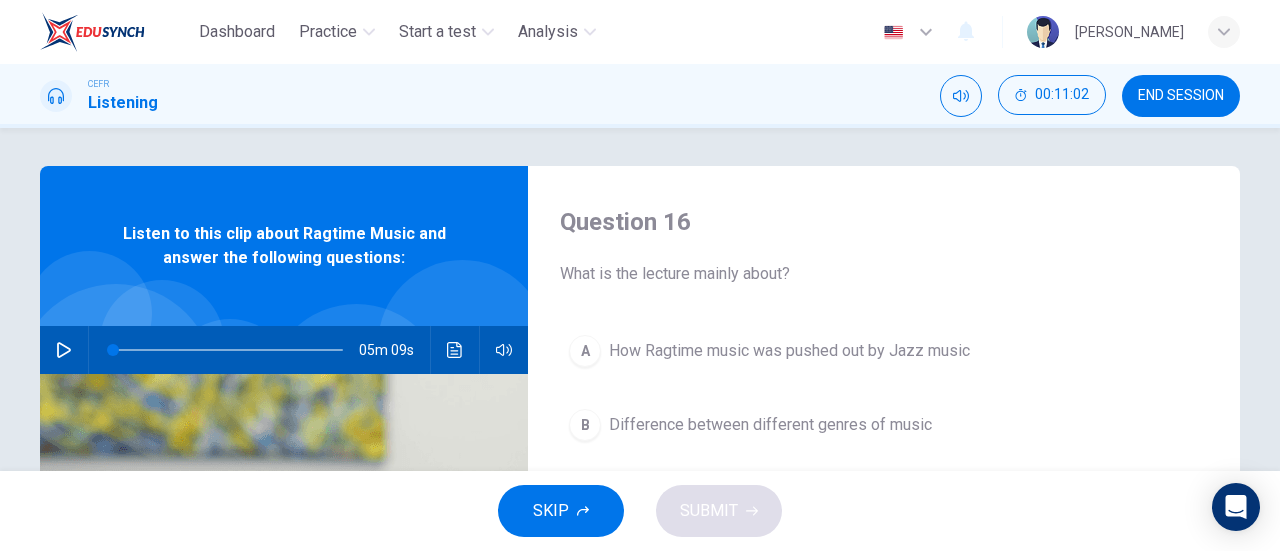 scroll, scrollTop: 0, scrollLeft: 0, axis: both 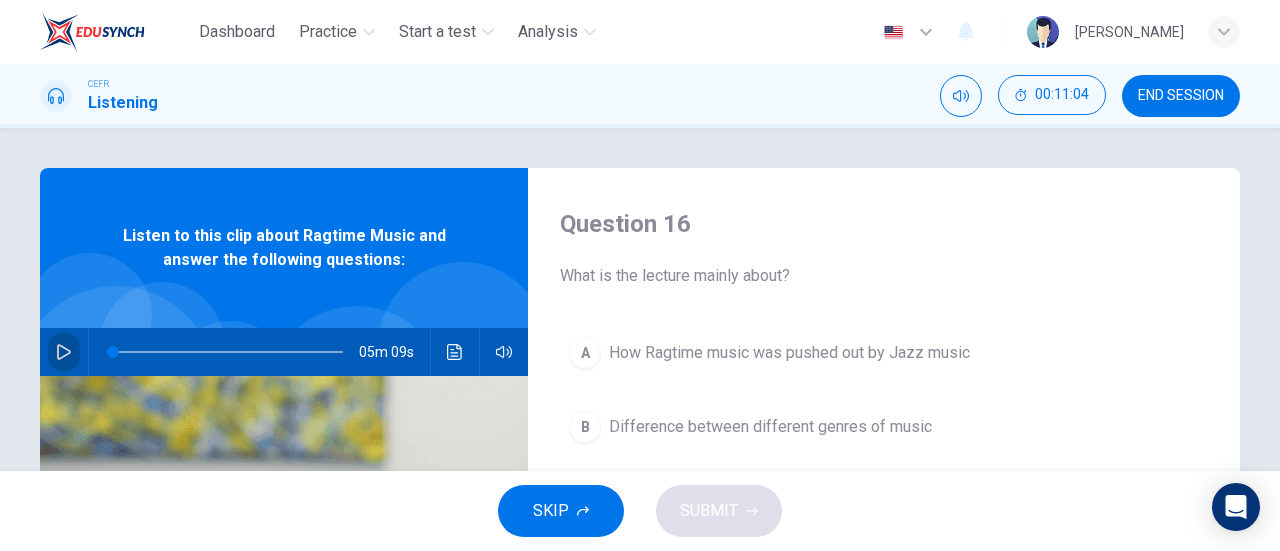 click at bounding box center (64, 352) 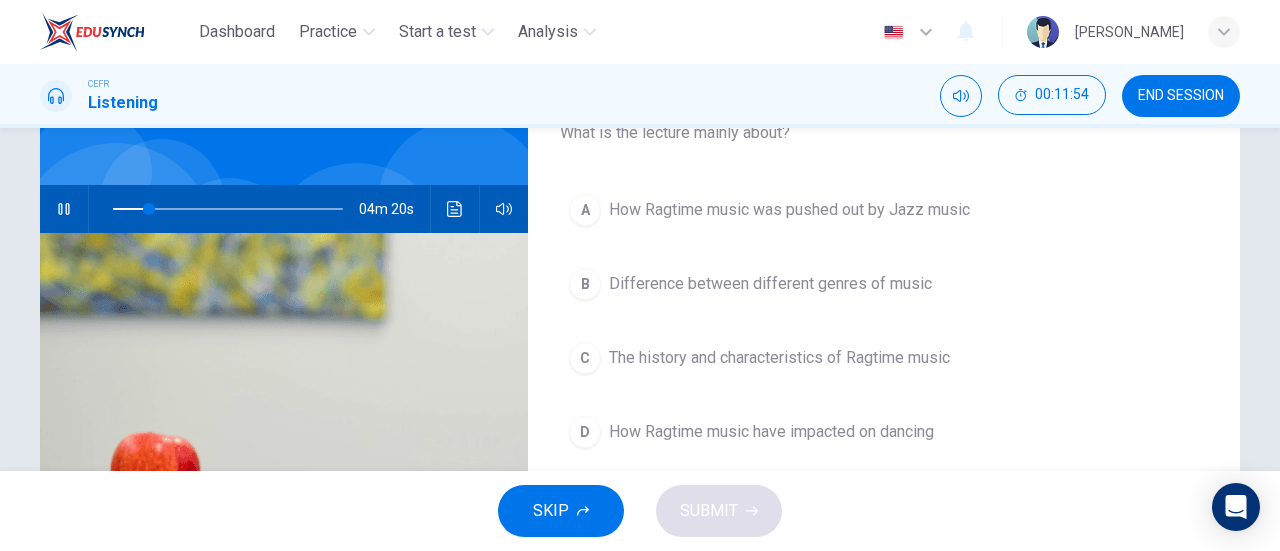 scroll, scrollTop: 144, scrollLeft: 0, axis: vertical 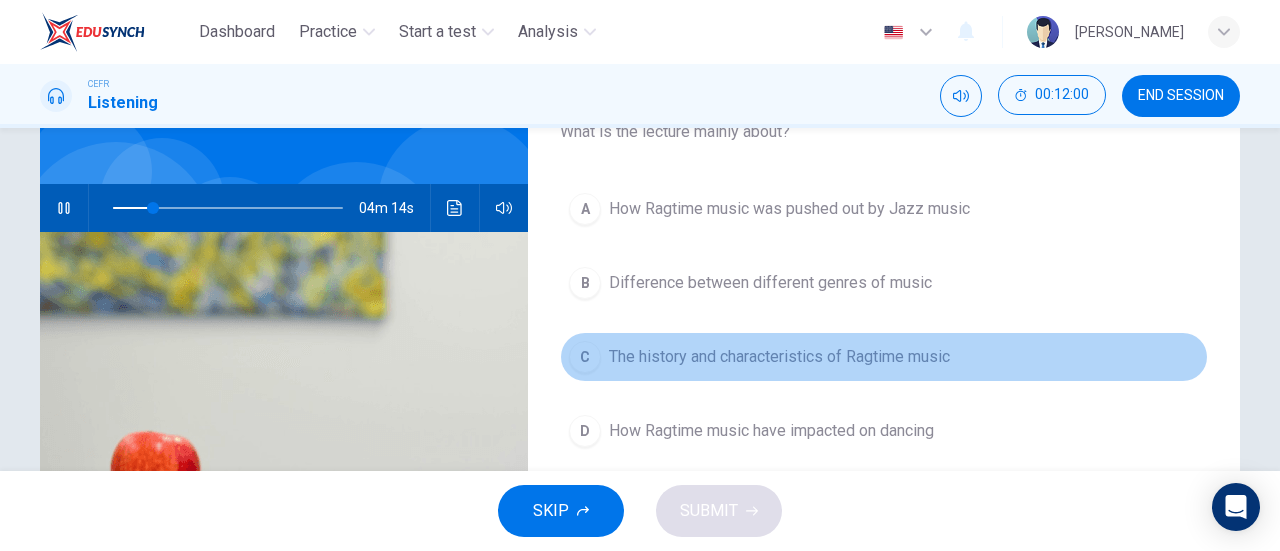 click on "The history and characteristics of Ragtime music" at bounding box center [779, 357] 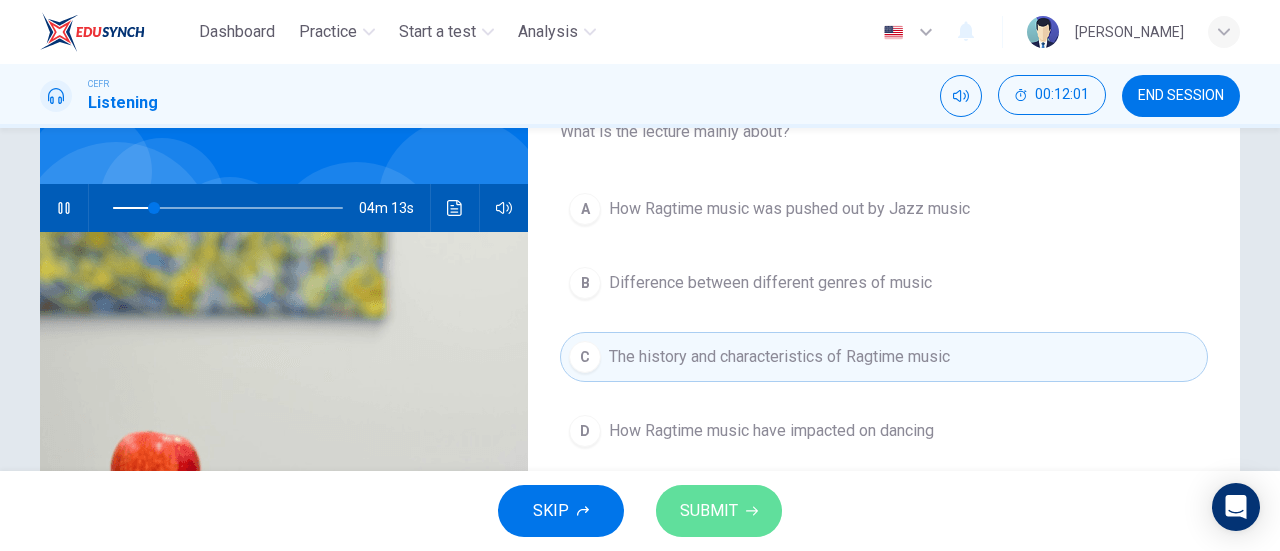 click on "SUBMIT" at bounding box center (709, 511) 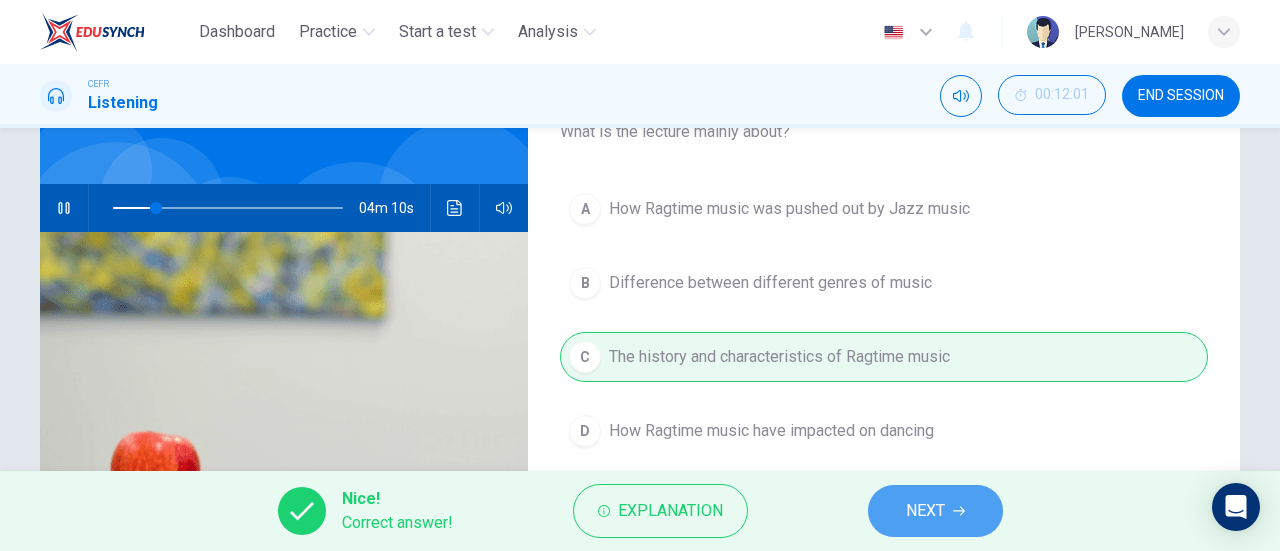 click on "NEXT" at bounding box center (925, 511) 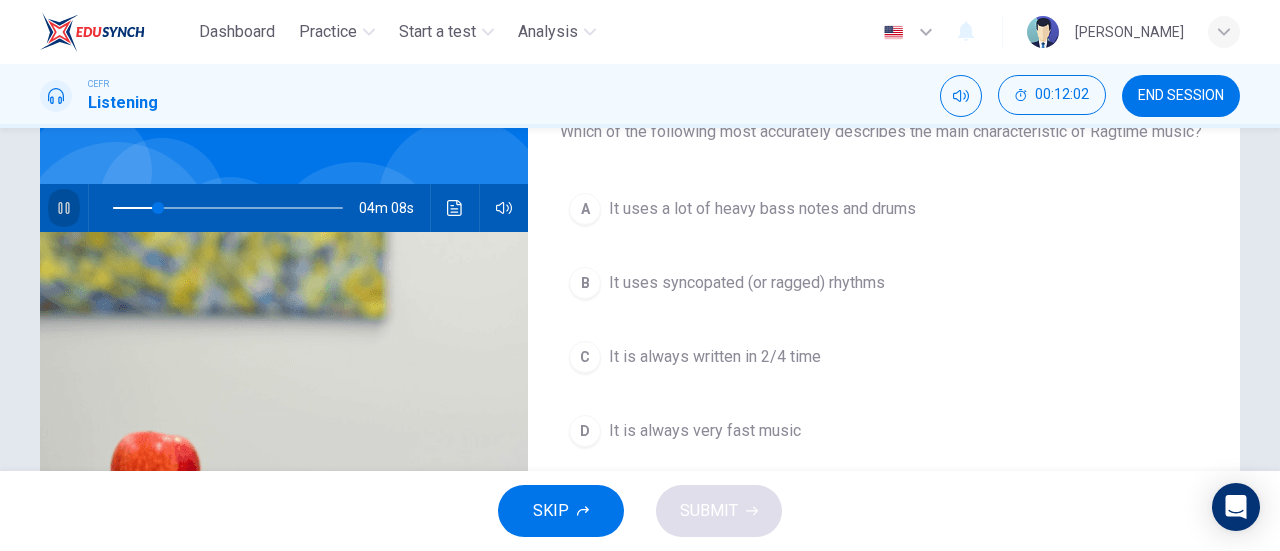 click at bounding box center [64, 208] 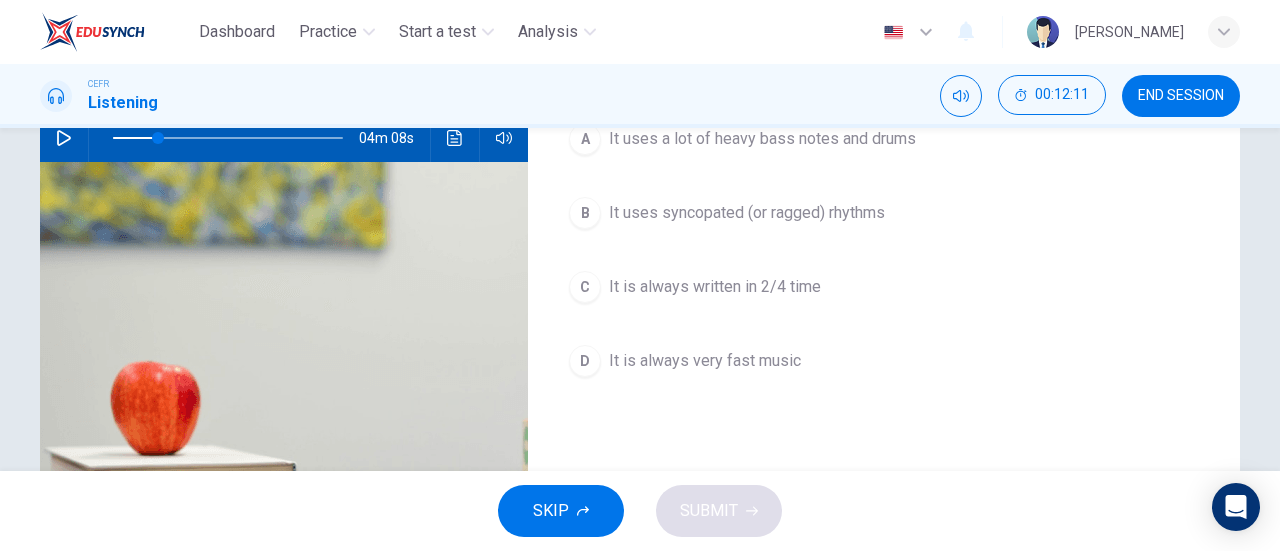 scroll, scrollTop: 78, scrollLeft: 0, axis: vertical 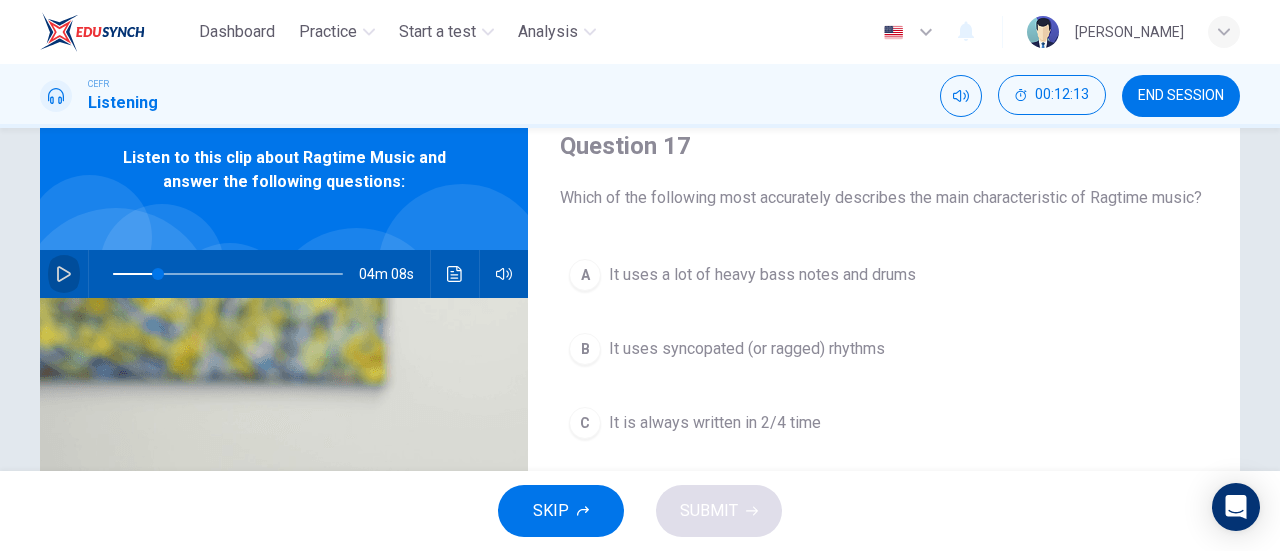 click at bounding box center [64, 274] 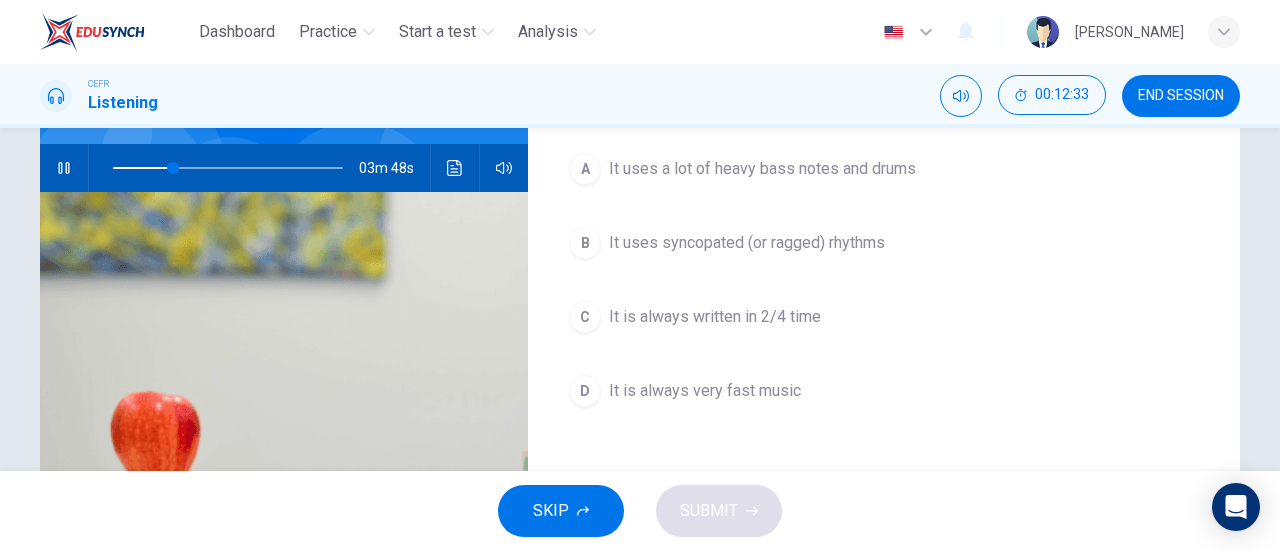 scroll, scrollTop: 185, scrollLeft: 0, axis: vertical 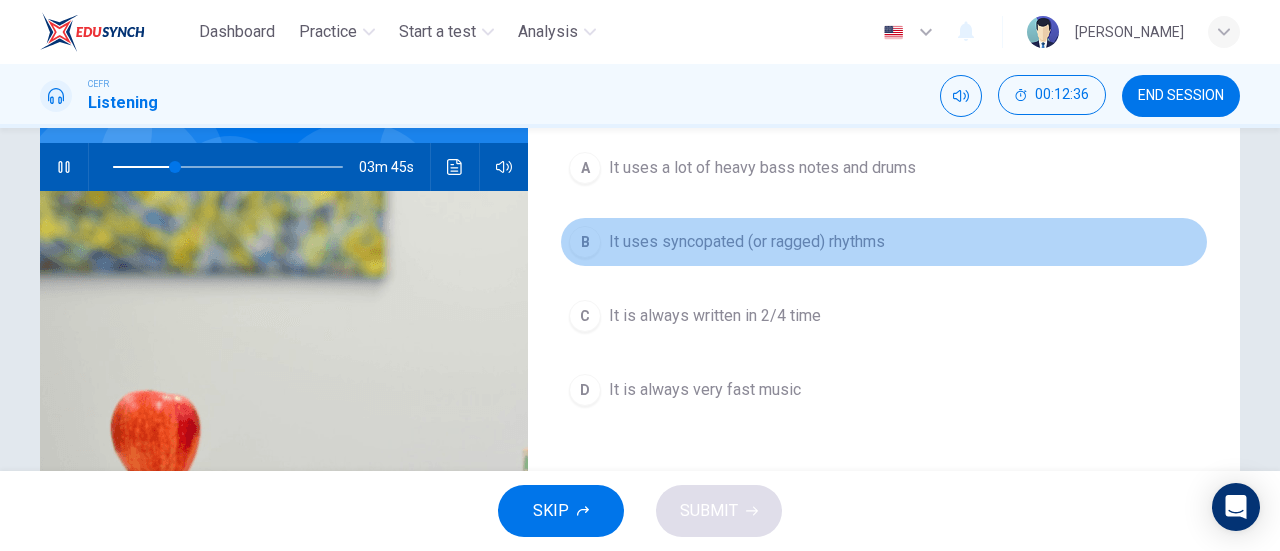click on "It uses syncopated (or ragged) rhythms" at bounding box center [747, 242] 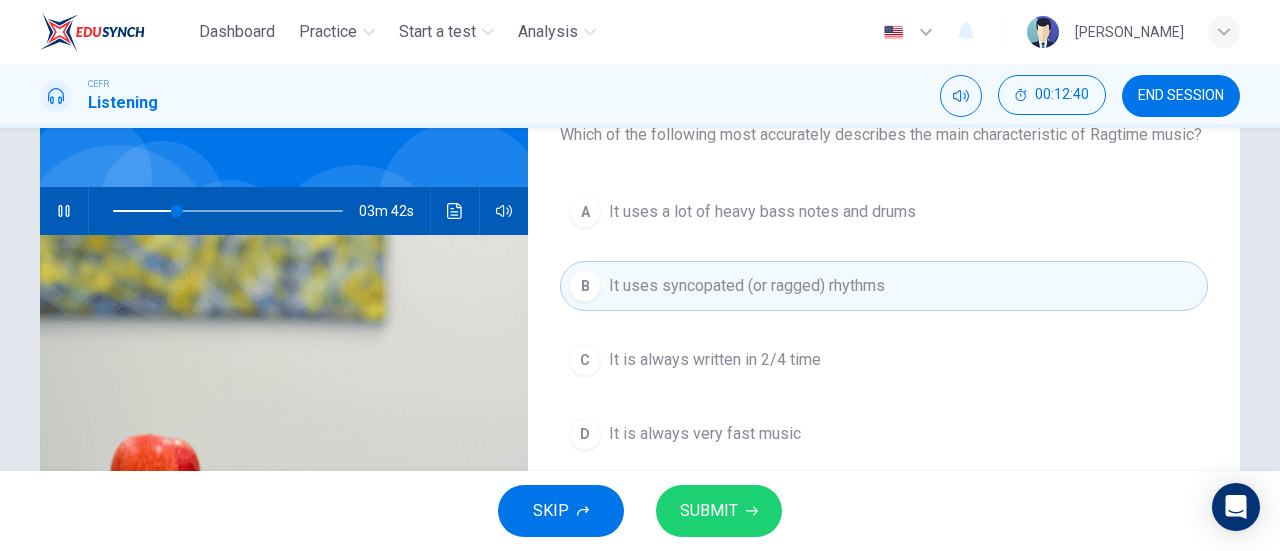 scroll, scrollTop: 152, scrollLeft: 0, axis: vertical 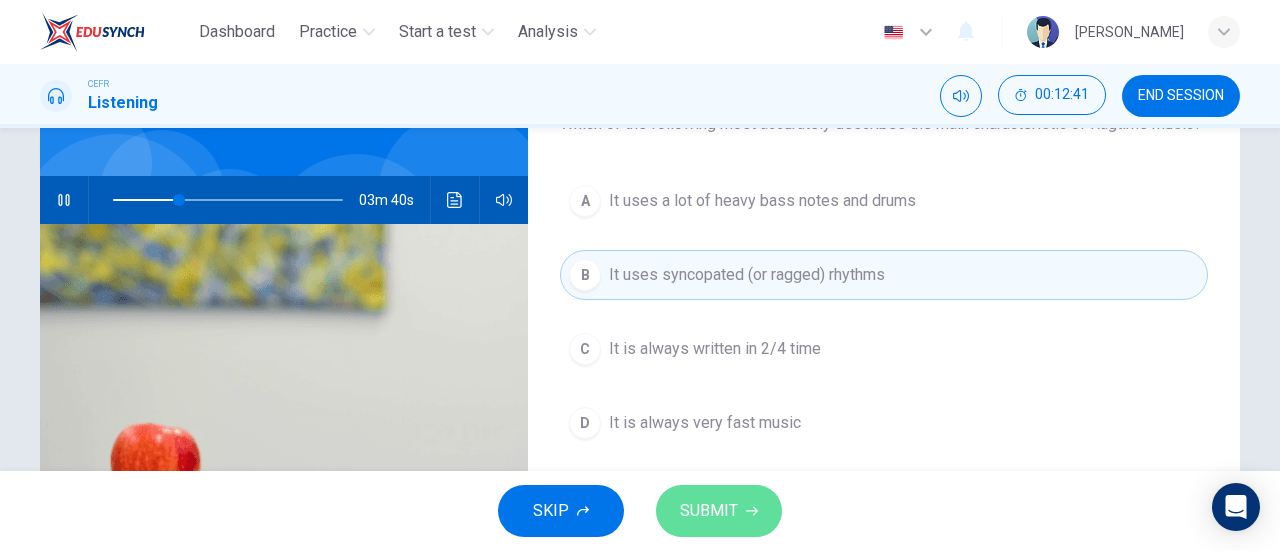 click on "SUBMIT" at bounding box center (719, 511) 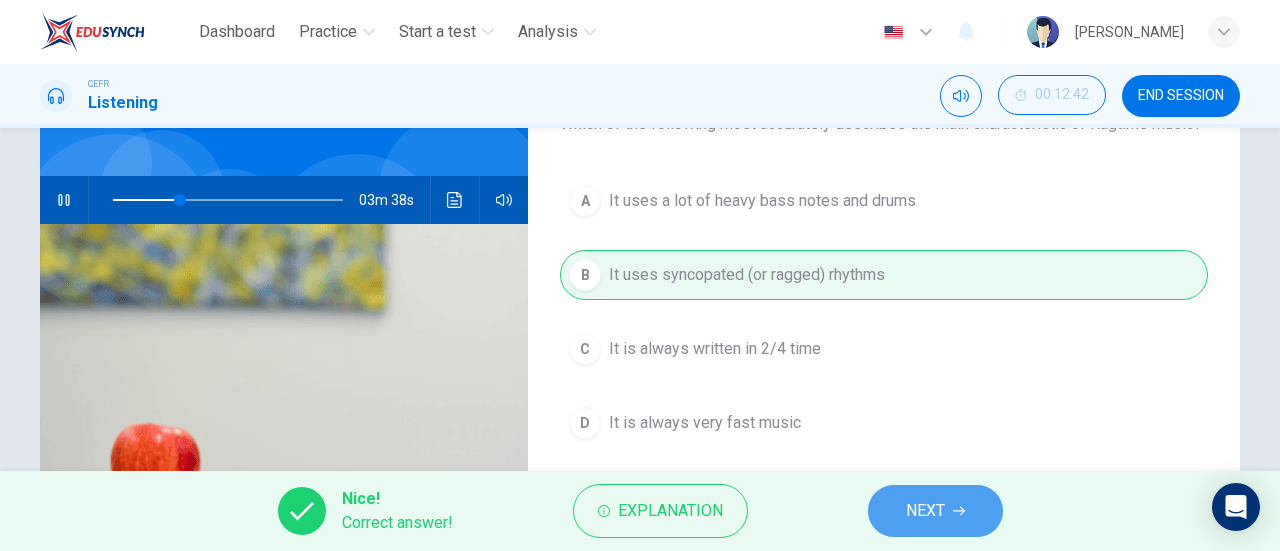 click on "NEXT" at bounding box center [925, 511] 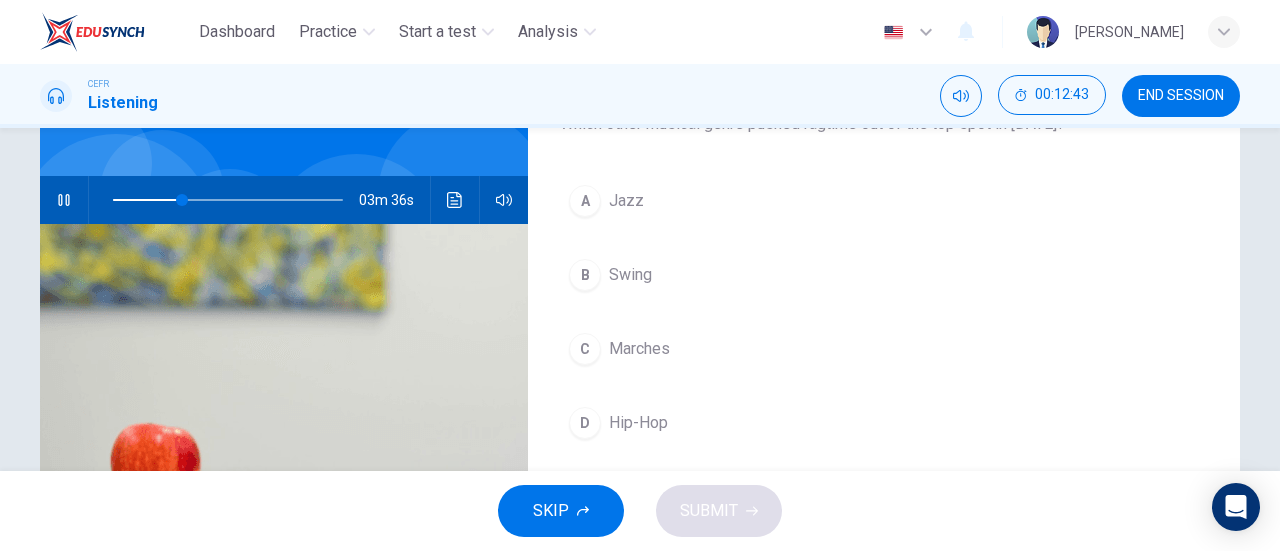 scroll, scrollTop: 84, scrollLeft: 0, axis: vertical 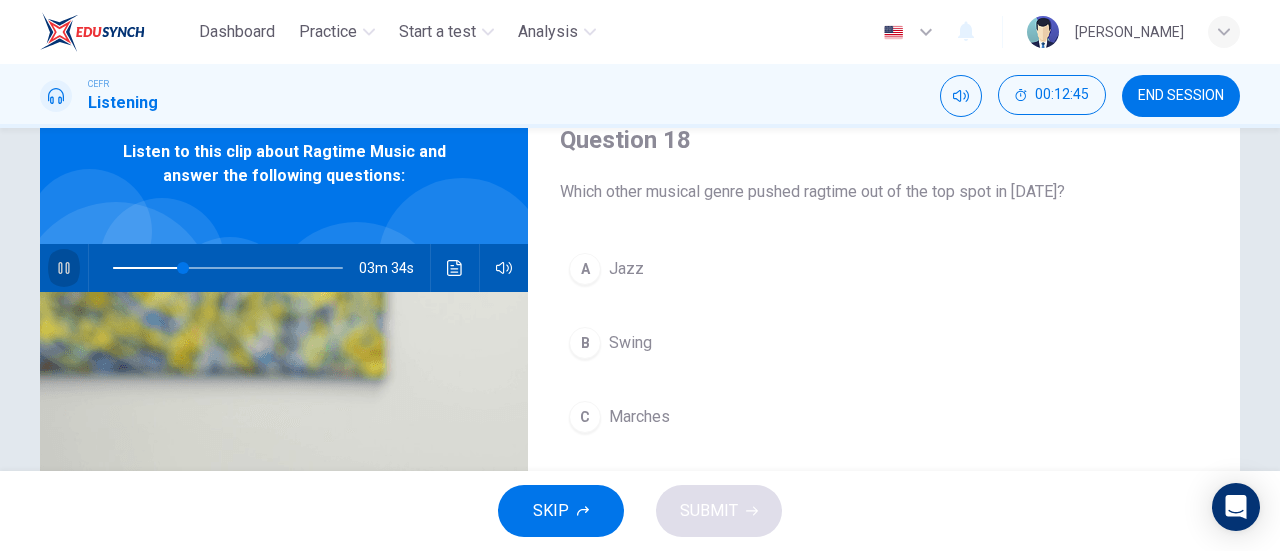 click at bounding box center [64, 268] 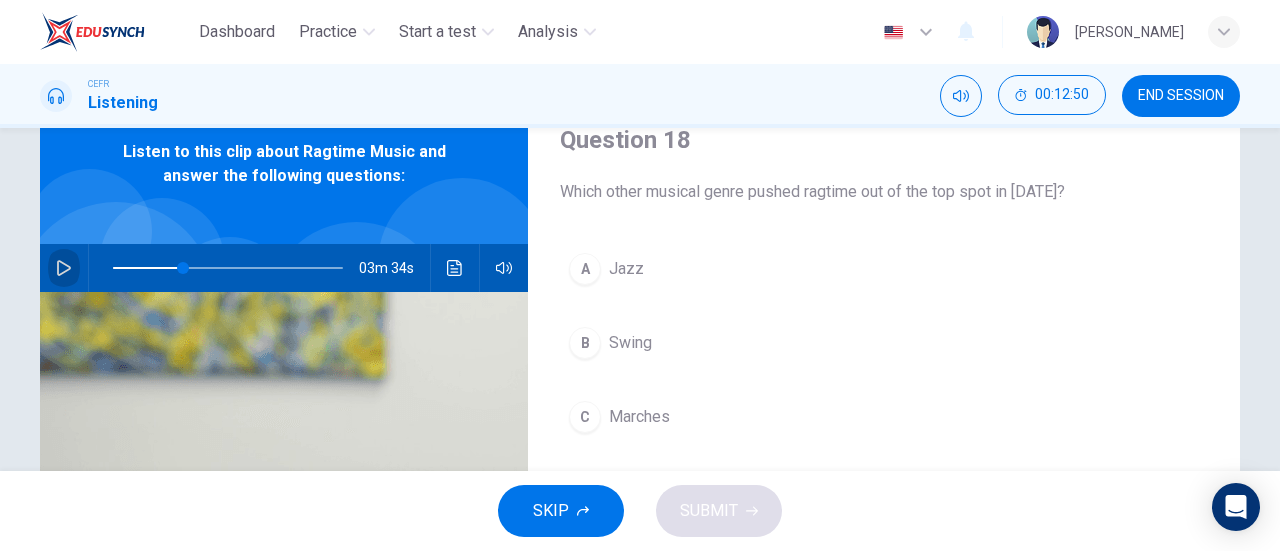 click at bounding box center (64, 268) 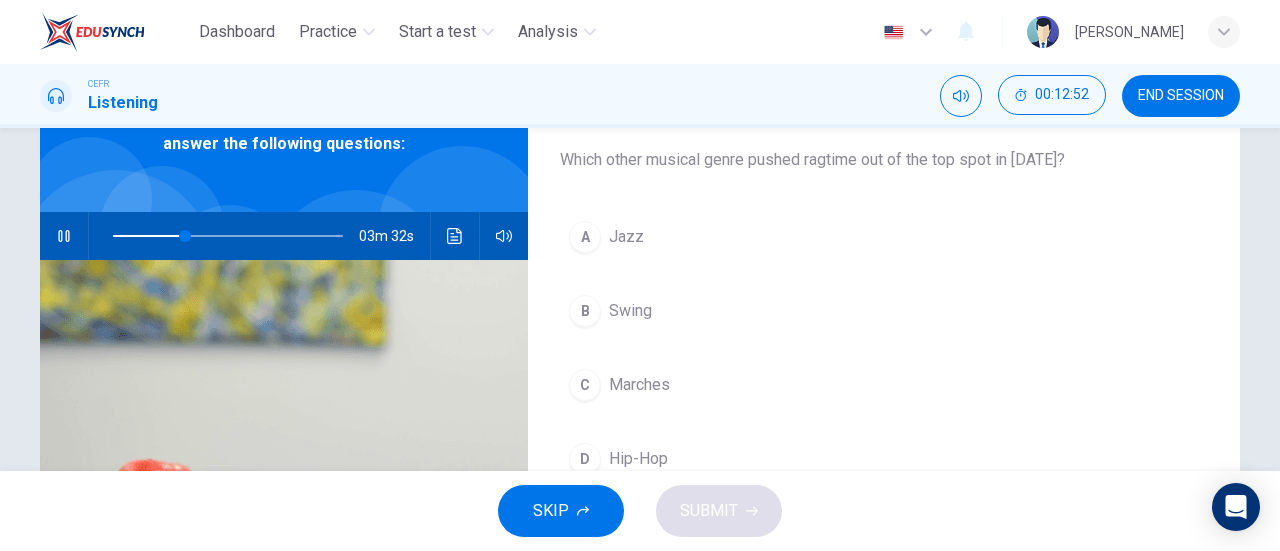 scroll, scrollTop: 119, scrollLeft: 0, axis: vertical 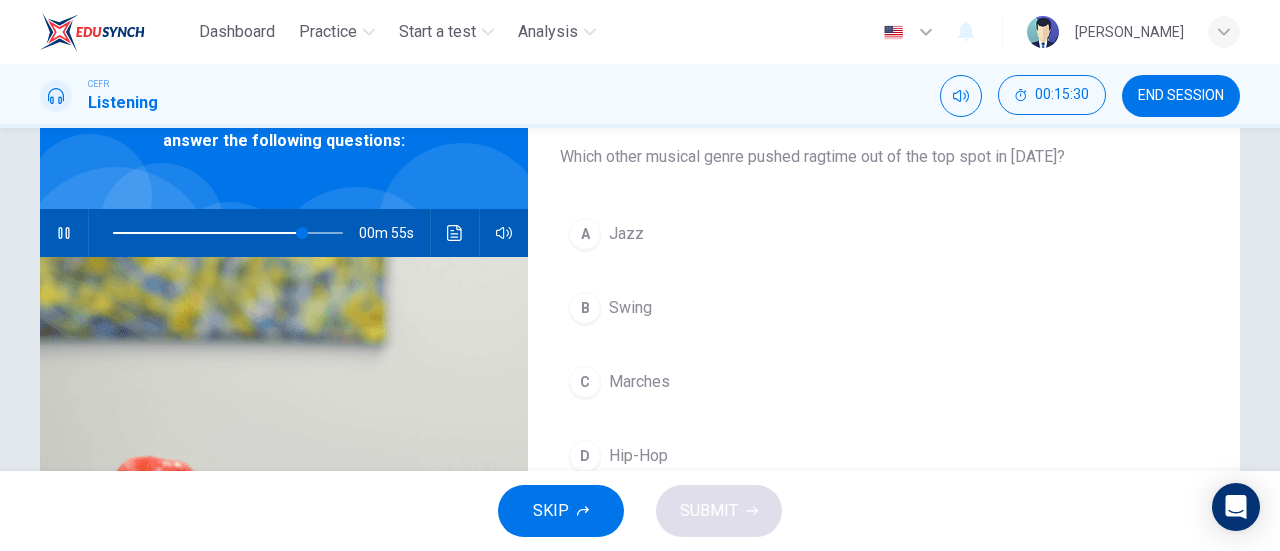 click on "A" at bounding box center (585, 234) 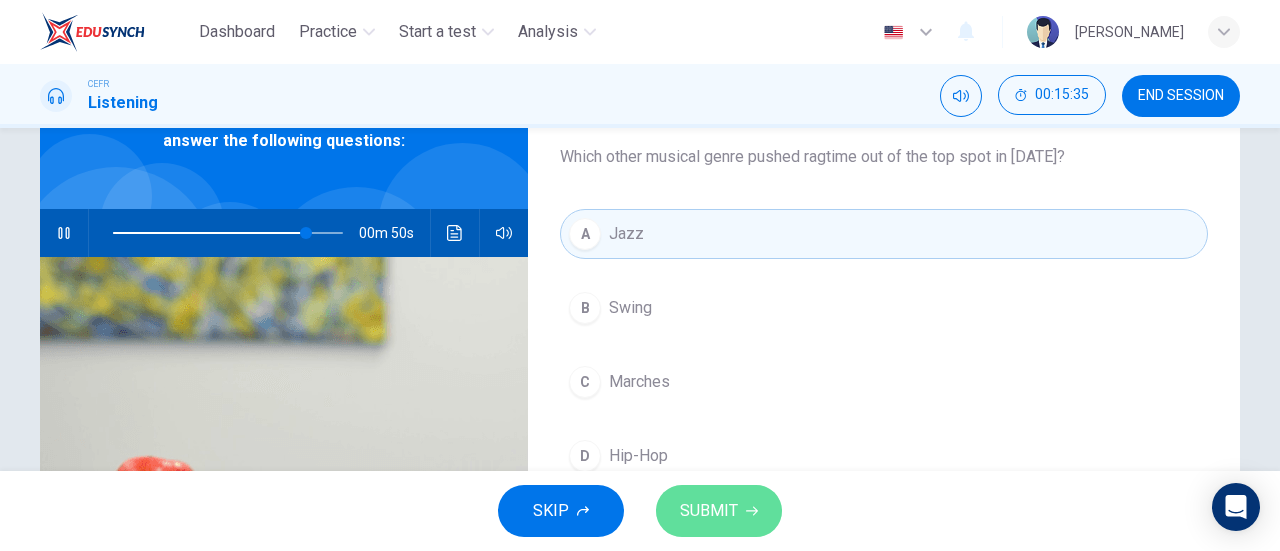 click on "SUBMIT" at bounding box center [719, 511] 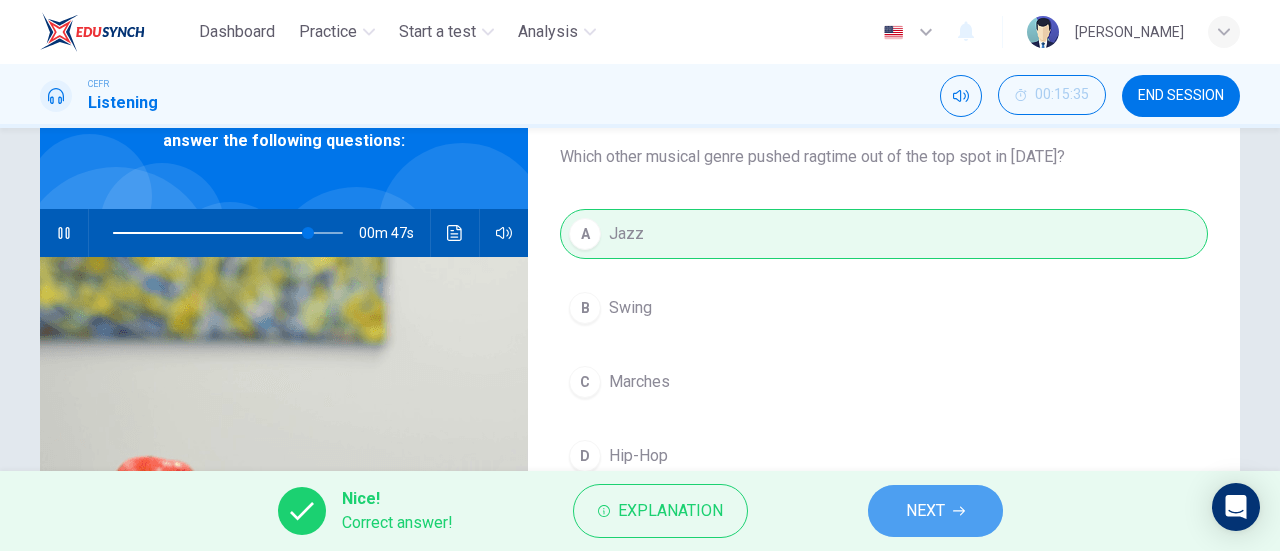 click on "NEXT" at bounding box center [935, 511] 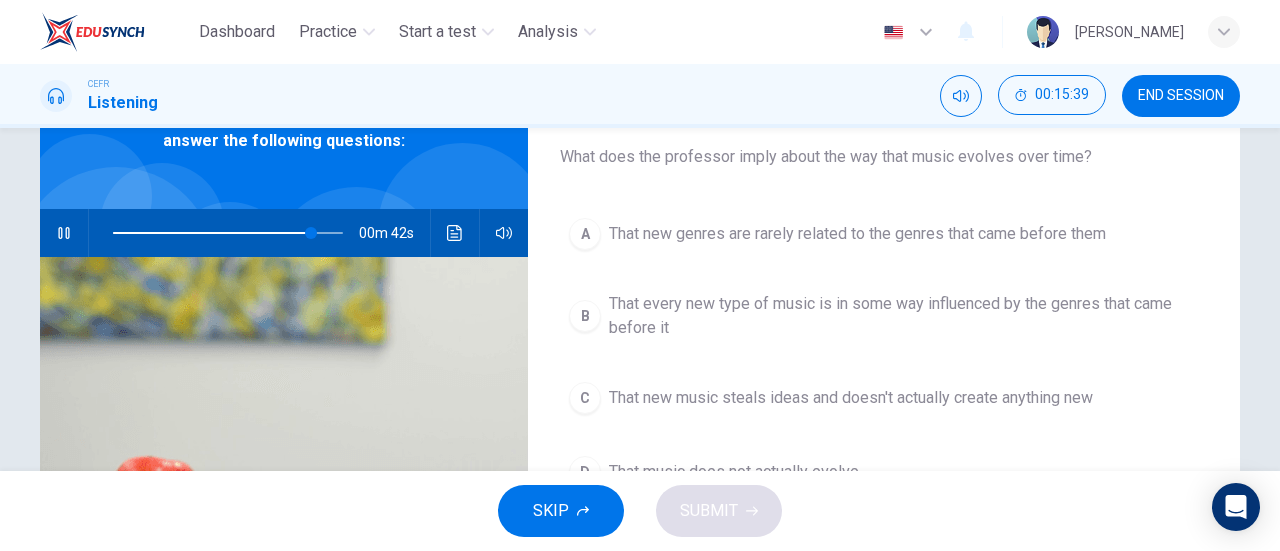 click on "00m 42s" at bounding box center (284, 233) 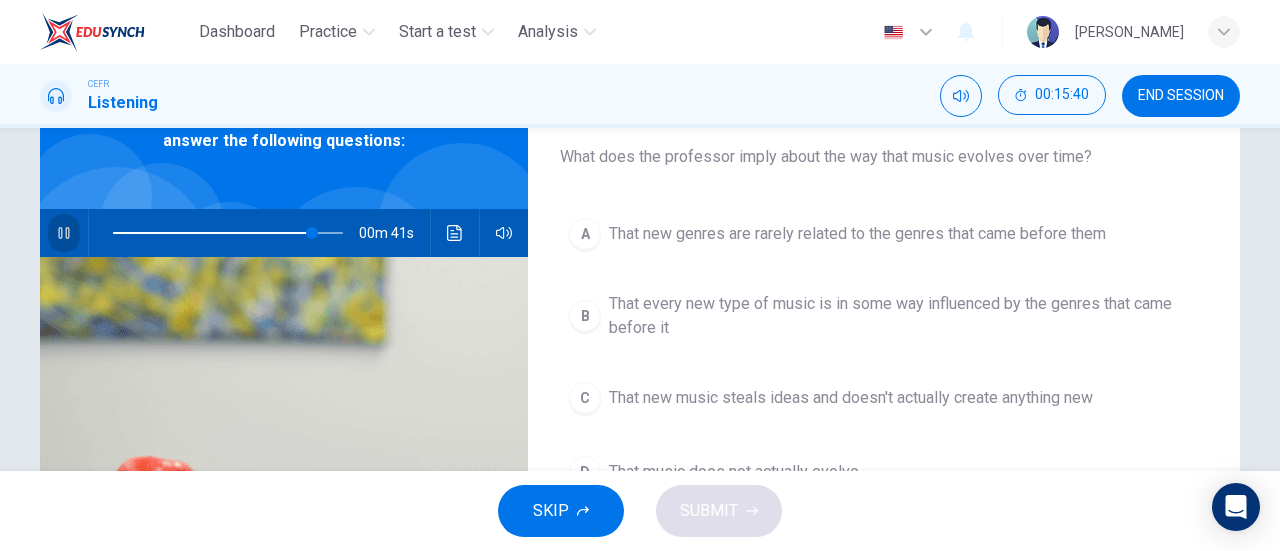 click at bounding box center (64, 233) 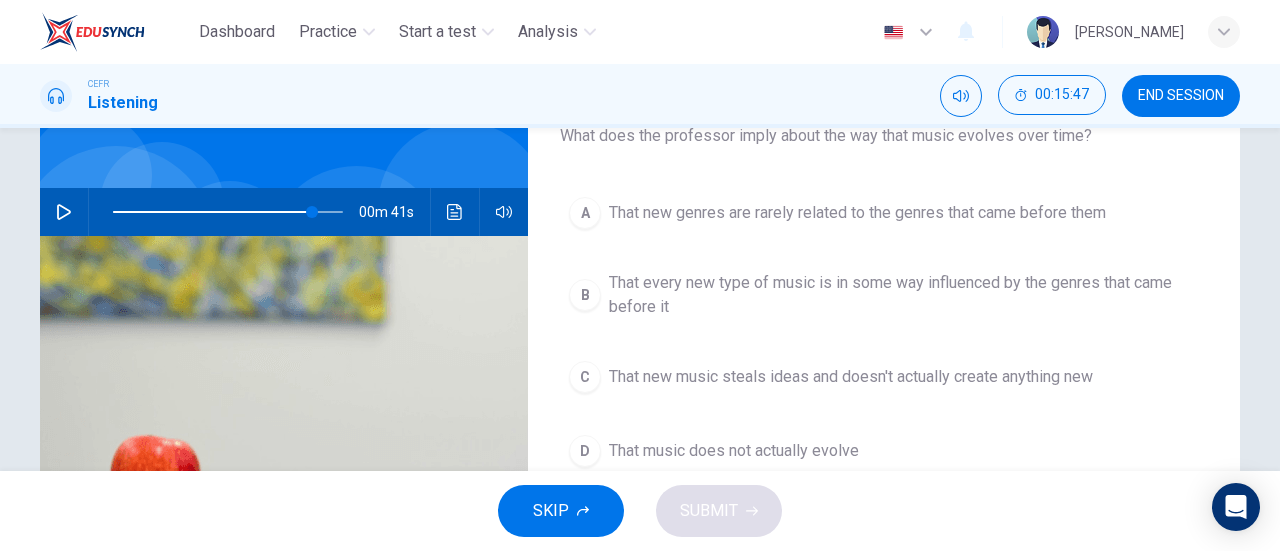 scroll, scrollTop: 142, scrollLeft: 0, axis: vertical 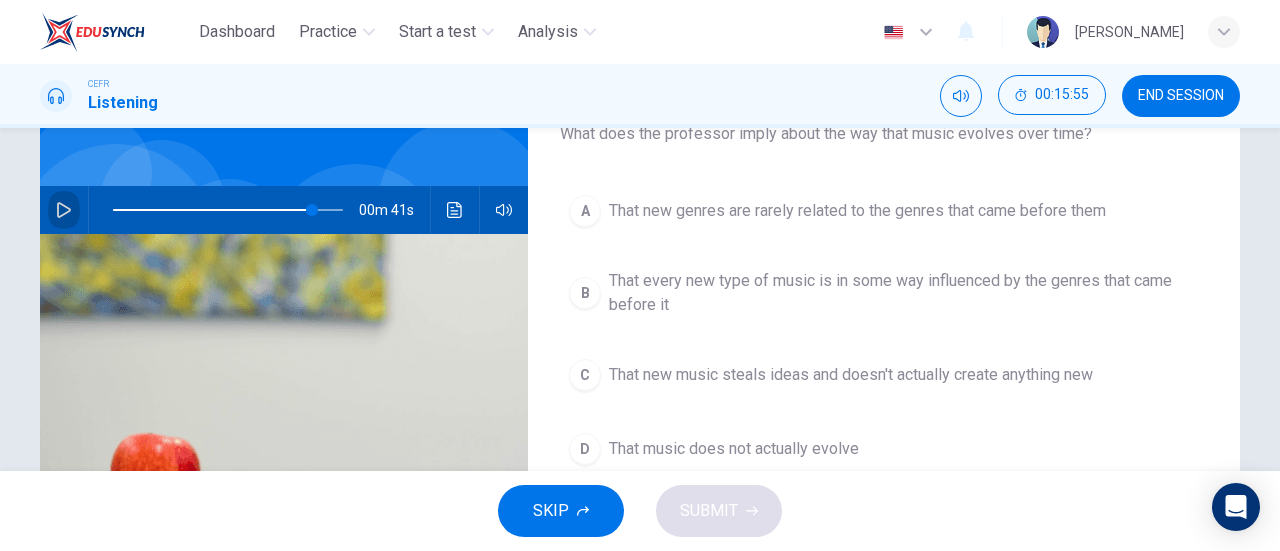 click at bounding box center [64, 210] 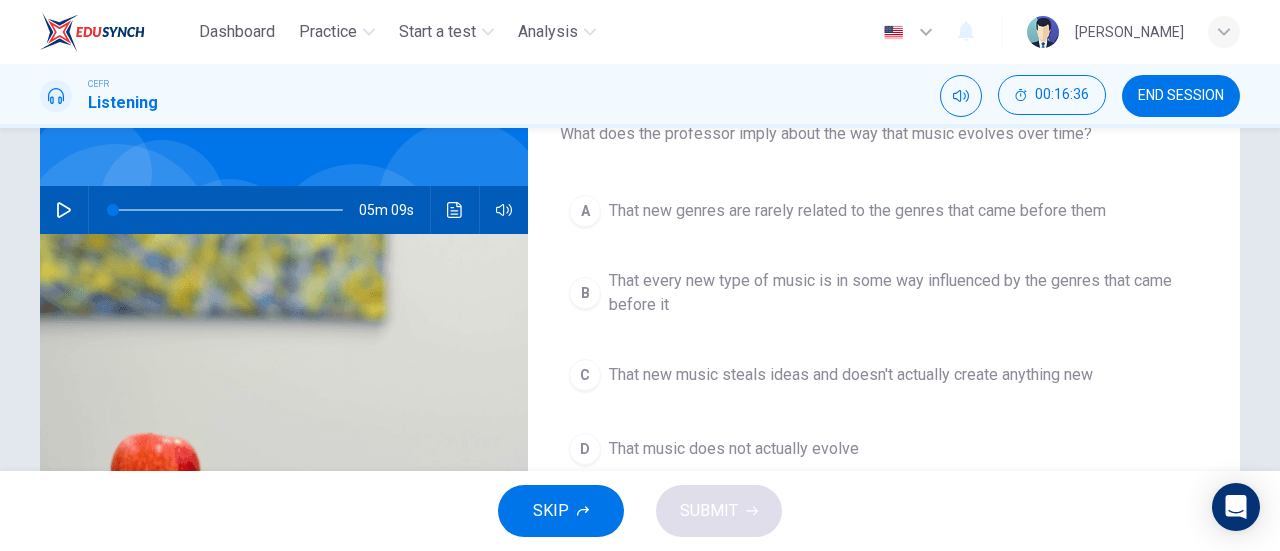 type on "0" 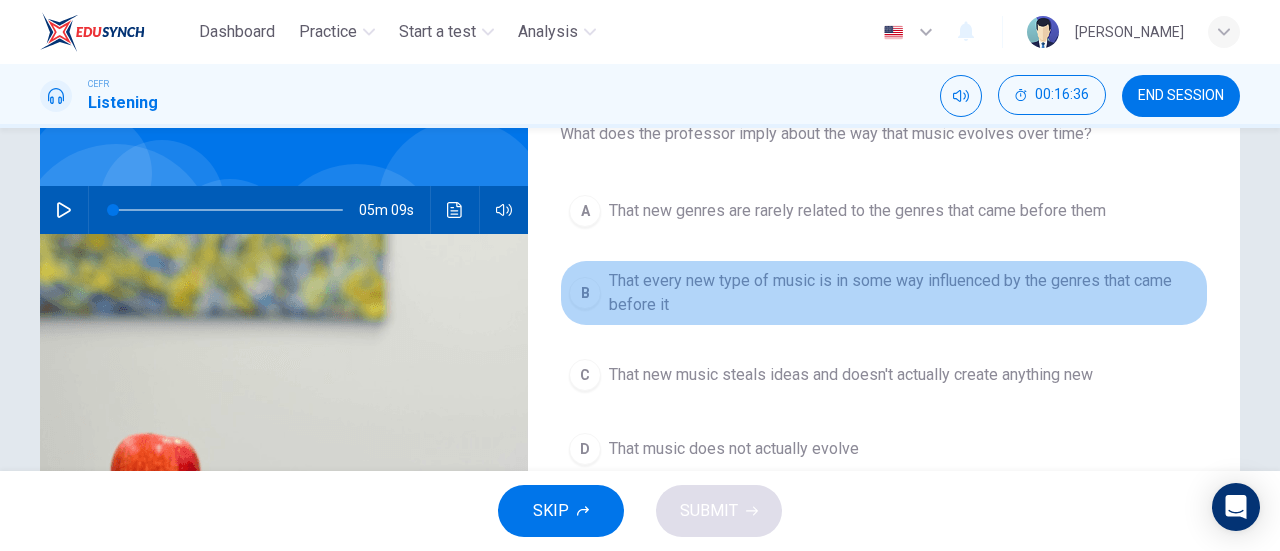 click on "That every new type of music is in some way influenced by the genres that came before it" at bounding box center (904, 293) 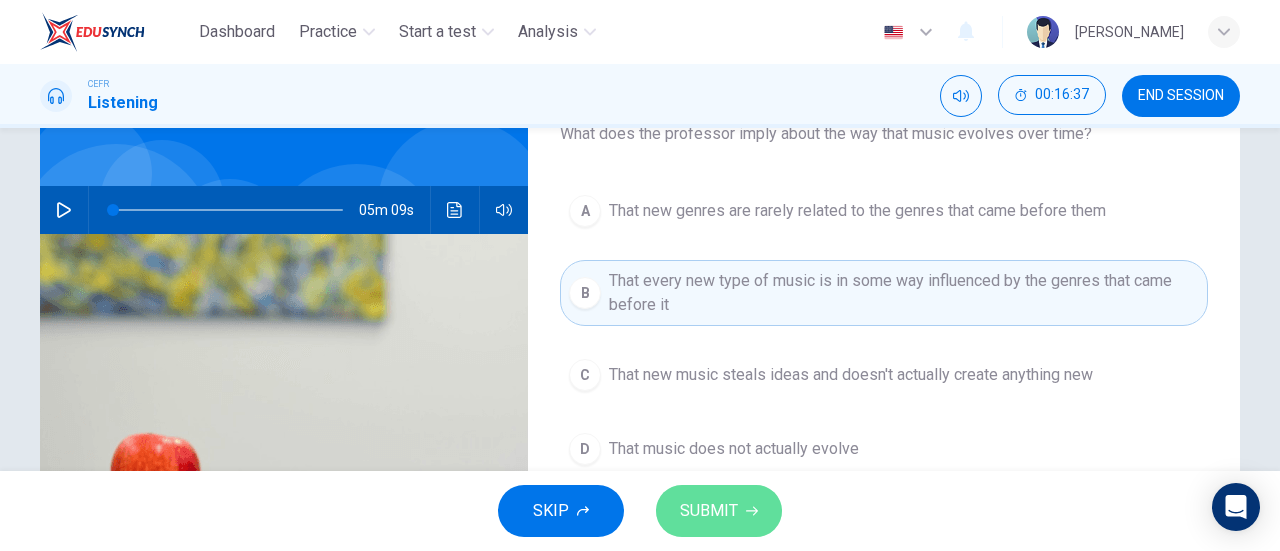 click on "SUBMIT" at bounding box center (709, 511) 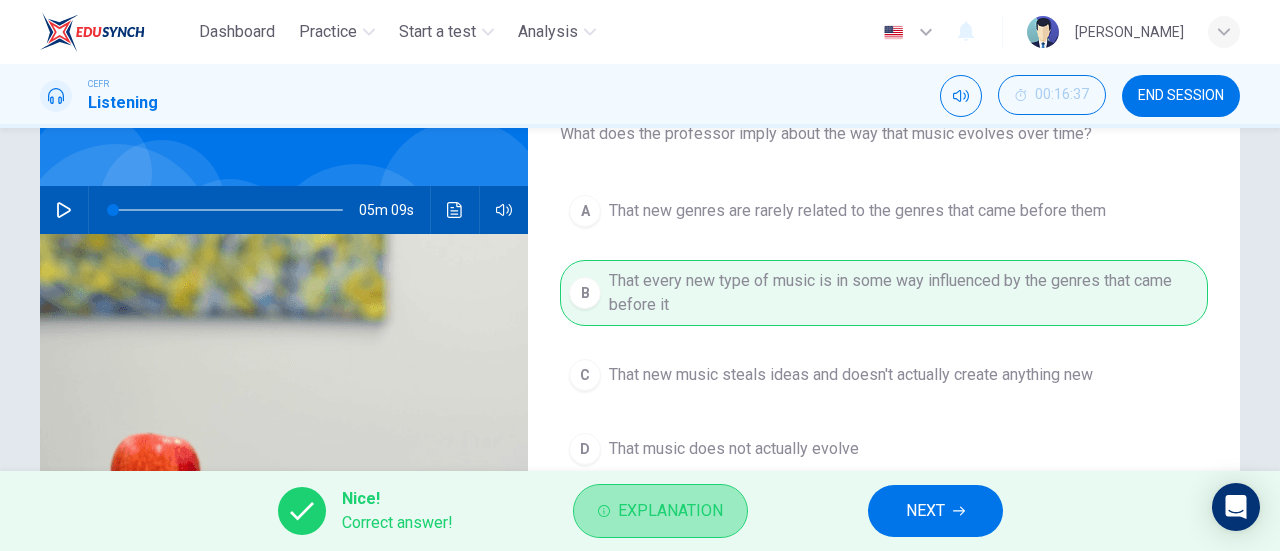 click on "Explanation" at bounding box center (660, 511) 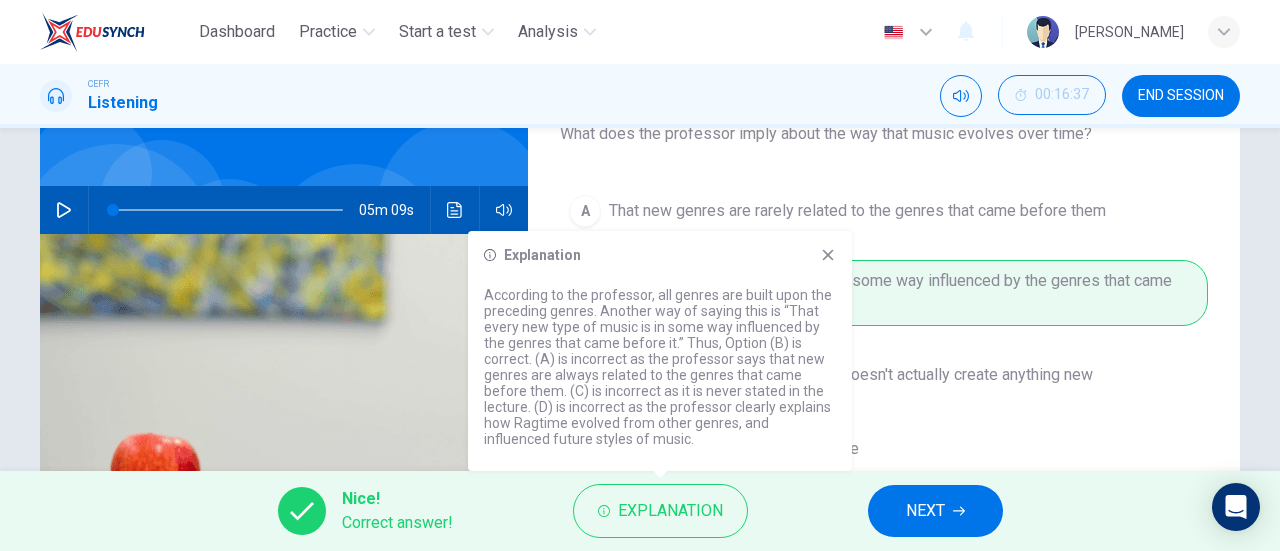 click on "Explanation According  to the professor, all genres are built upon the preceding genres. Another way of saying this is “That every new type of music is in some way influenced by the genres that came before it.” Thus, Option (B) is correct. (A) is incorrect as the professor says that new genres are always related to the genres that came before them. (C) is incorrect as it is never stated in the lecture. (D) is incorrect as the professor clearly explains how Ragtime evolved from other genres, and influenced future styles of music." at bounding box center [660, 351] 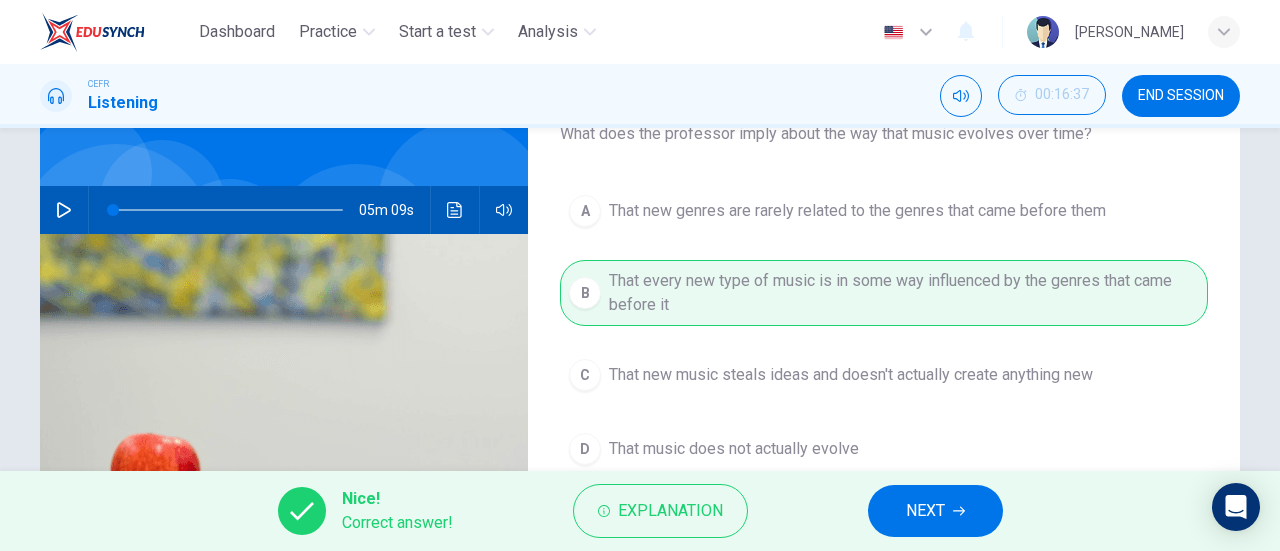 click on "05m 09s" at bounding box center [284, 210] 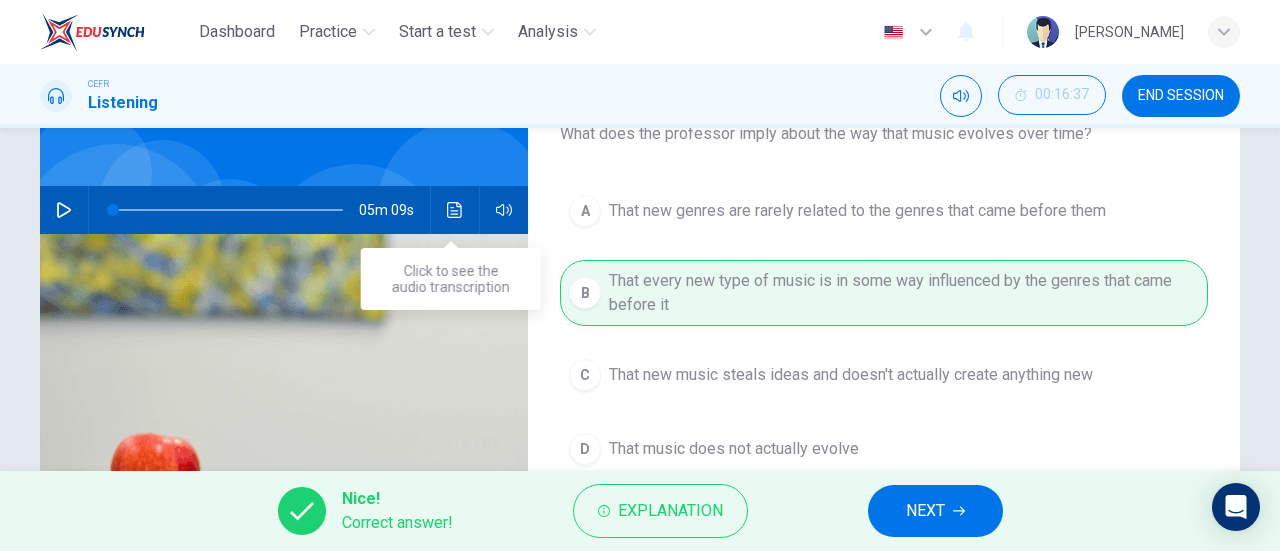 click at bounding box center [455, 210] 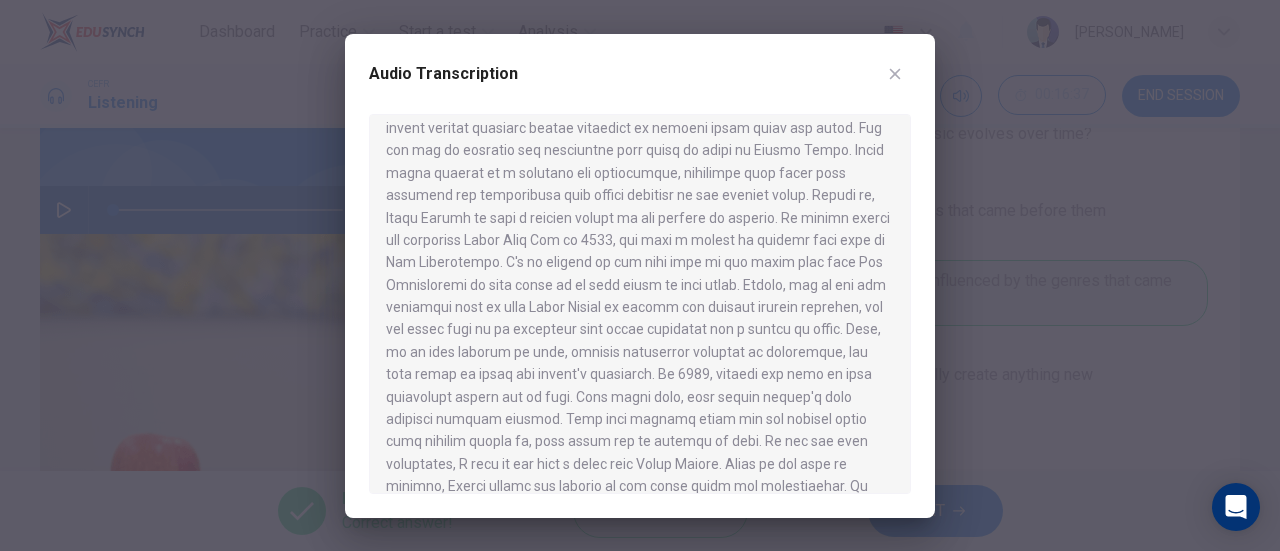 scroll, scrollTop: 974, scrollLeft: 0, axis: vertical 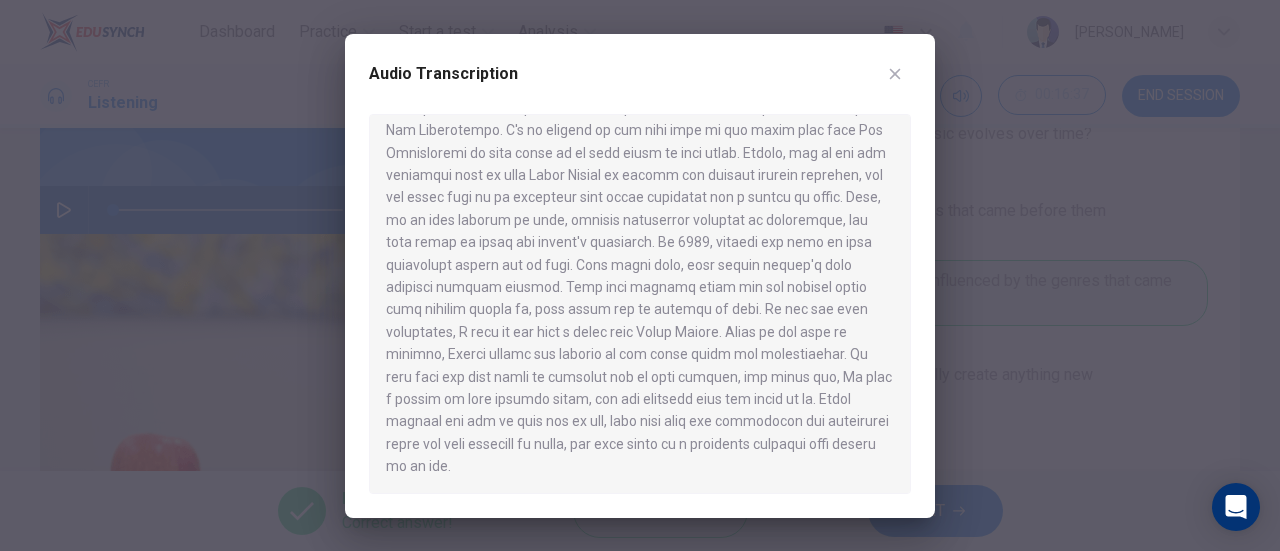 drag, startPoint x: 651, startPoint y: 337, endPoint x: 701, endPoint y: 394, distance: 75.82216 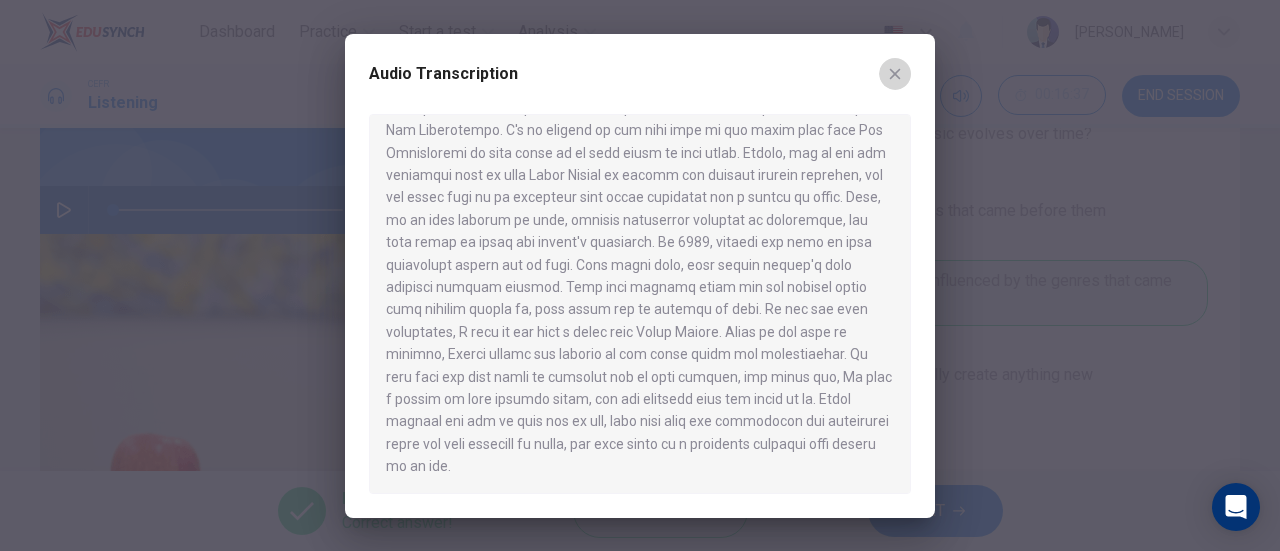click 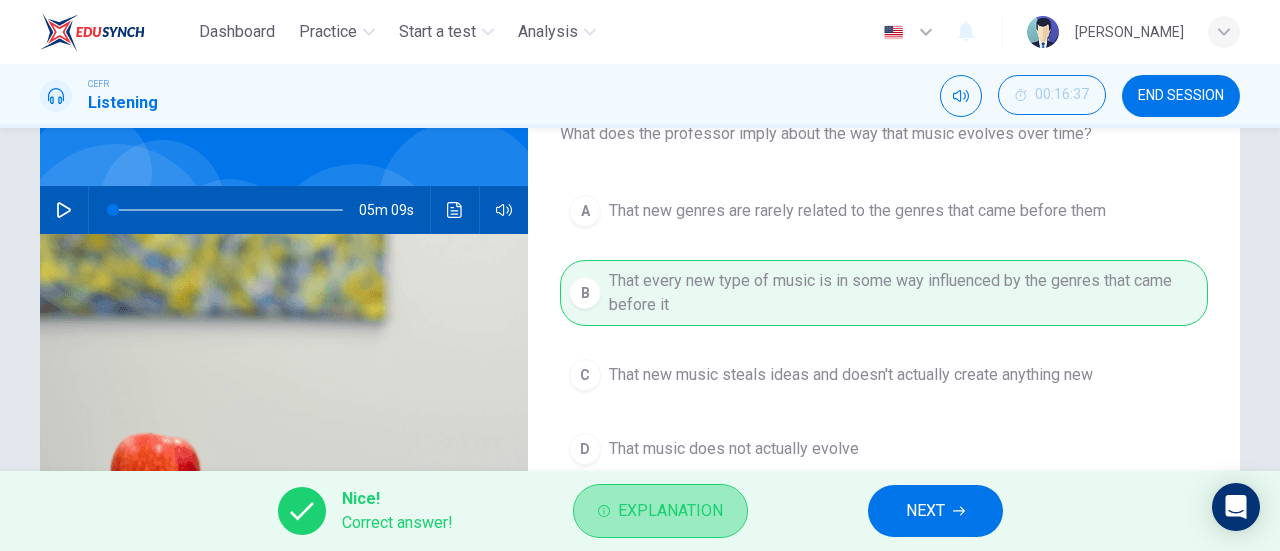 click on "Explanation" at bounding box center (660, 511) 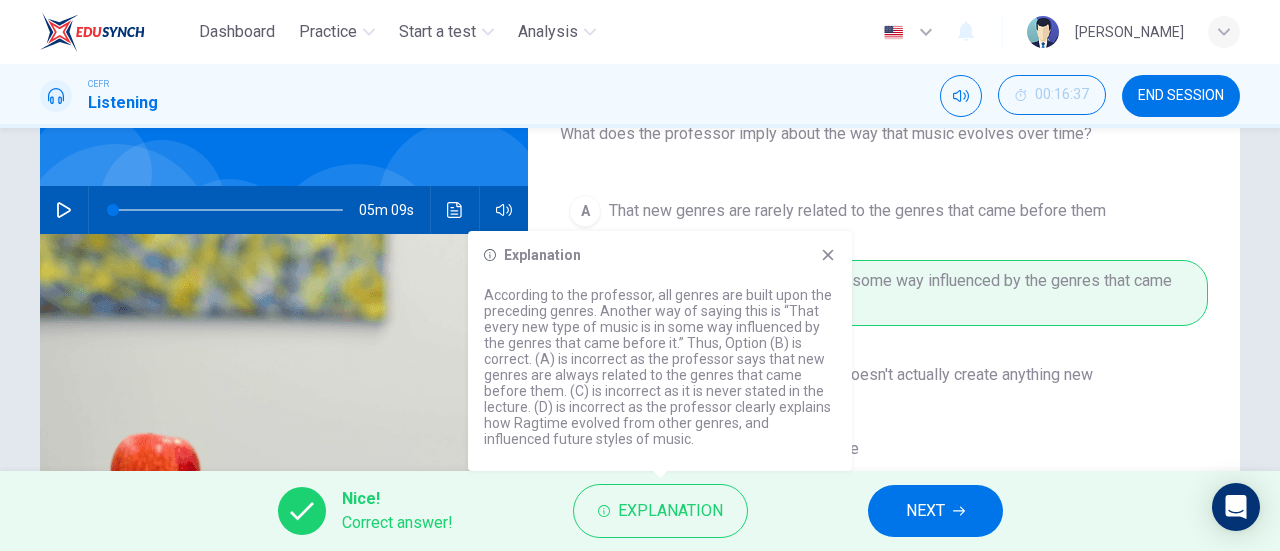 click on "Explanation" at bounding box center [660, 255] 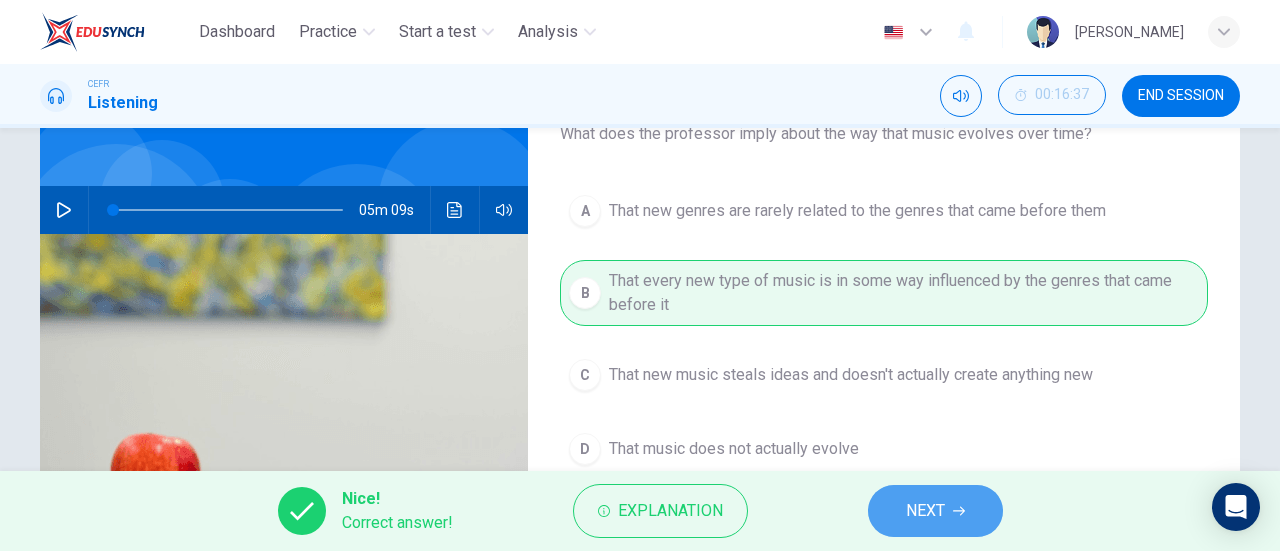 click on "NEXT" at bounding box center (925, 511) 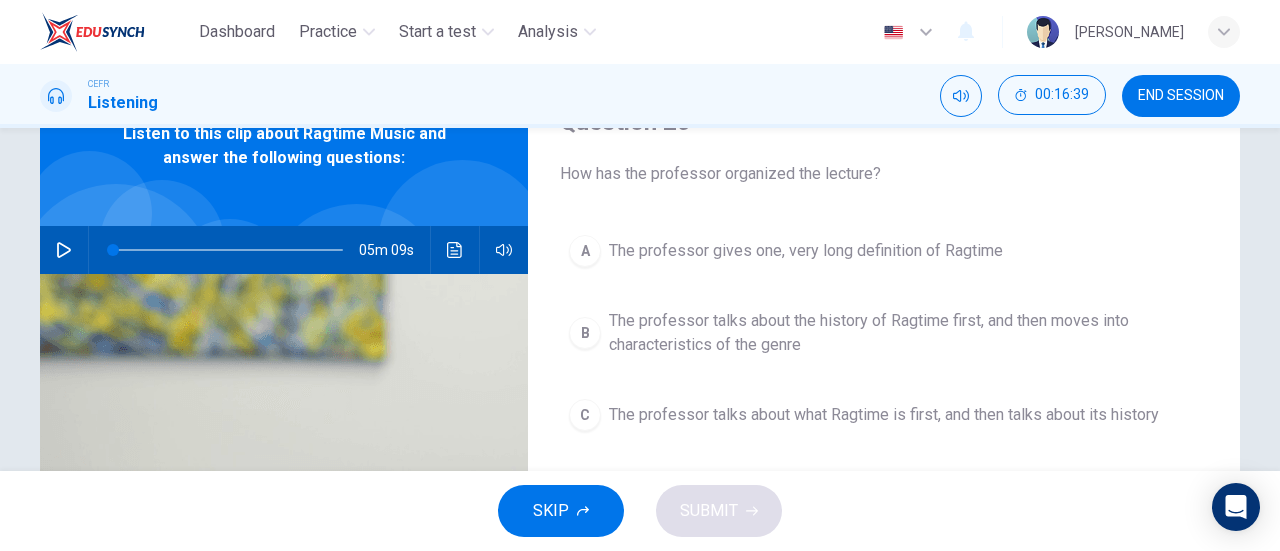 scroll, scrollTop: 0, scrollLeft: 0, axis: both 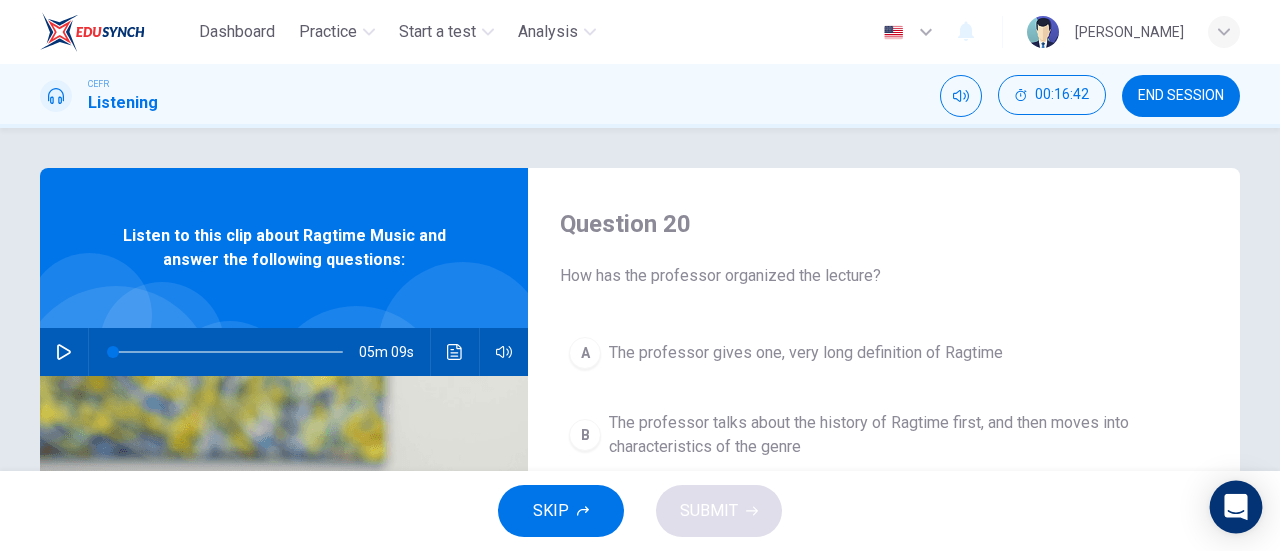 click 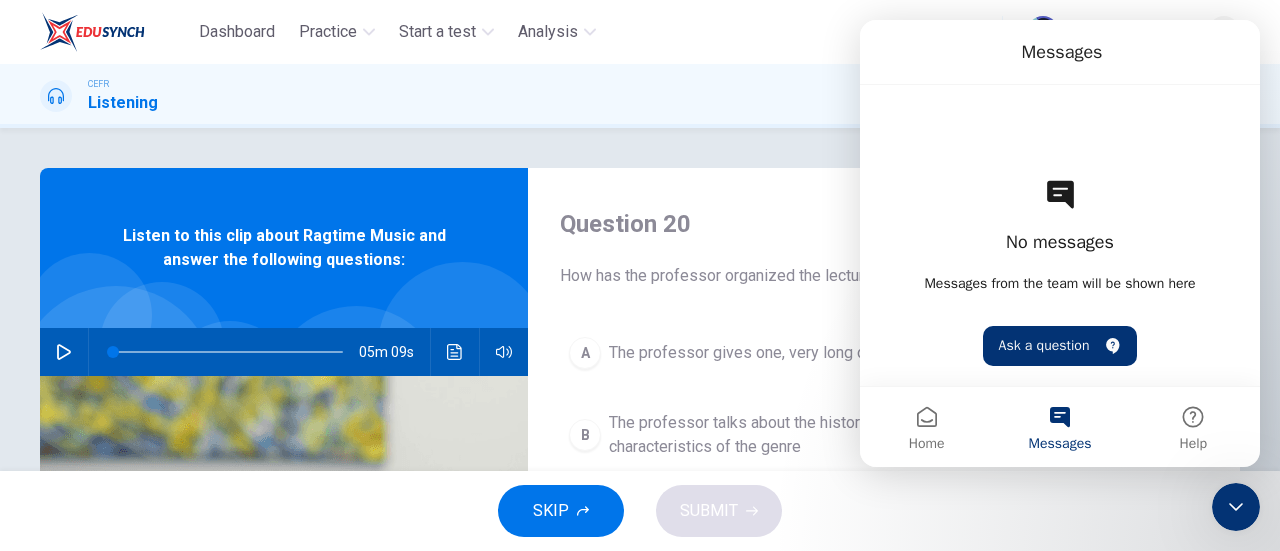 scroll, scrollTop: 0, scrollLeft: 0, axis: both 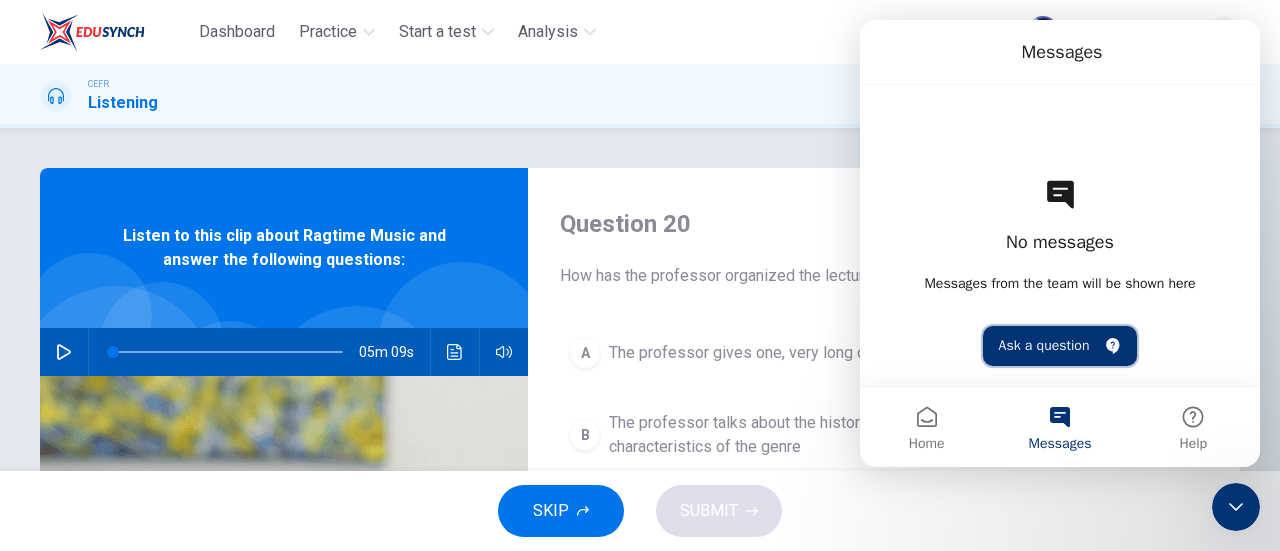 click on "Ask a question" at bounding box center [1060, 346] 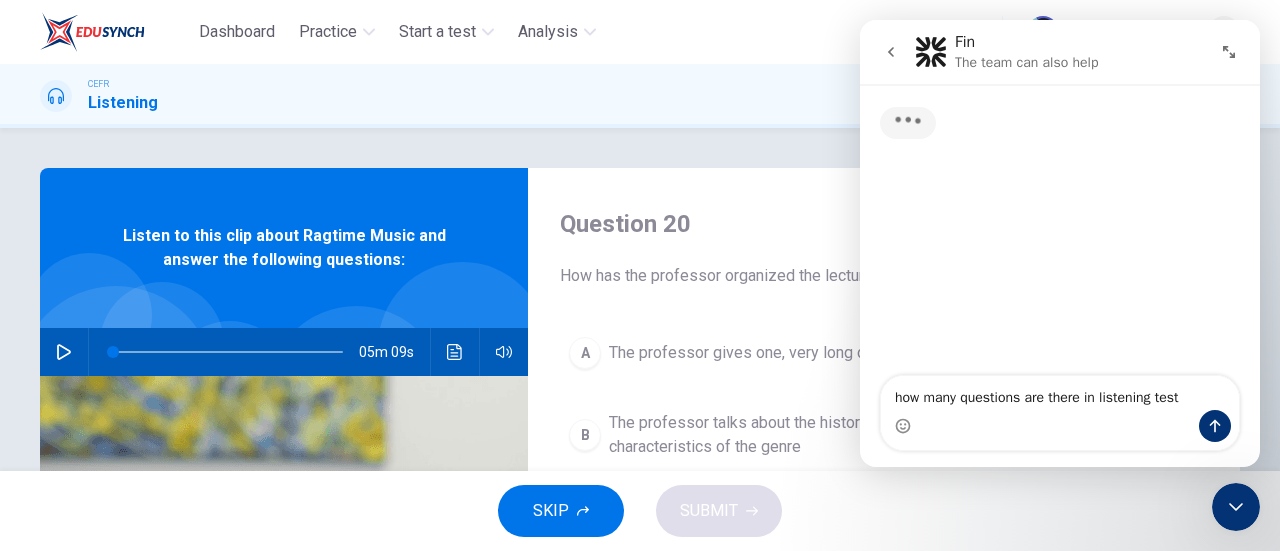 type on "how many questions are there in listening test practice>" 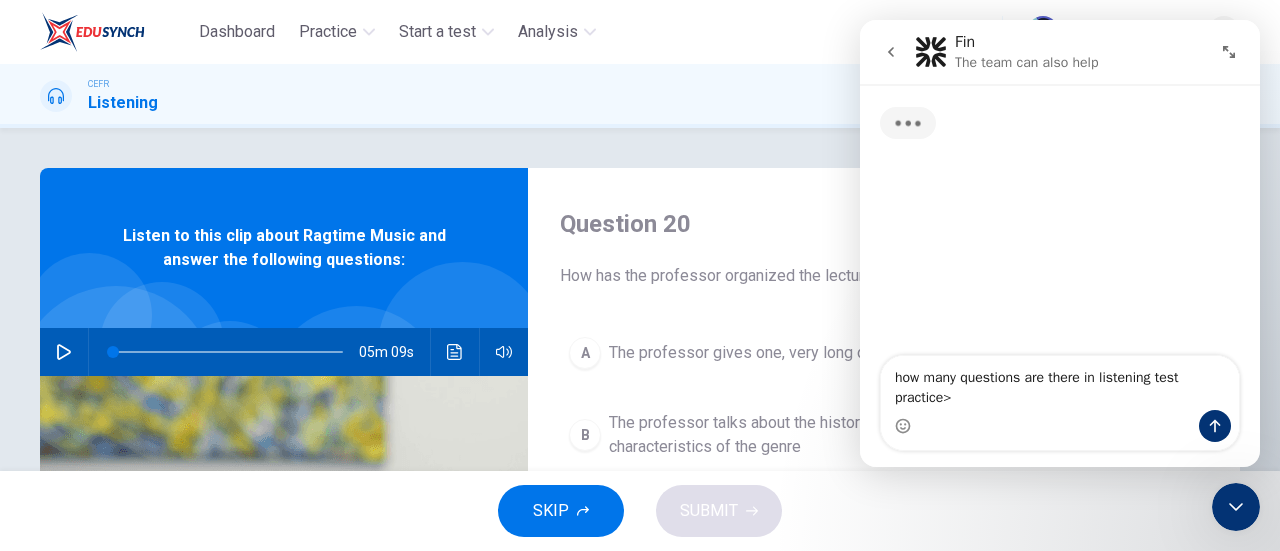 type 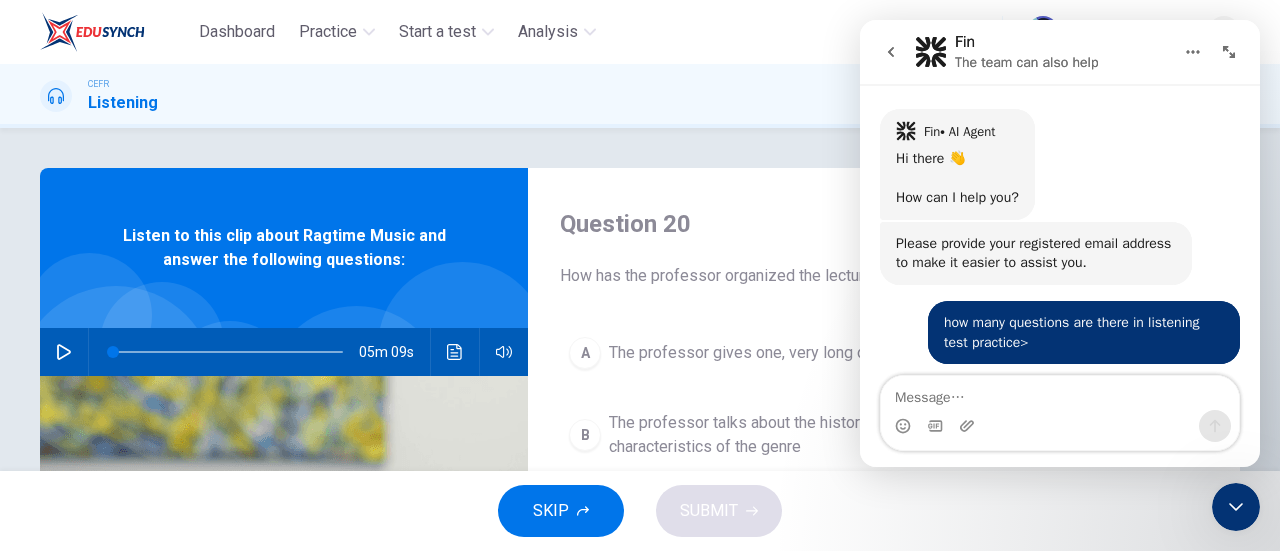 scroll, scrollTop: 120, scrollLeft: 0, axis: vertical 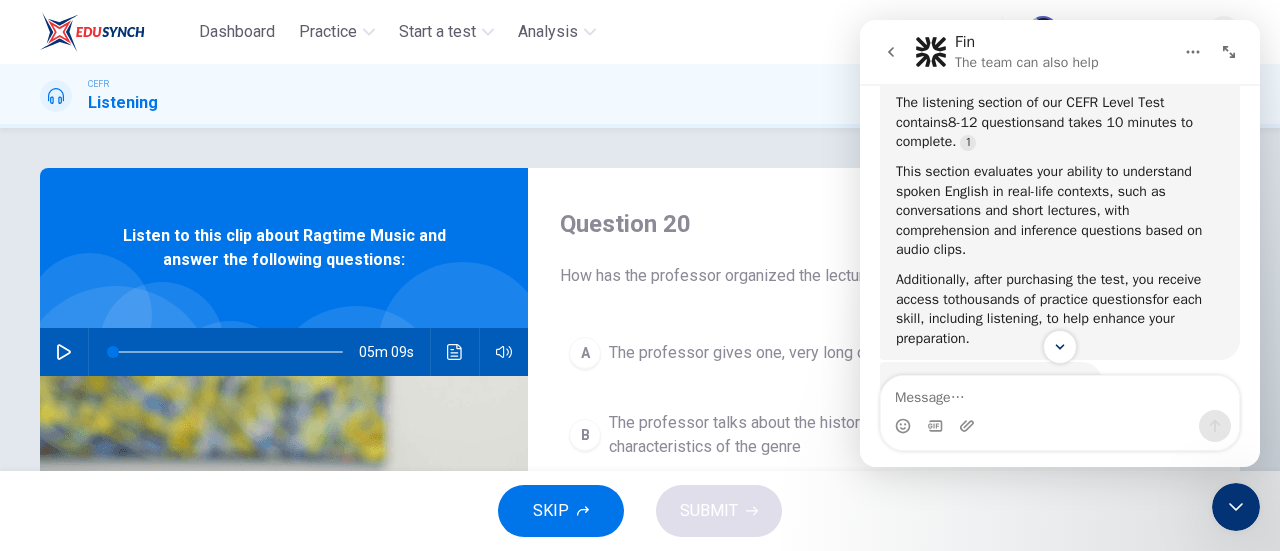 click on "Question 20" at bounding box center (884, 224) 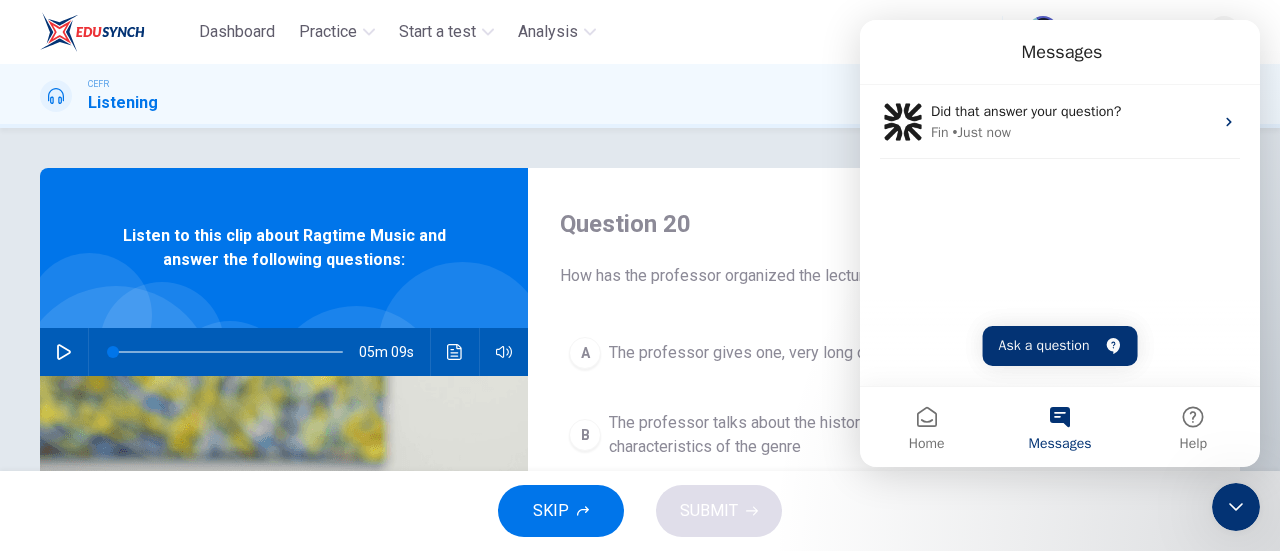 scroll, scrollTop: 0, scrollLeft: 0, axis: both 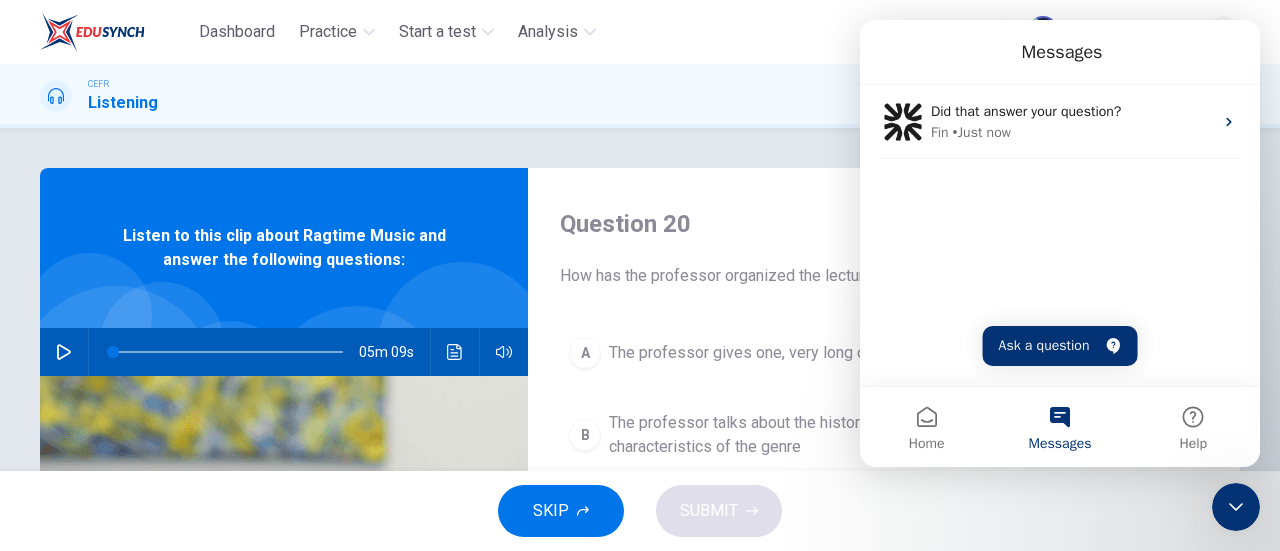 click on "Question 20" at bounding box center [884, 224] 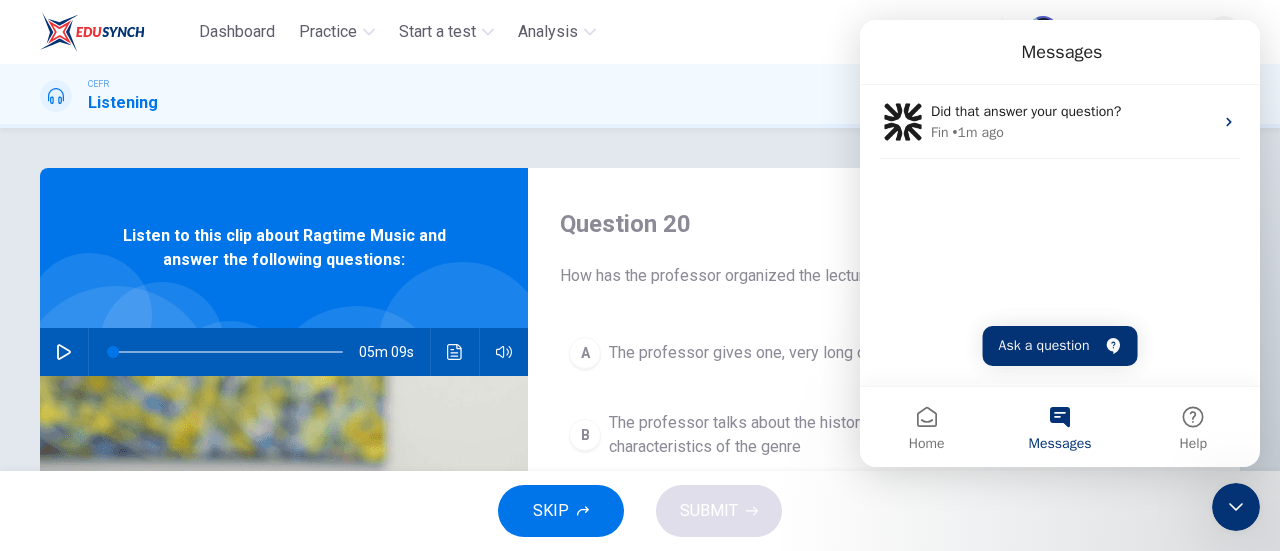 click 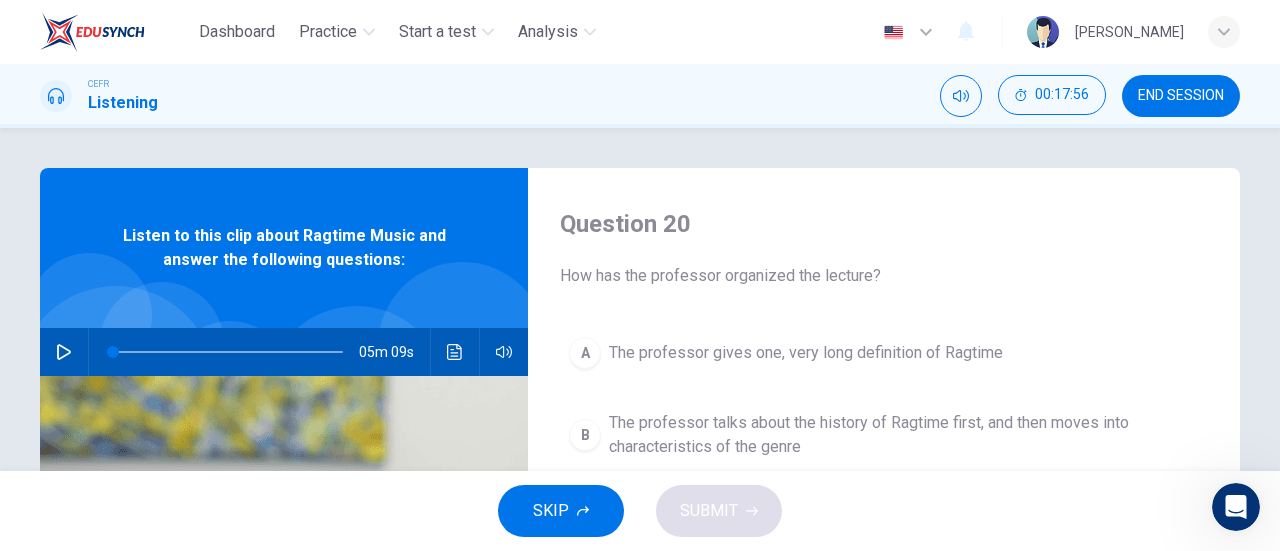 scroll, scrollTop: 0, scrollLeft: 0, axis: both 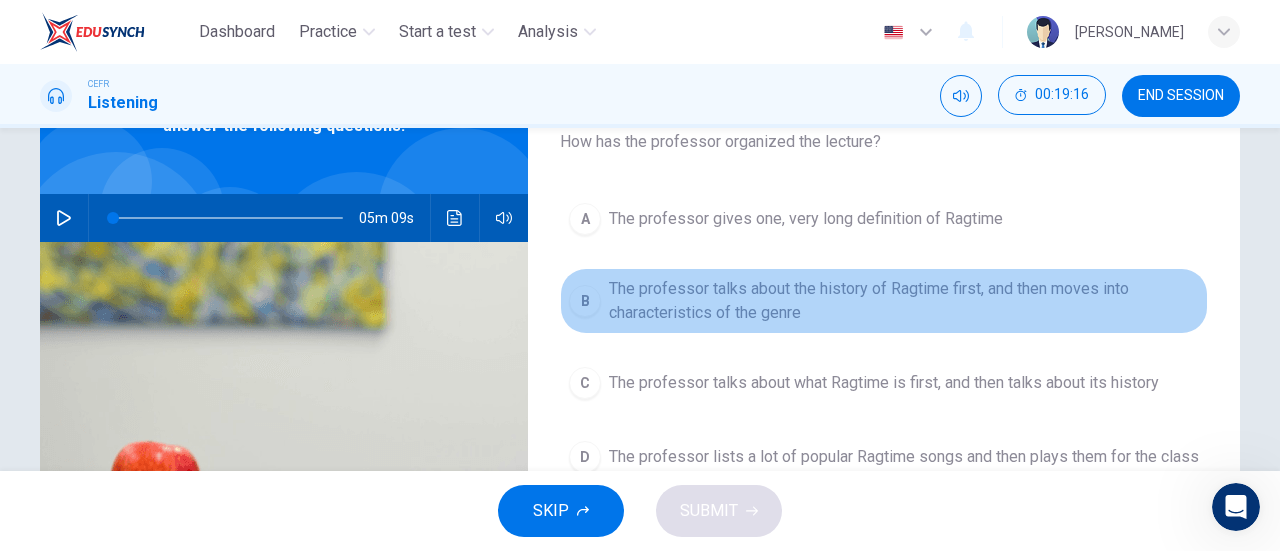click on "The professor talks about the history of Ragtime first, and then moves into characteristics of the genre" at bounding box center [904, 301] 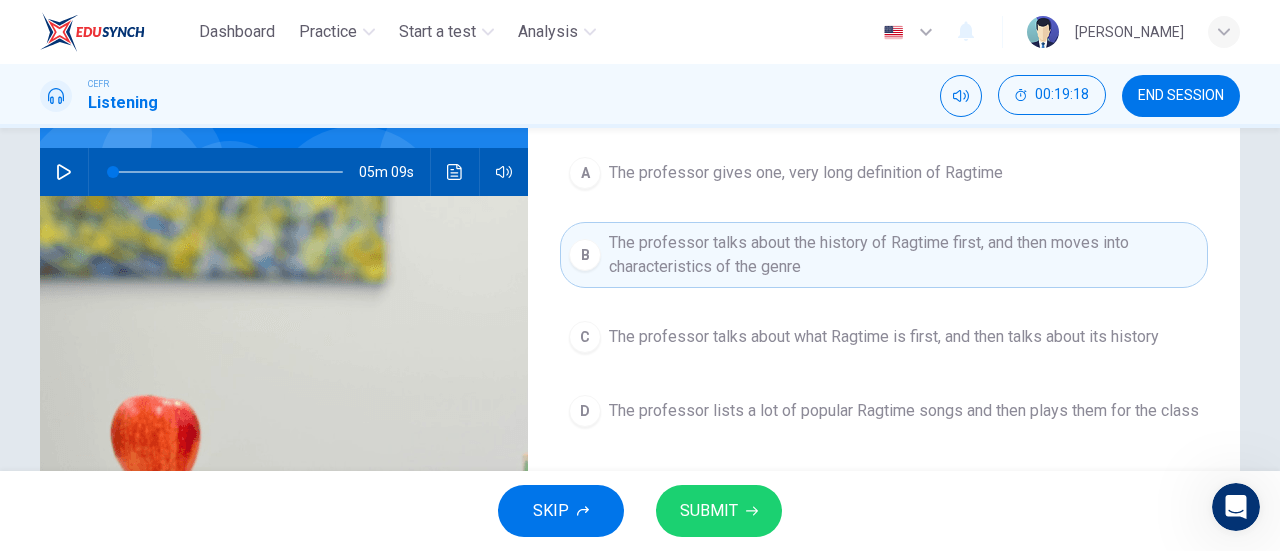 scroll, scrollTop: 179, scrollLeft: 0, axis: vertical 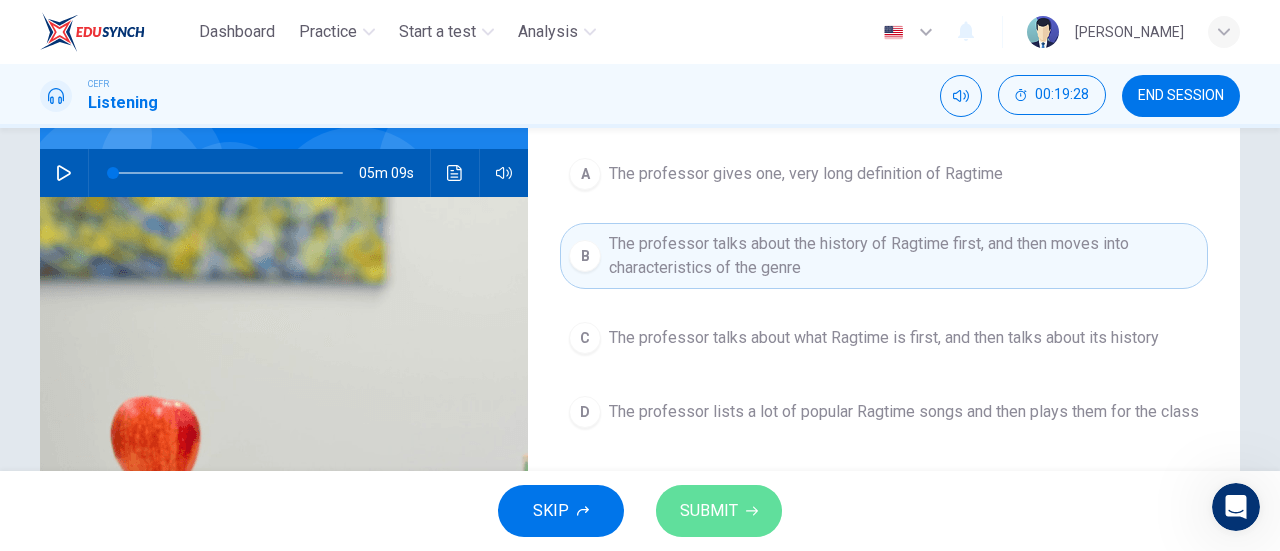 click on "SUBMIT" at bounding box center [709, 511] 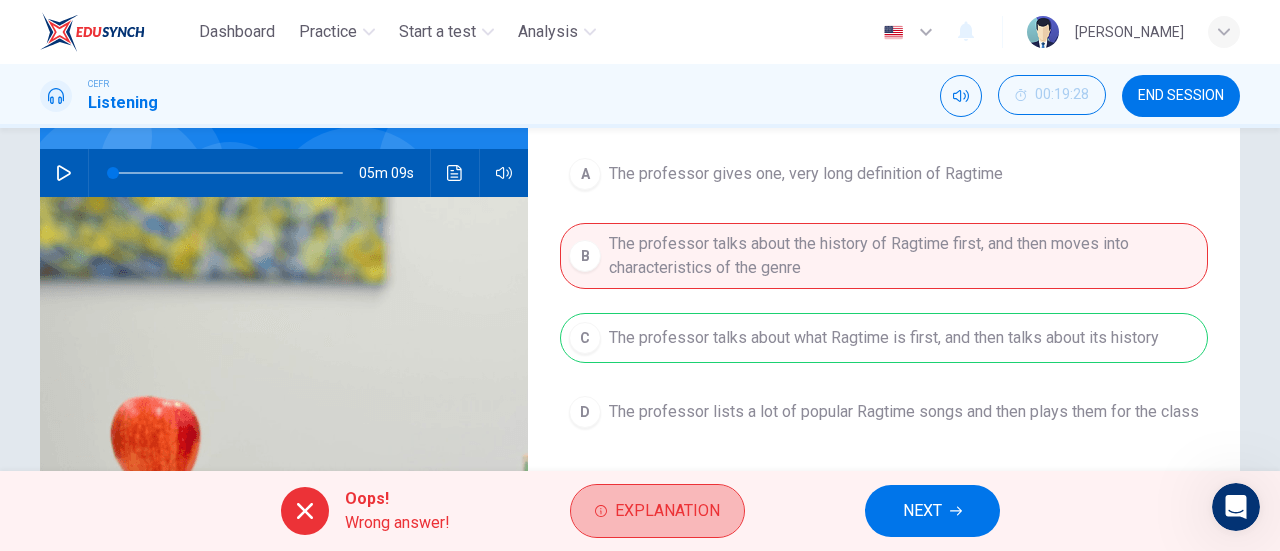 click on "Explanation" at bounding box center [657, 511] 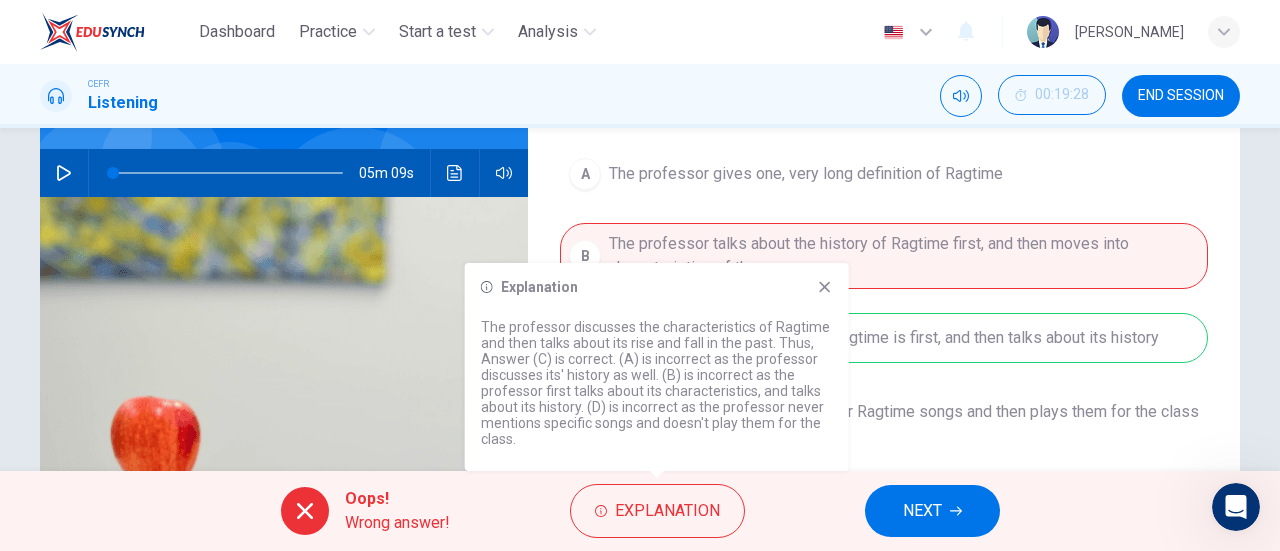 click on "Explanation The professor discusses the characteristics of Ragtime and then talks about its rise and fall in the past. Thus, Answer (C) is correct. (A) is incorrect as the professor discusses its' history as well. (B) is incorrect as the professor first talks about its characteristics, and talks about its history. (D) is incorrect as the professor never mentions specific songs and doesn't play them for the class." at bounding box center [657, 367] 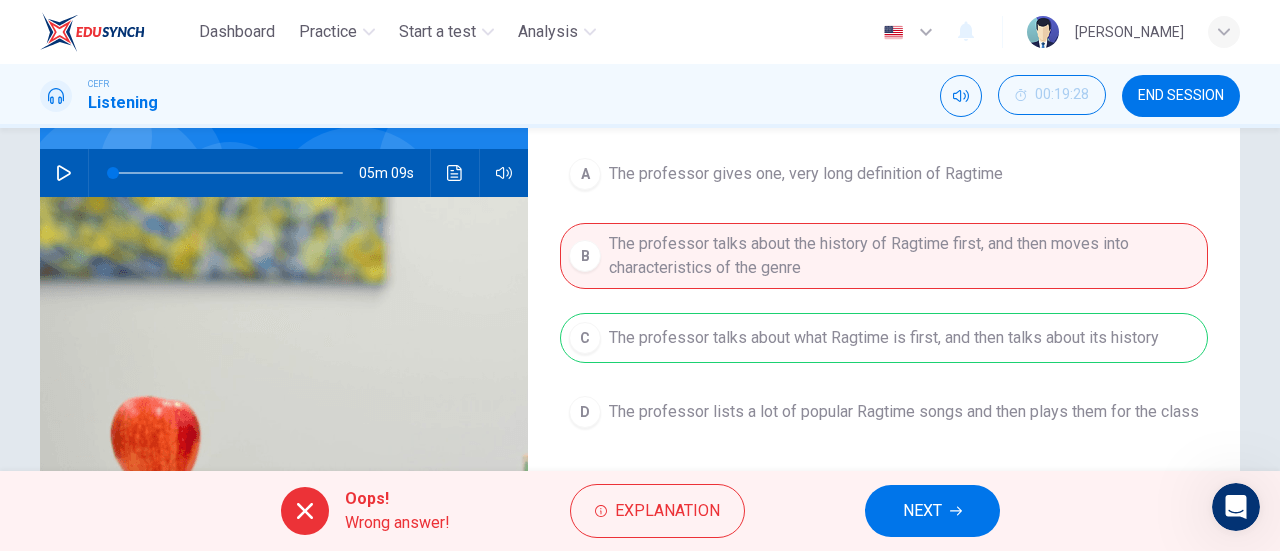 click on "NEXT" at bounding box center (932, 511) 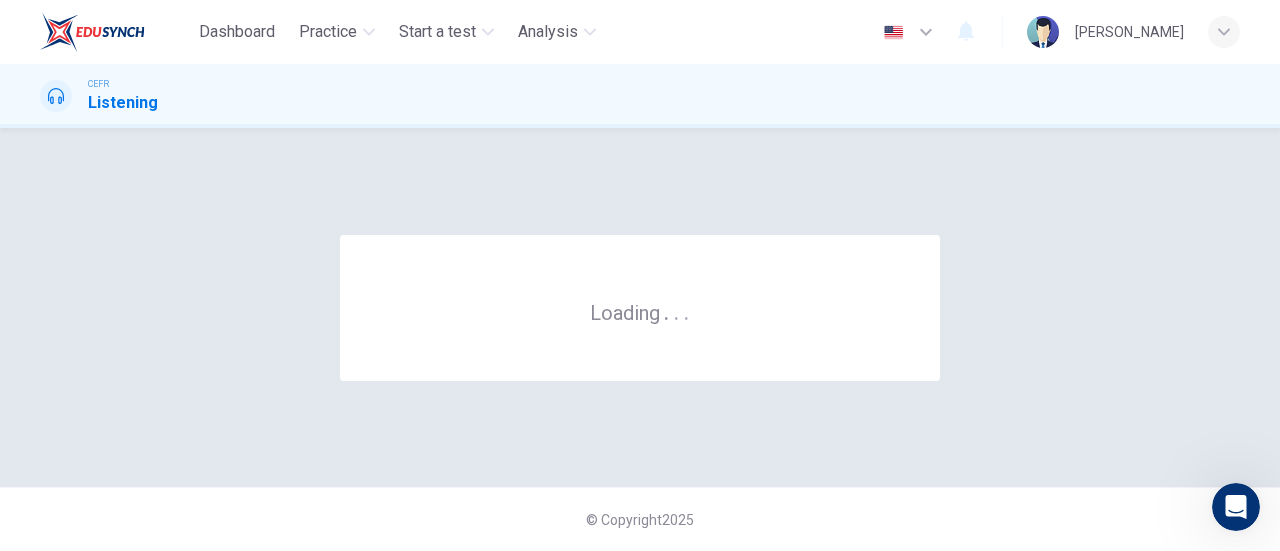scroll, scrollTop: 0, scrollLeft: 0, axis: both 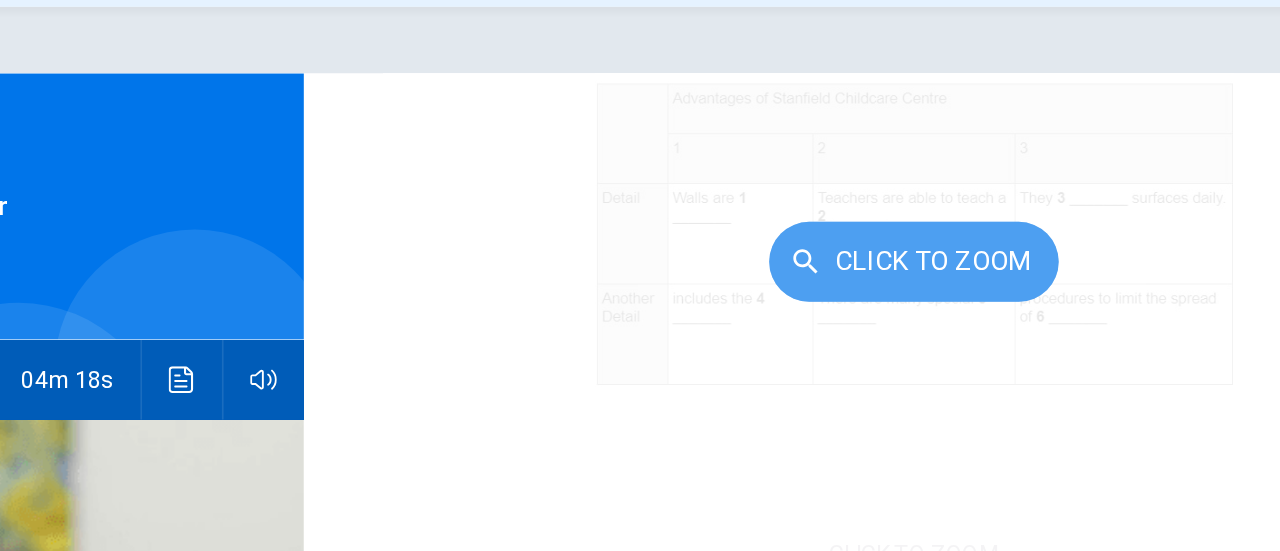 click on "Click to Zoom" at bounding box center (889, 281) 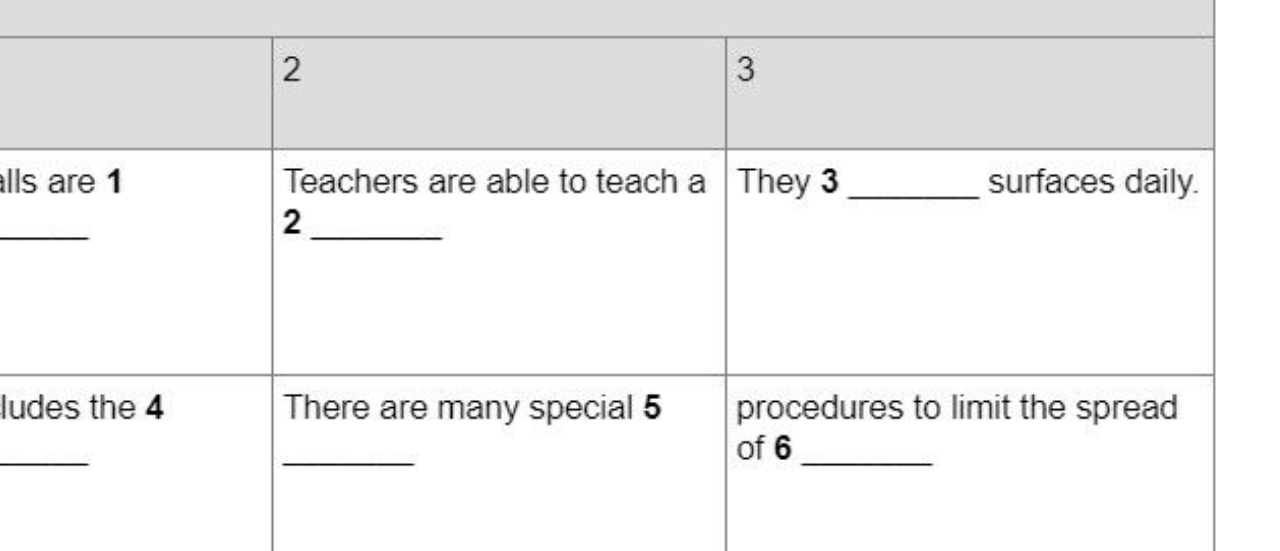 click at bounding box center [640, 281] 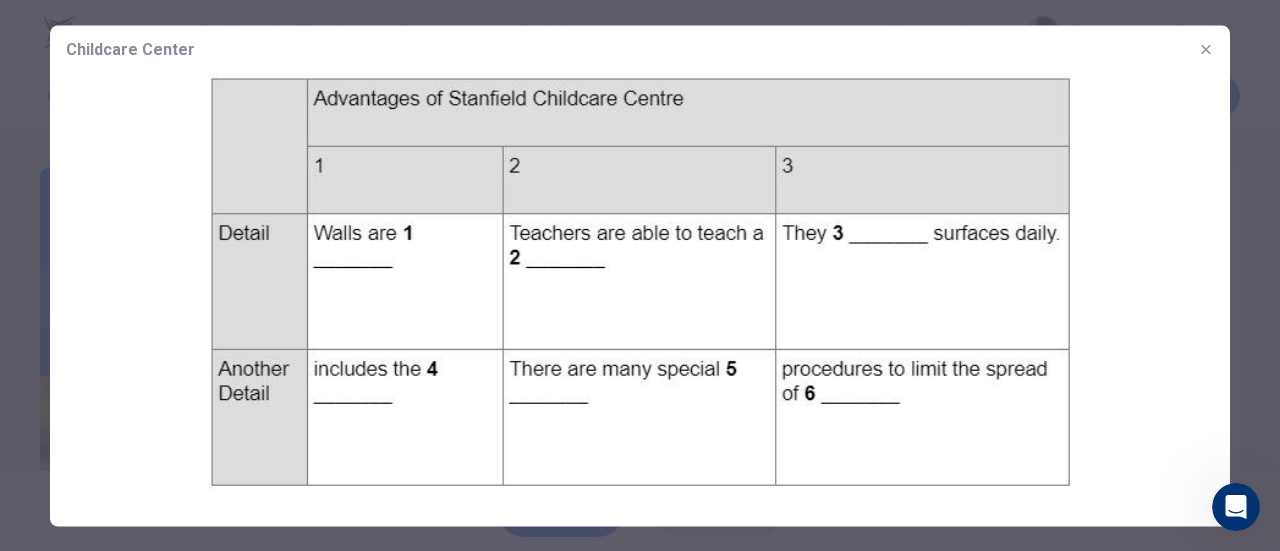 type 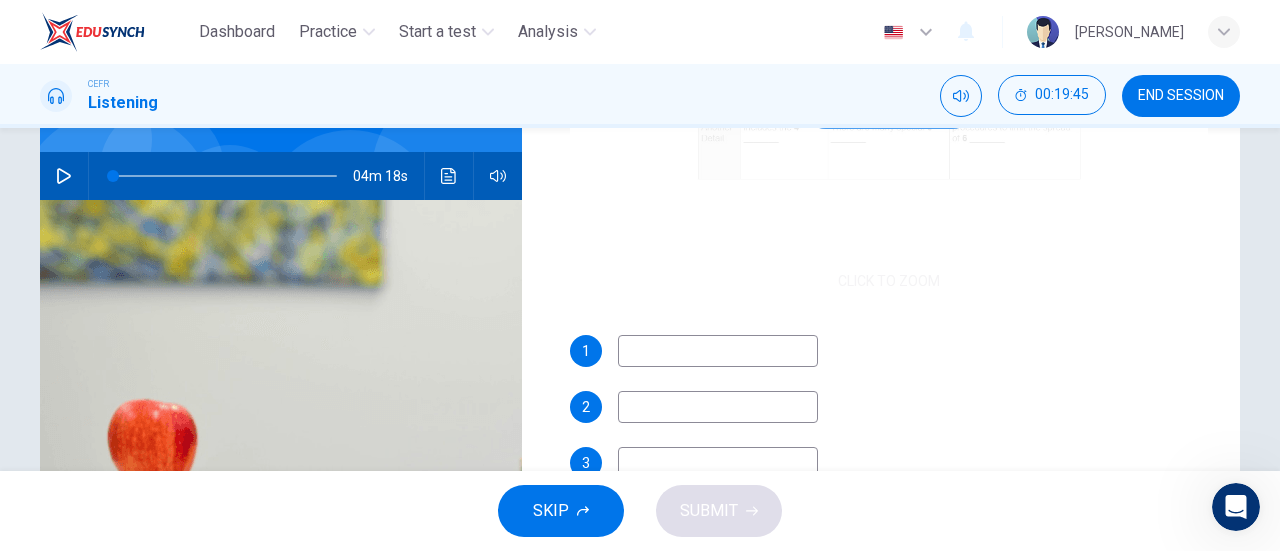 scroll, scrollTop: 242, scrollLeft: 0, axis: vertical 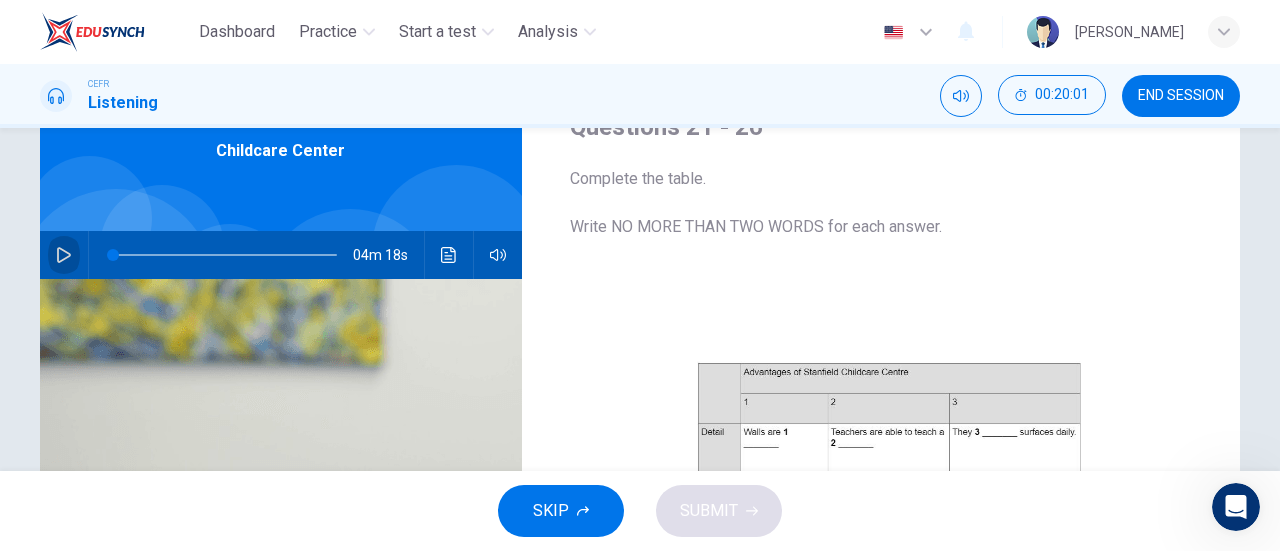 click 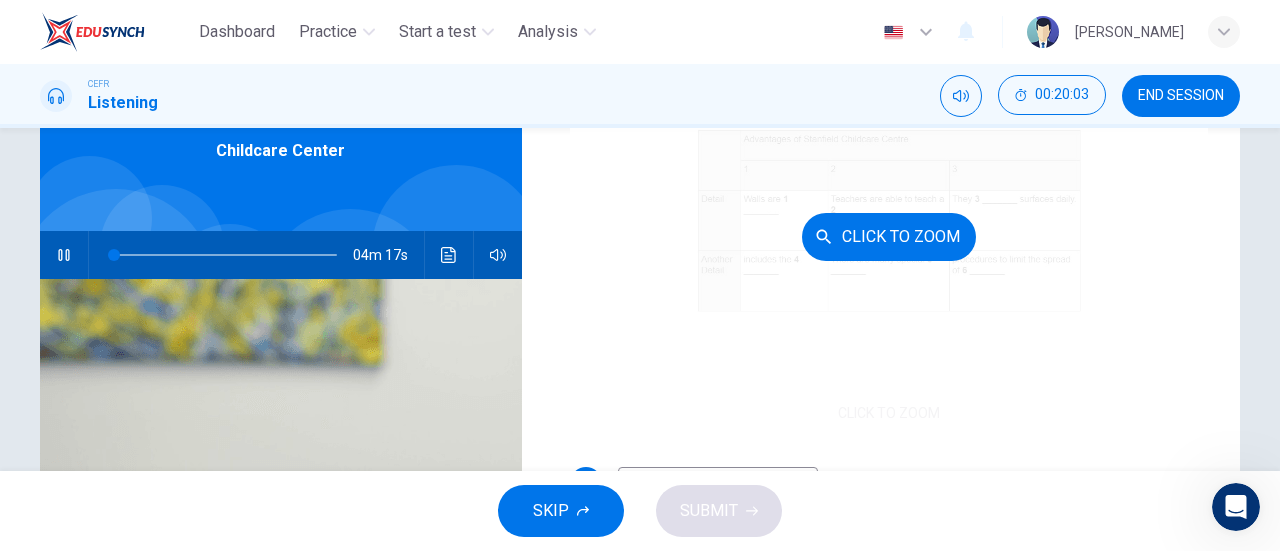 scroll, scrollTop: 286, scrollLeft: 0, axis: vertical 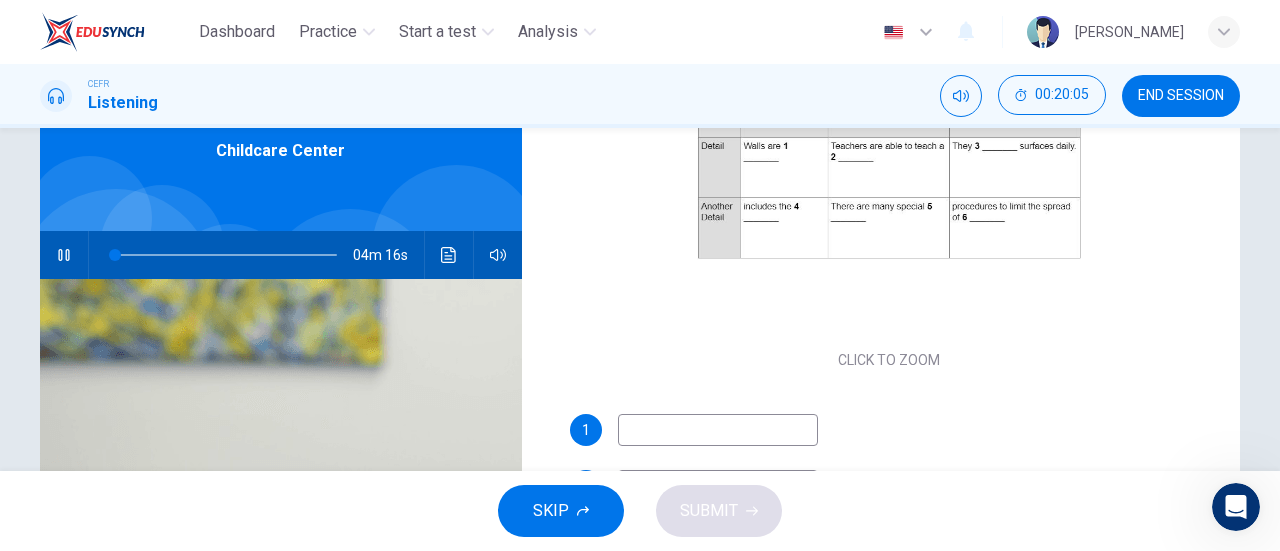 click at bounding box center (718, 430) 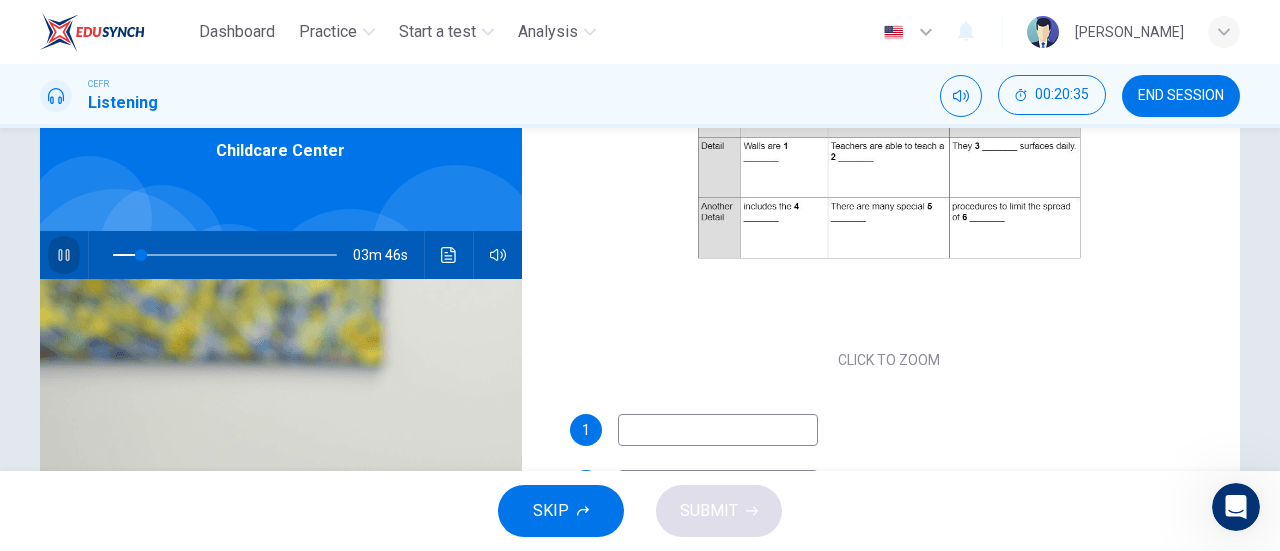 click 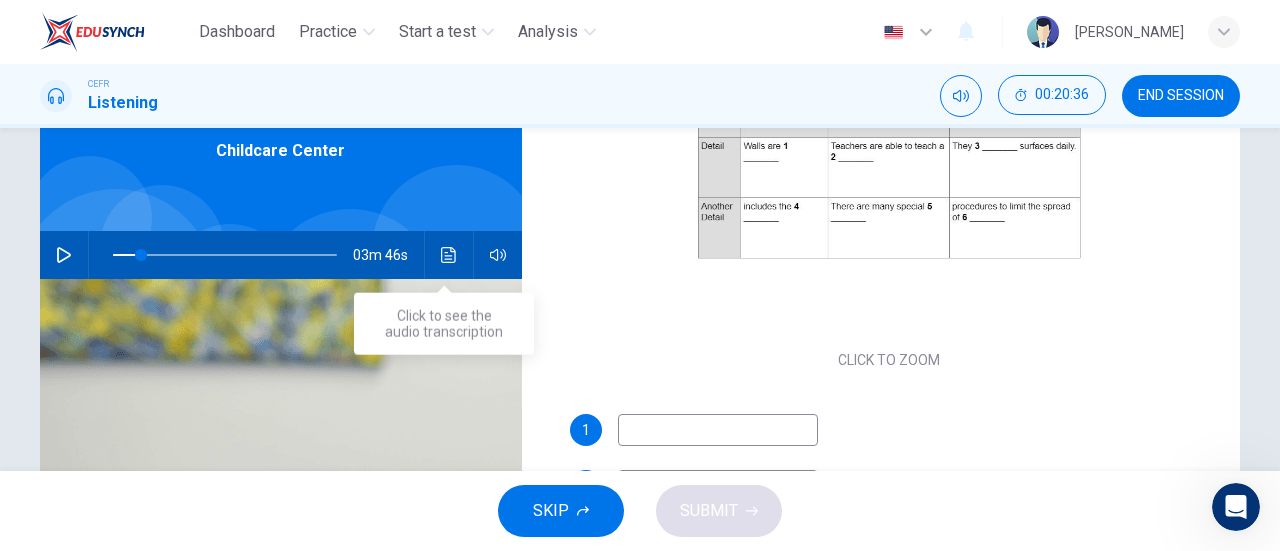 click at bounding box center (449, 255) 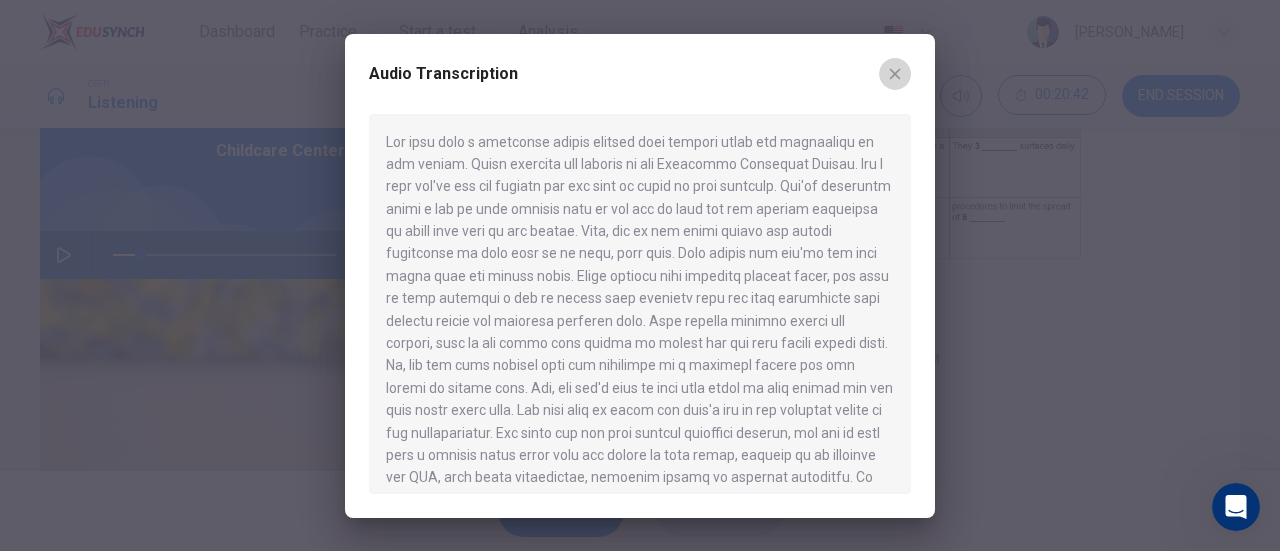 click at bounding box center (895, 74) 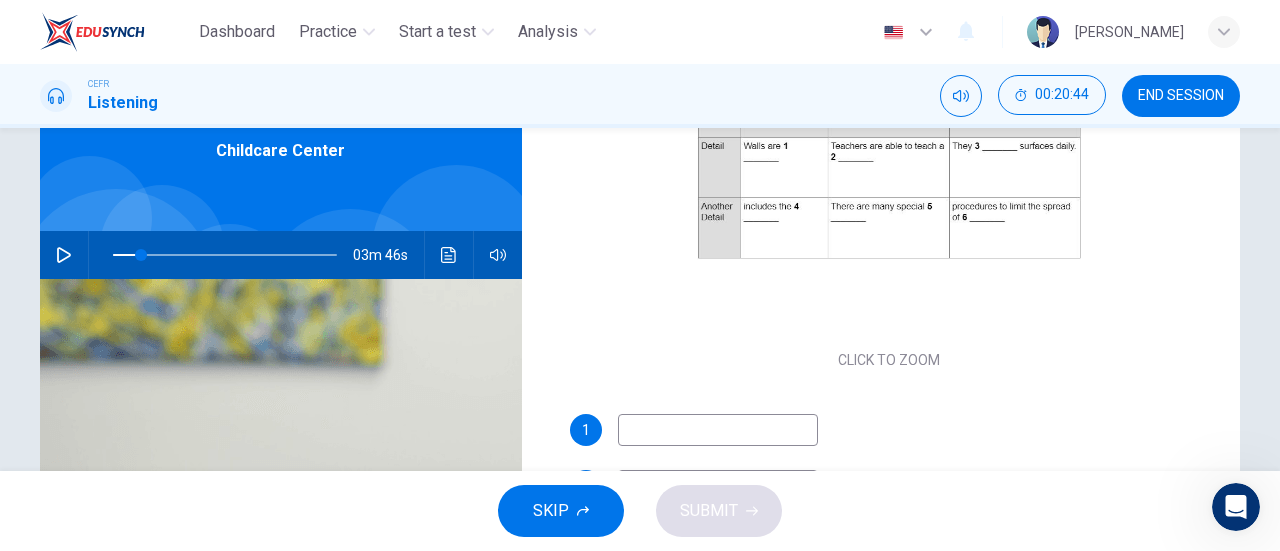 click at bounding box center [718, 430] 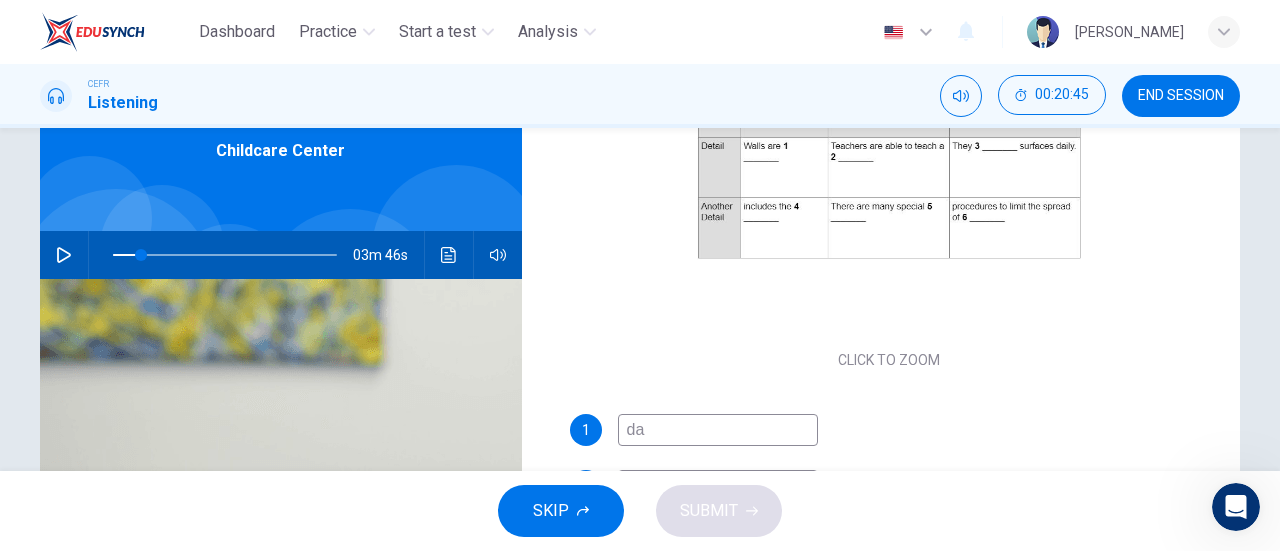 type on "d" 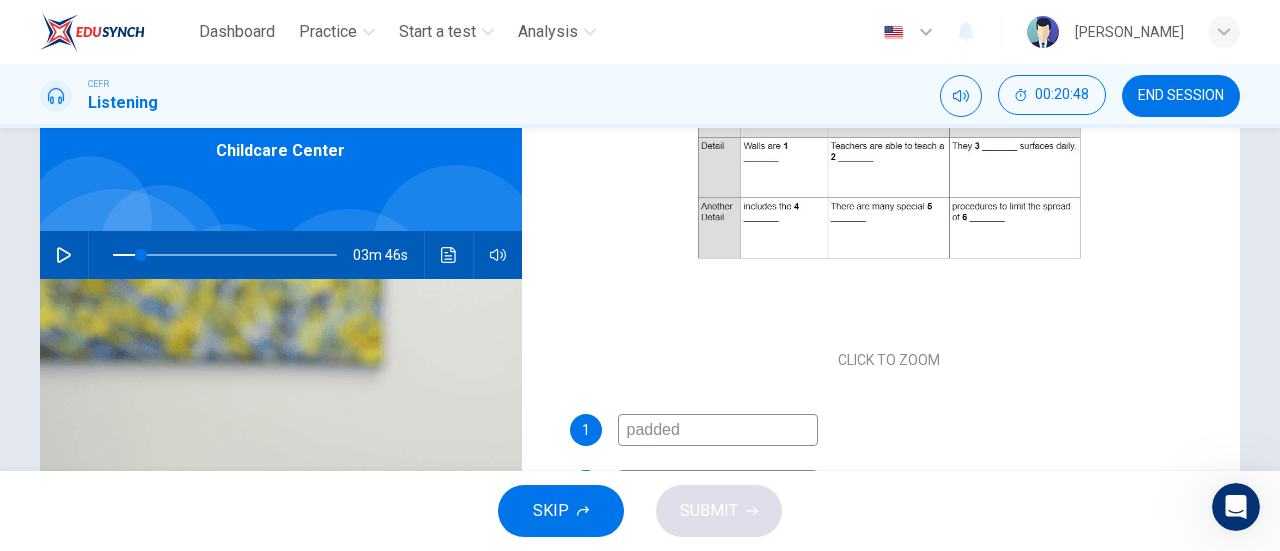 type on "padded" 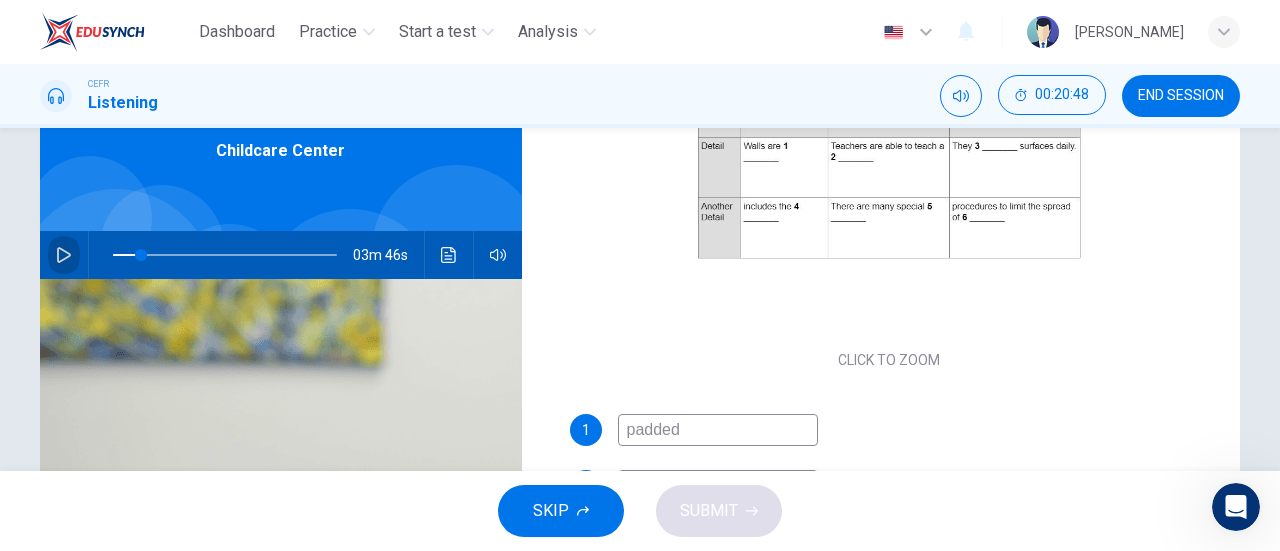 click 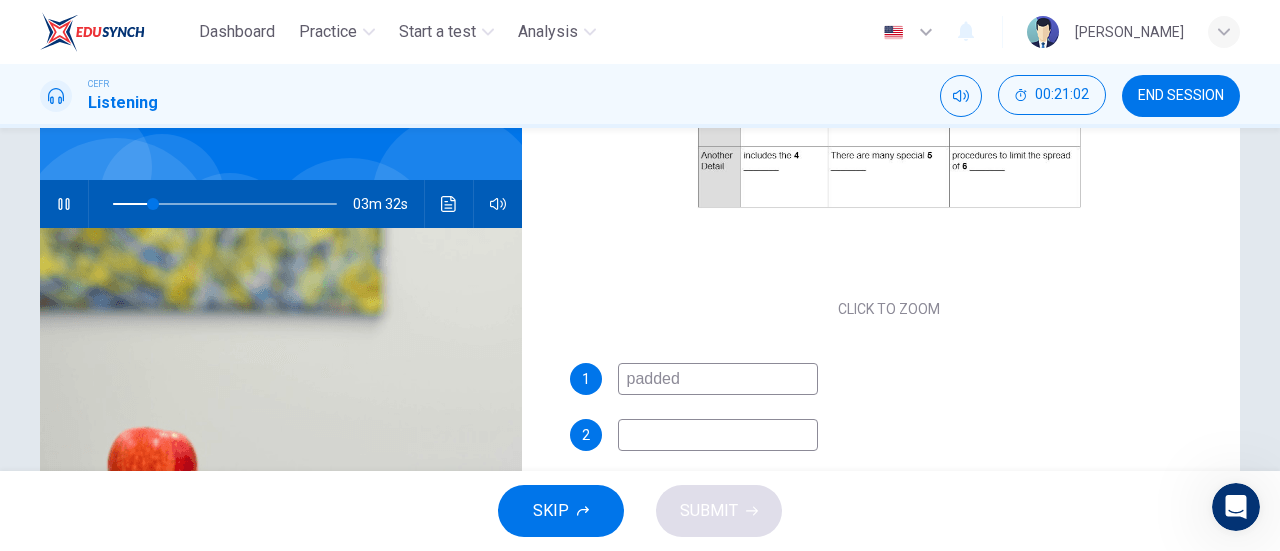 scroll, scrollTop: 157, scrollLeft: 0, axis: vertical 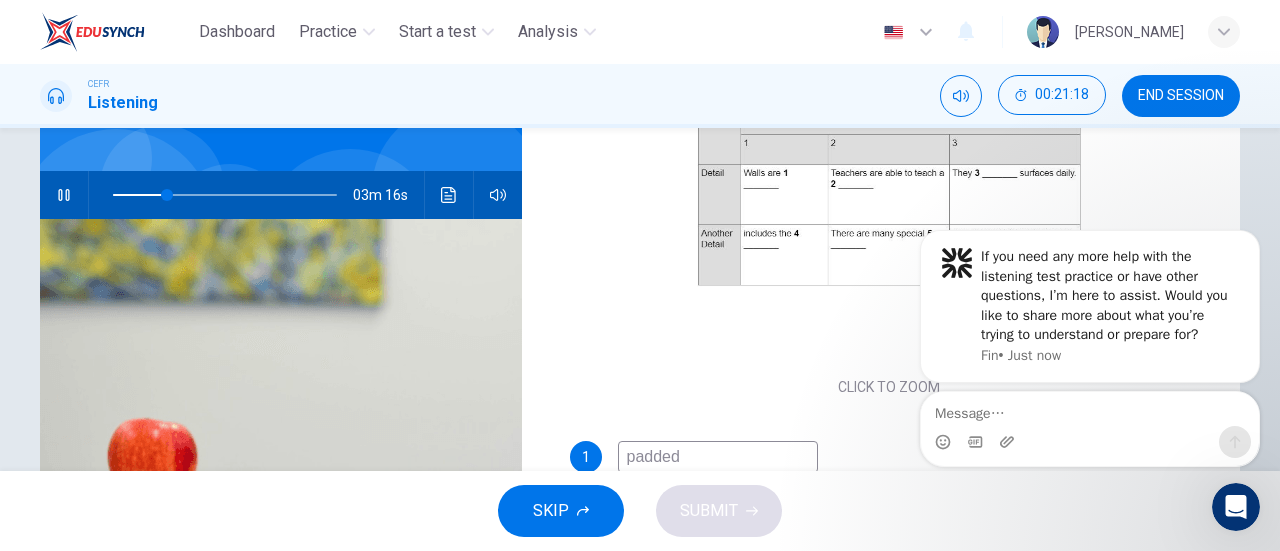 drag, startPoint x: 1234, startPoint y: 507, endPoint x: 2326, endPoint y: 972, distance: 1186.8821 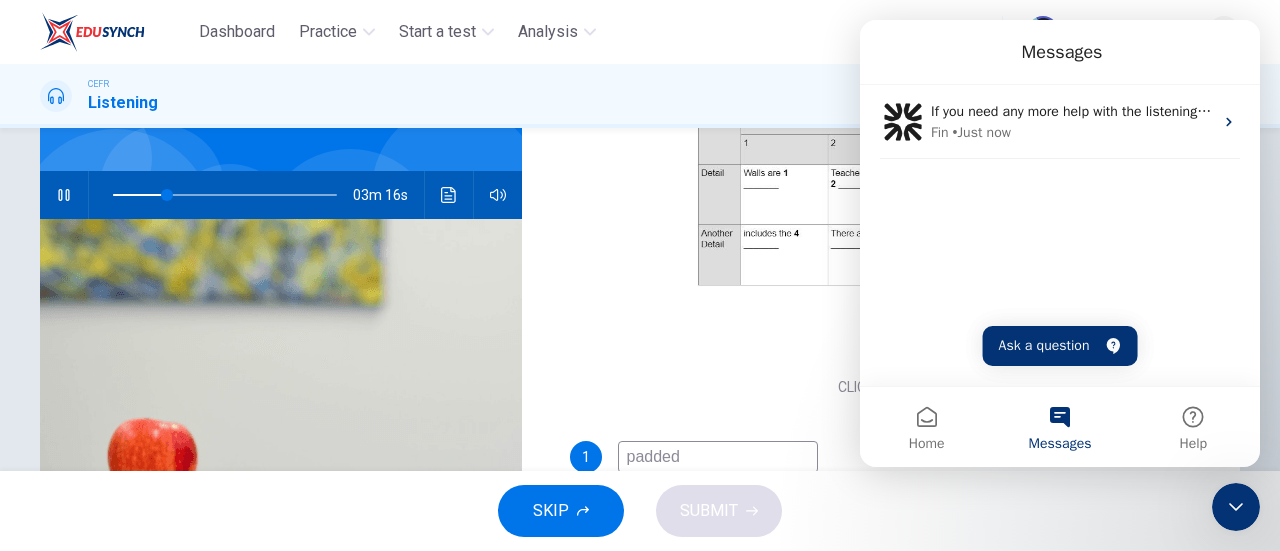 click at bounding box center (1236, 507) 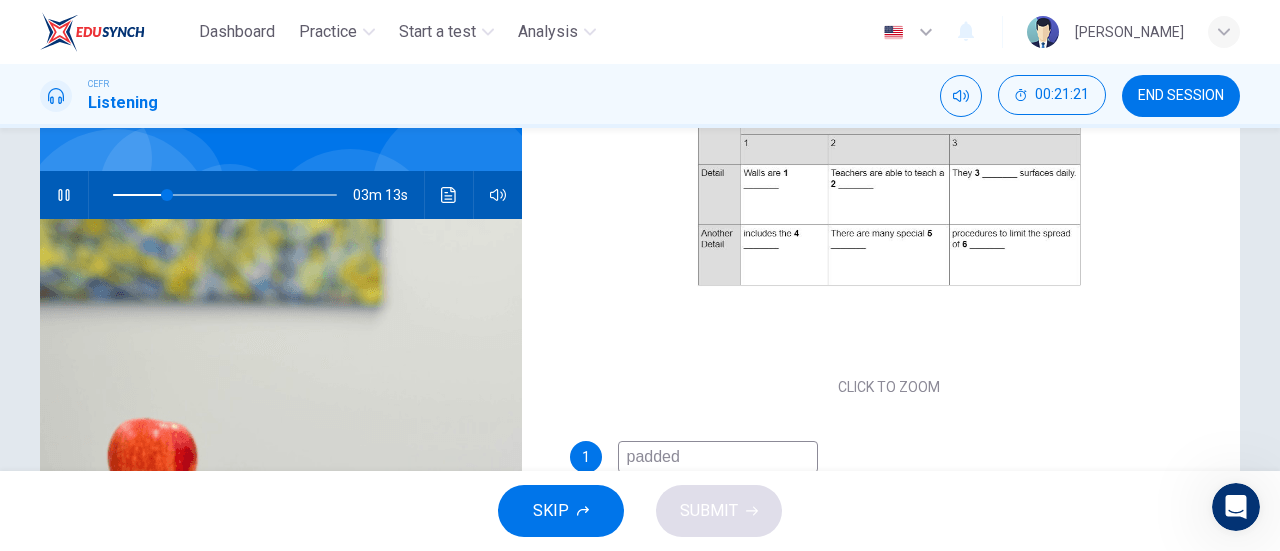 click at bounding box center [718, 513] 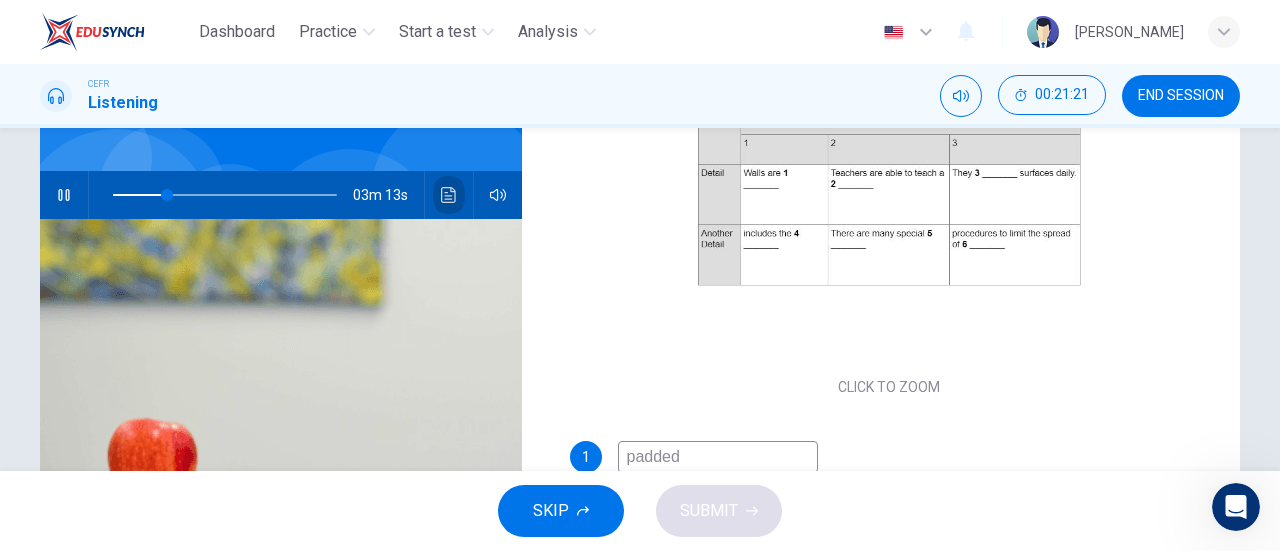 click at bounding box center [449, 195] 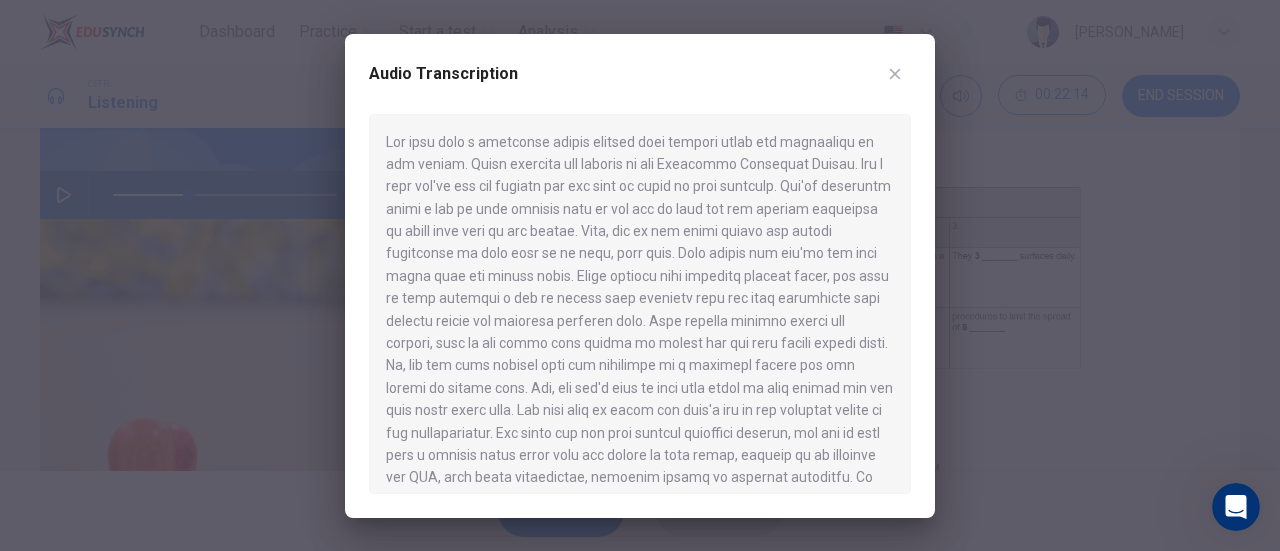 scroll, scrollTop: 505, scrollLeft: 0, axis: vertical 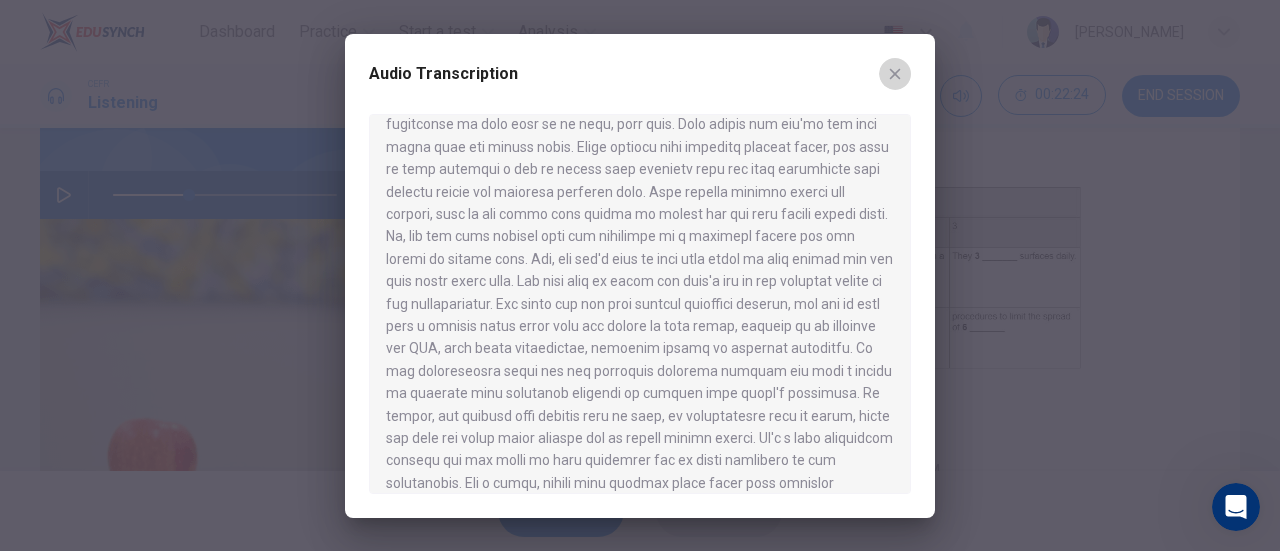click 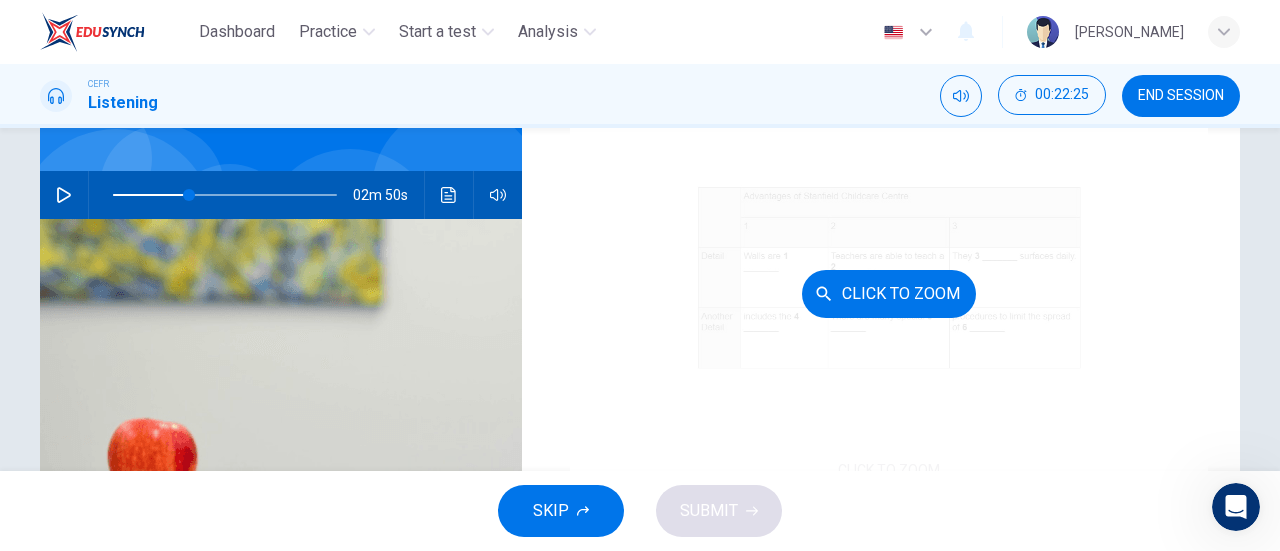 scroll, scrollTop: 286, scrollLeft: 0, axis: vertical 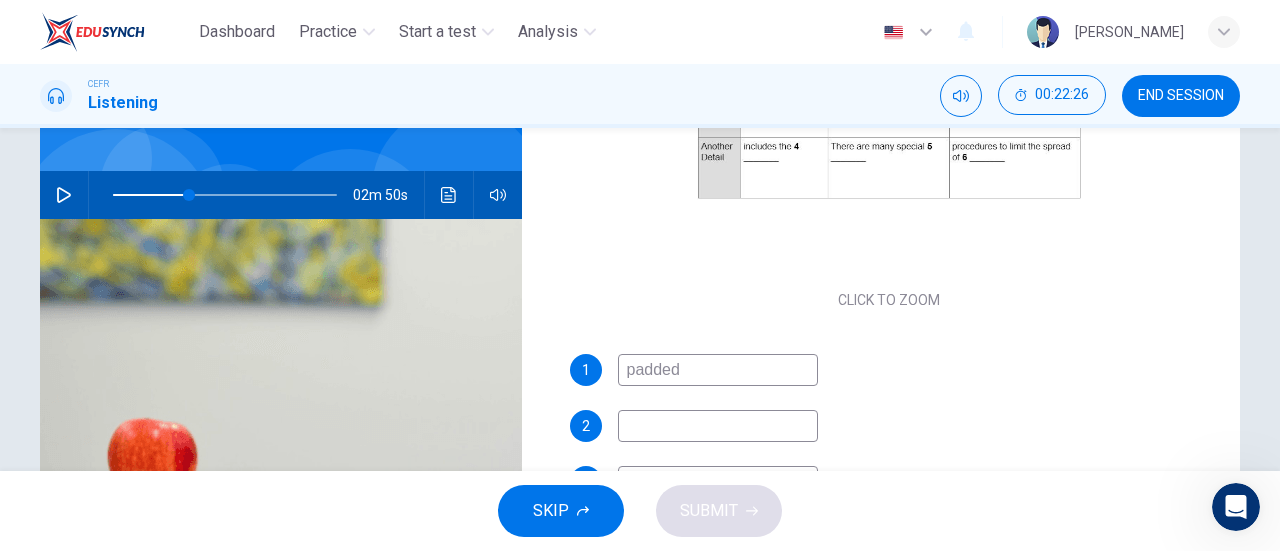 click on "1 padded 2 3 4 5 6" at bounding box center (889, 530) 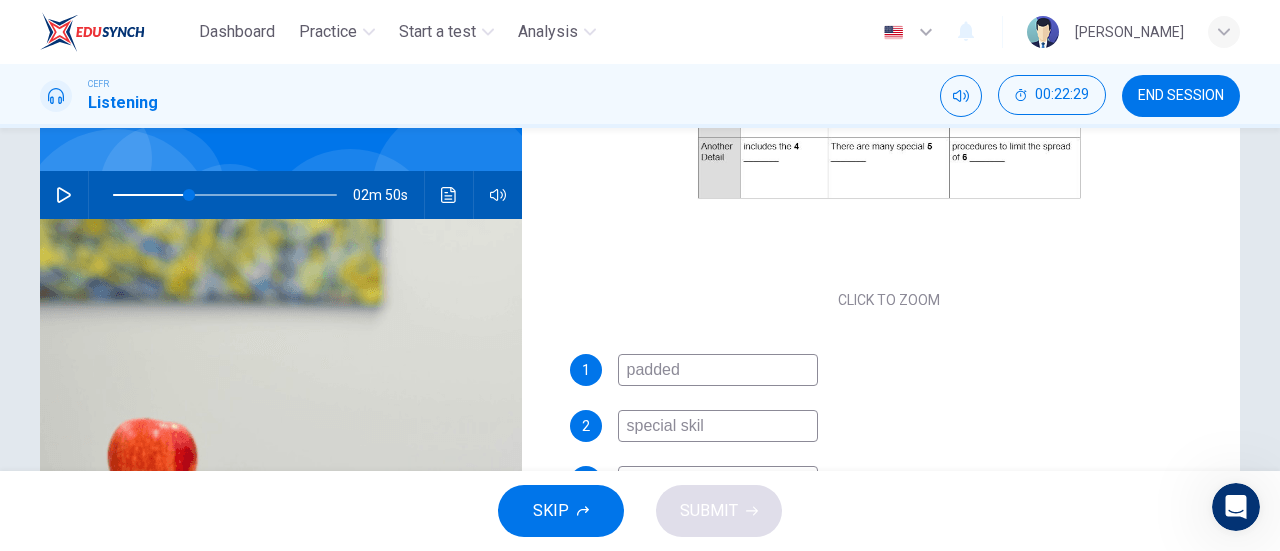 type on "special skill" 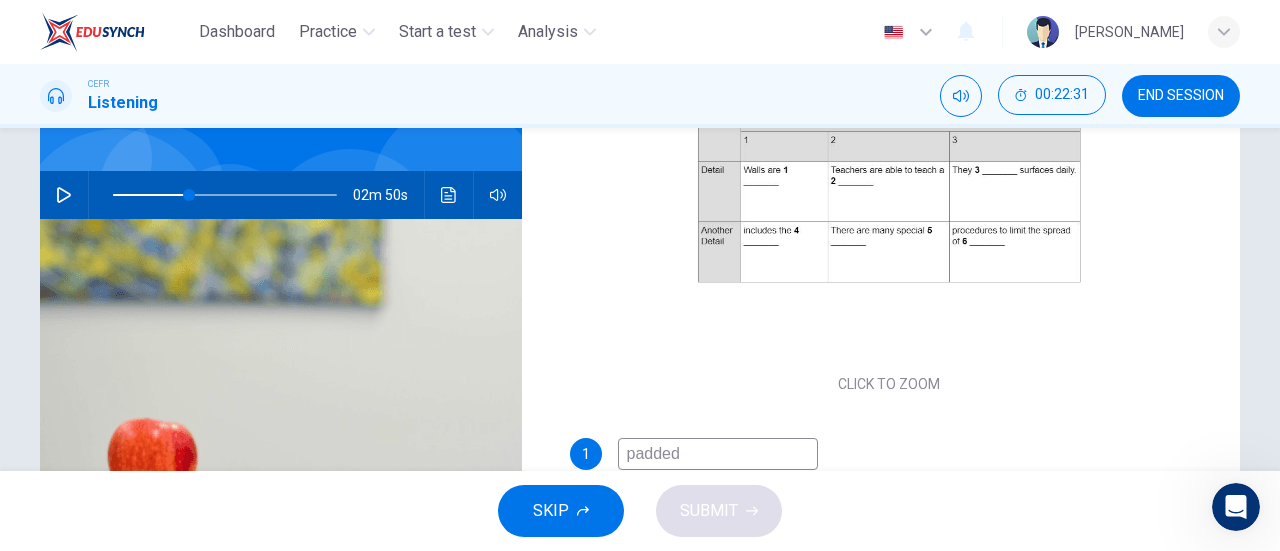 scroll, scrollTop: 139, scrollLeft: 0, axis: vertical 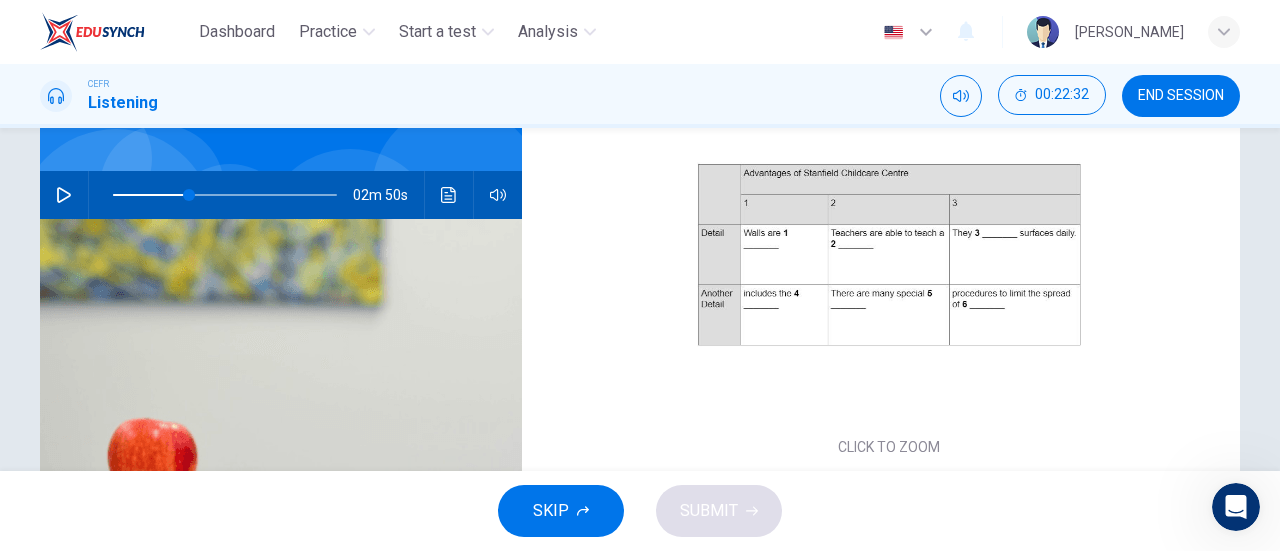 type on "34" 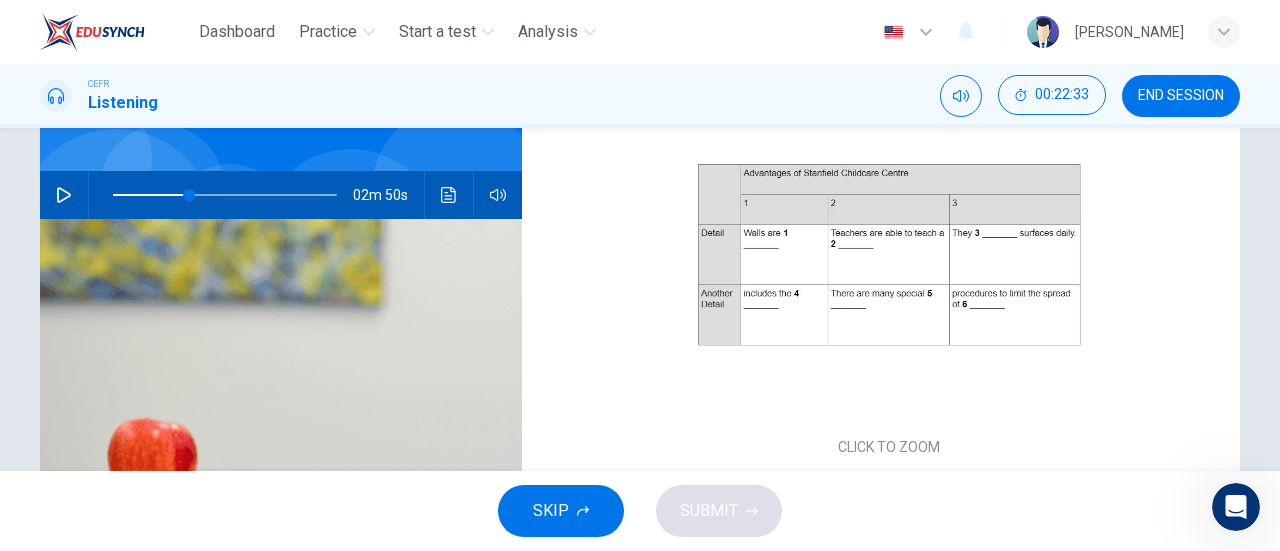 type on "special skill" 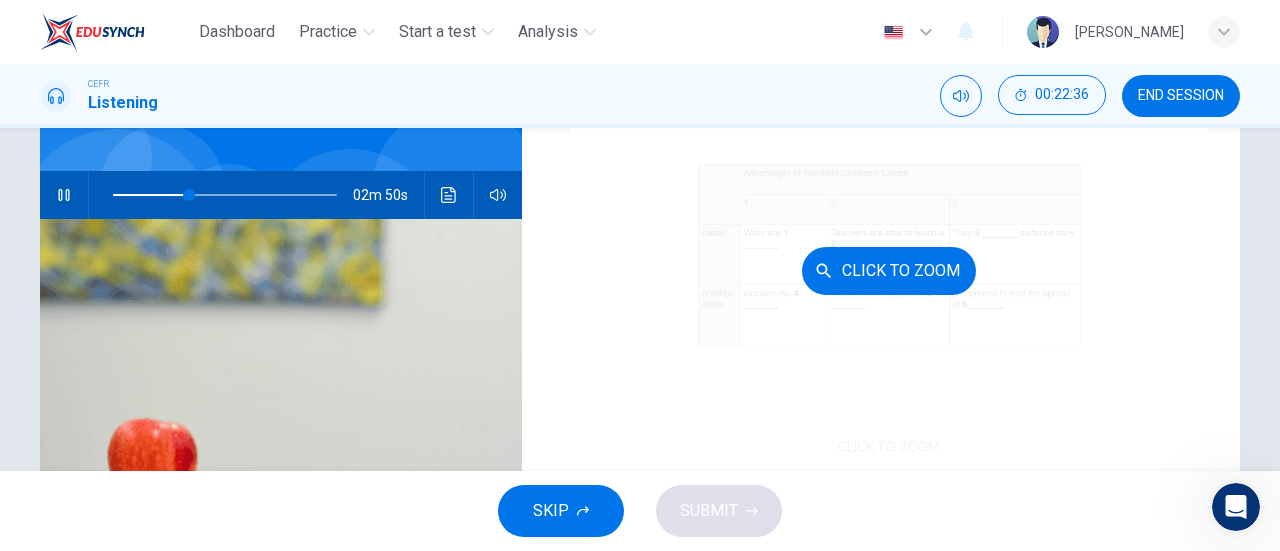 scroll, scrollTop: 286, scrollLeft: 0, axis: vertical 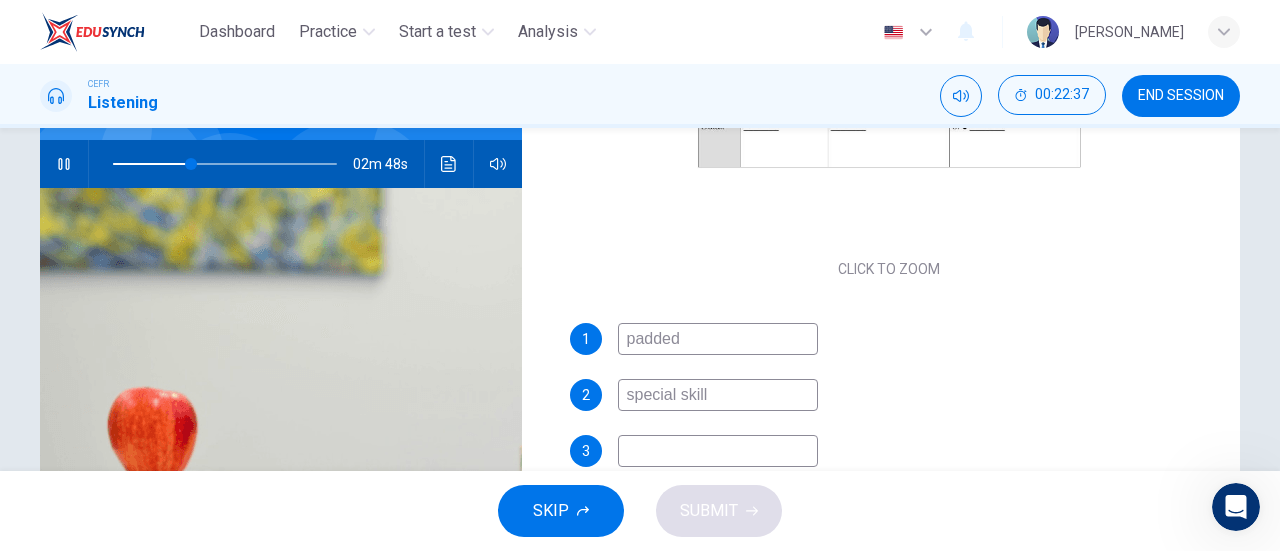 click at bounding box center [718, 451] 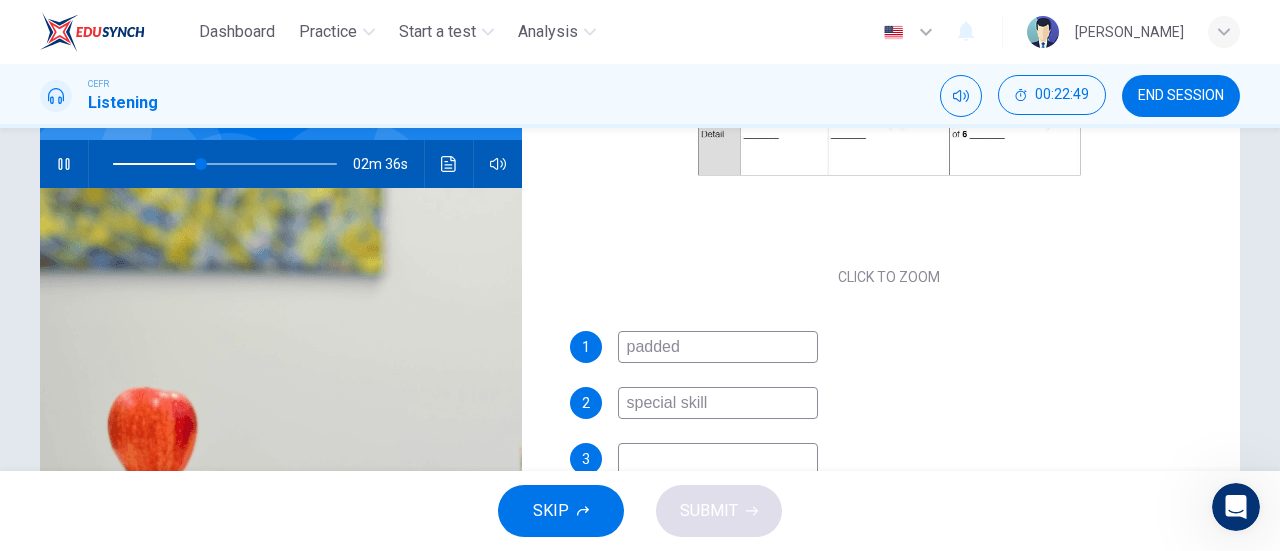 scroll, scrollTop: 286, scrollLeft: 0, axis: vertical 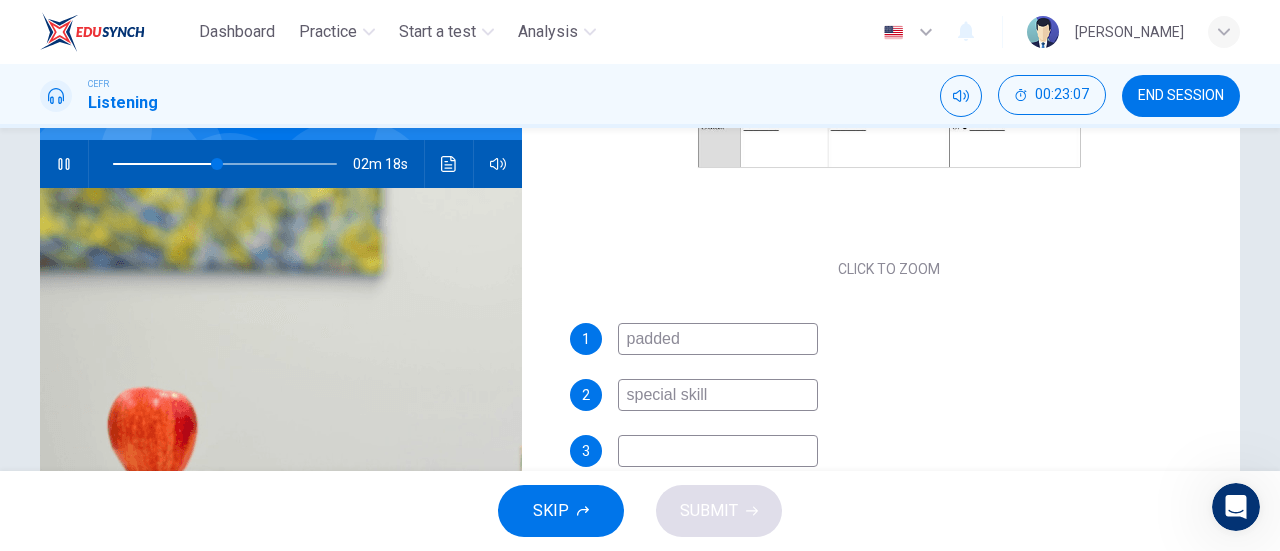 click on "02m 18s" at bounding box center [281, 164] 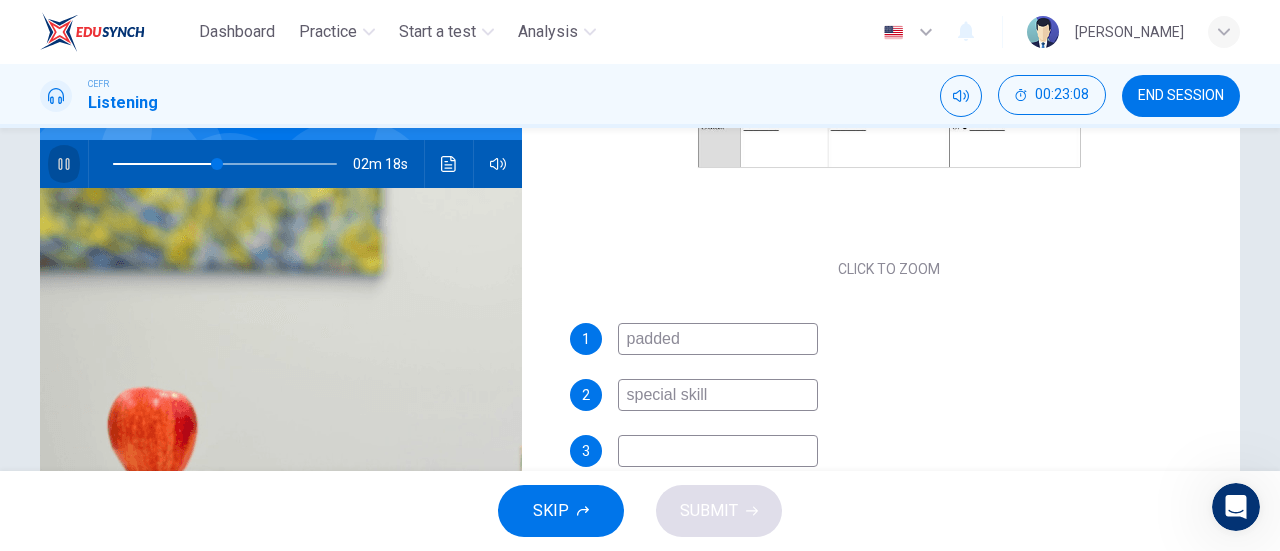click 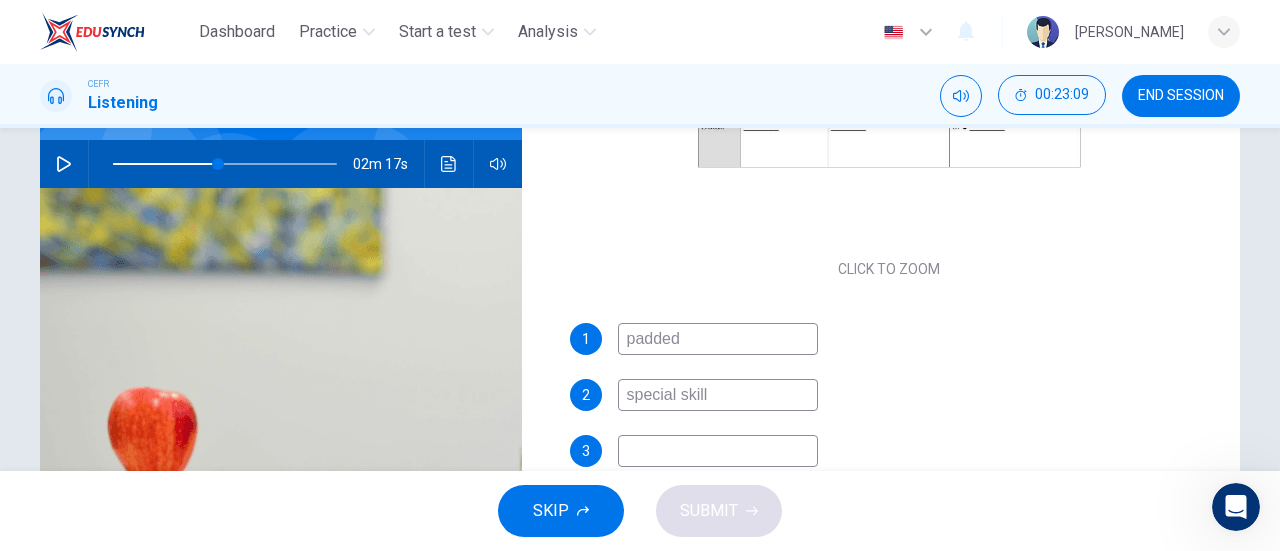 click at bounding box center (718, 451) 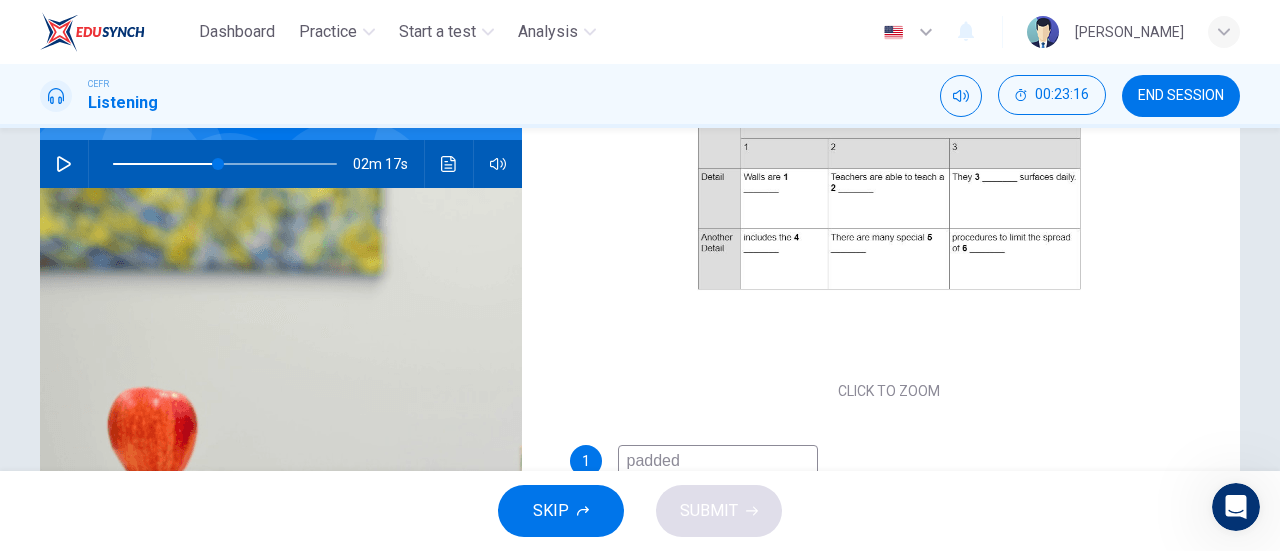 scroll, scrollTop: 279, scrollLeft: 0, axis: vertical 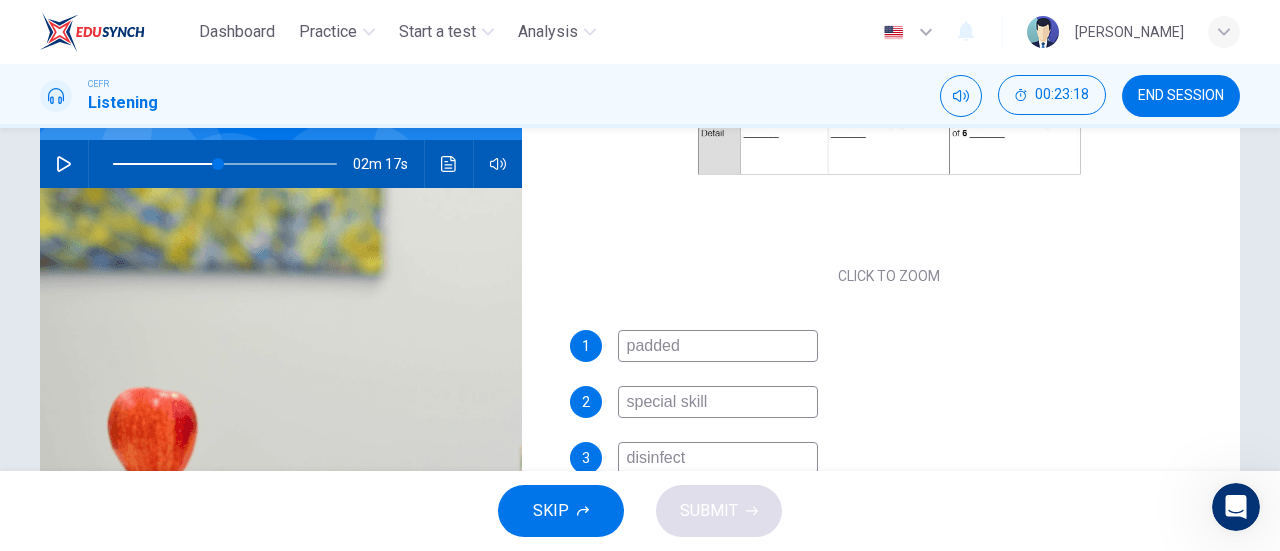 type on "disinfect" 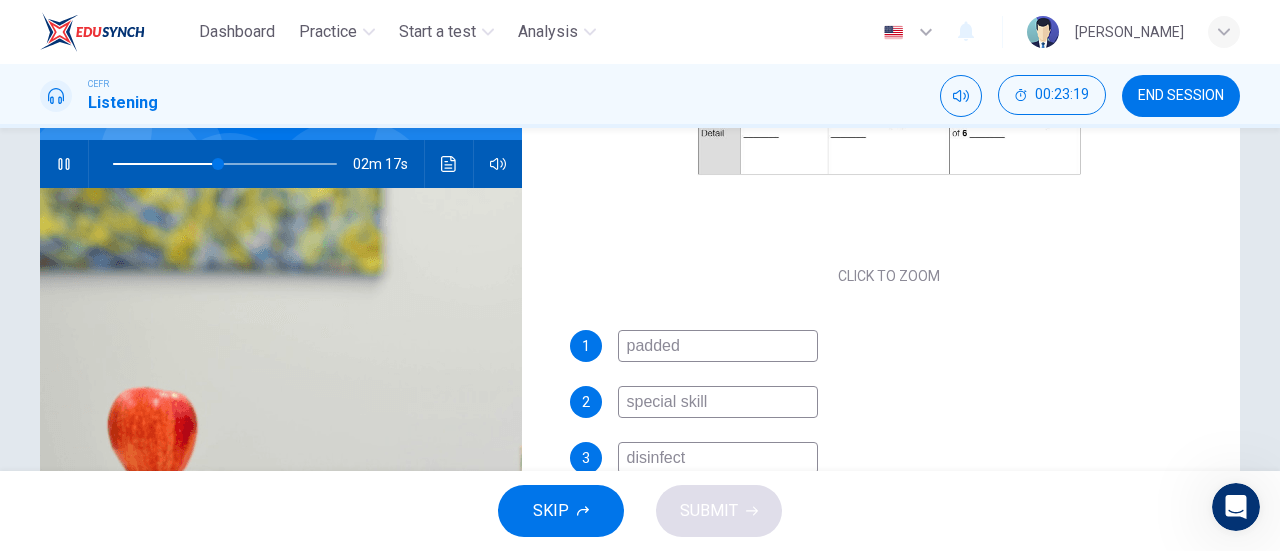 scroll, scrollTop: 286, scrollLeft: 0, axis: vertical 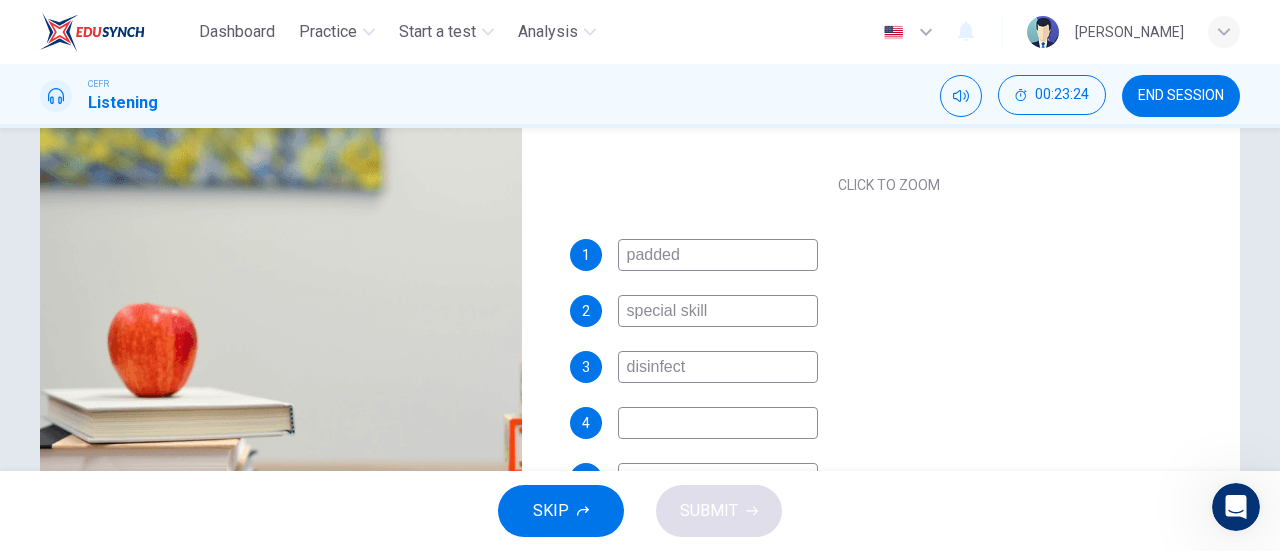 click at bounding box center [718, 423] 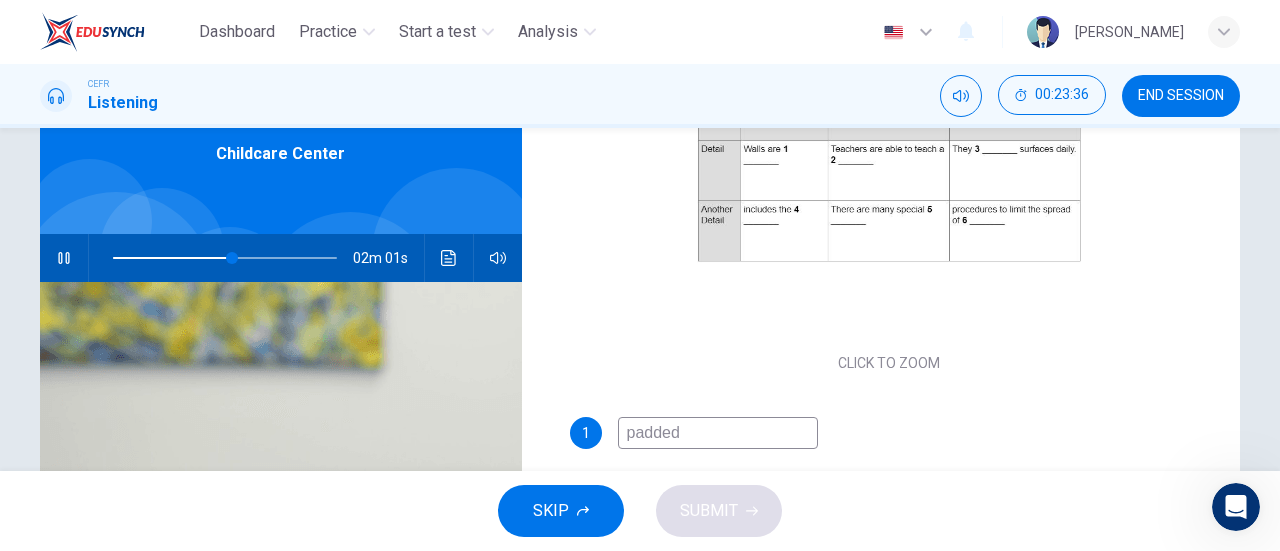 scroll, scrollTop: 96, scrollLeft: 0, axis: vertical 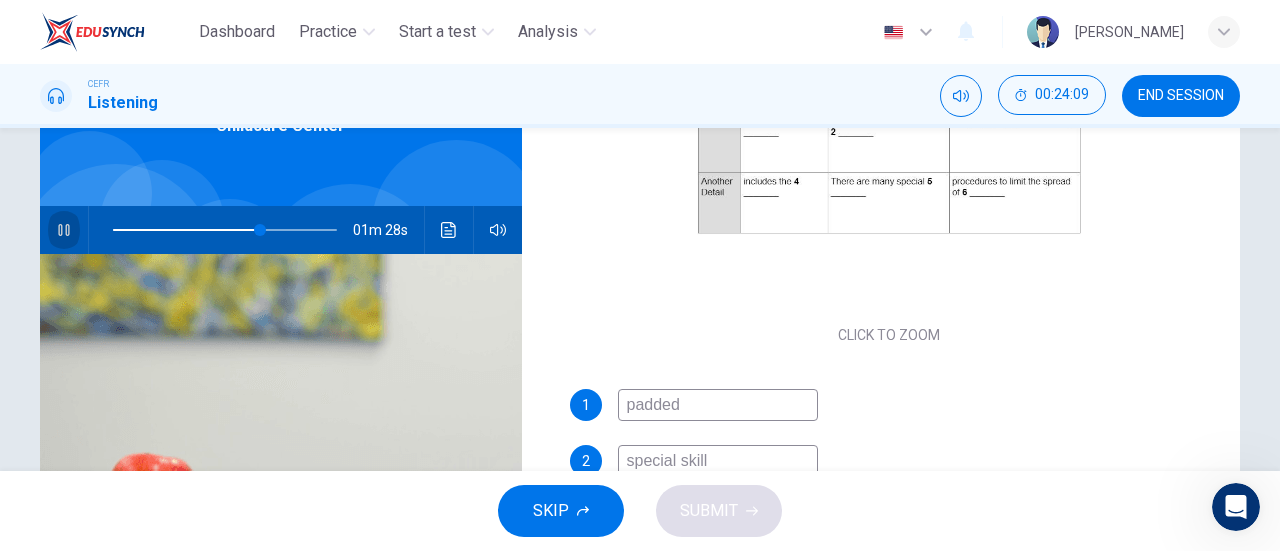 click at bounding box center (64, 230) 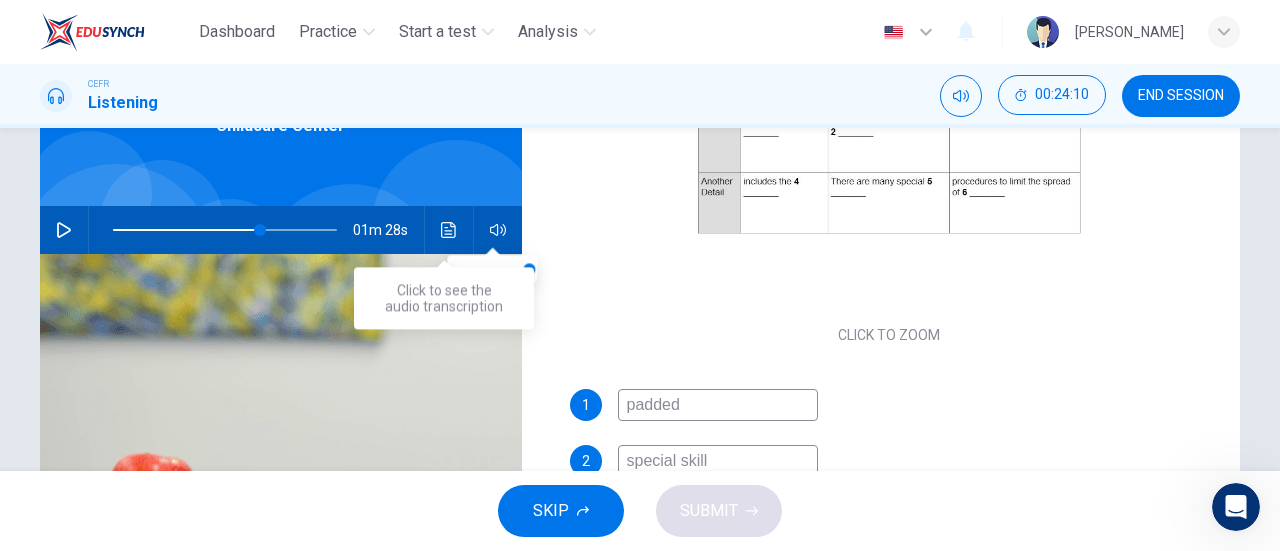 click 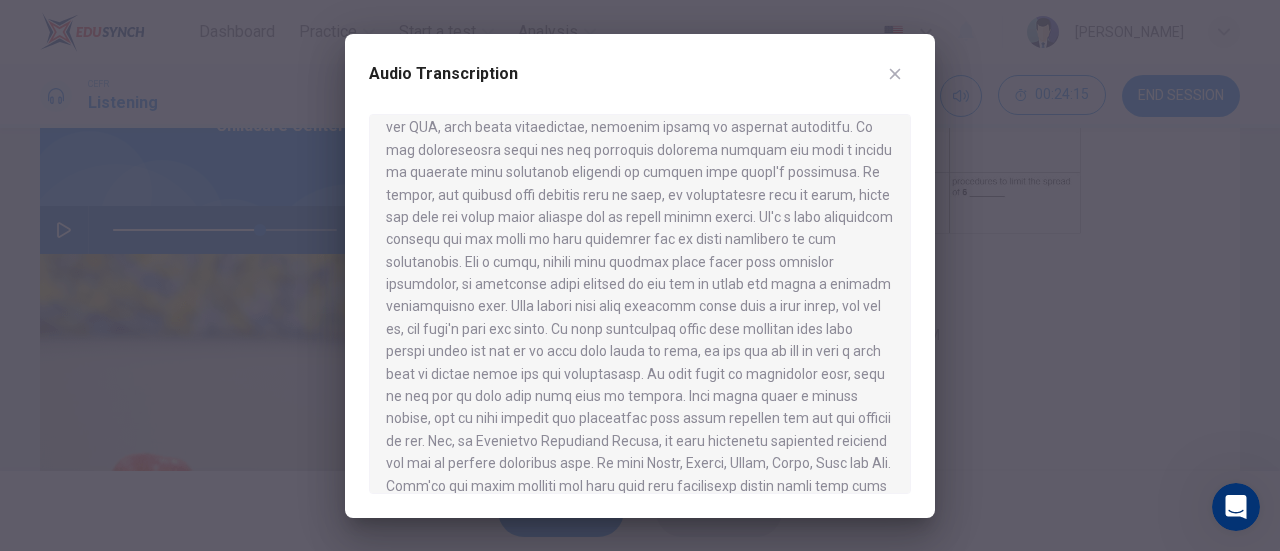 scroll, scrollTop: 351, scrollLeft: 0, axis: vertical 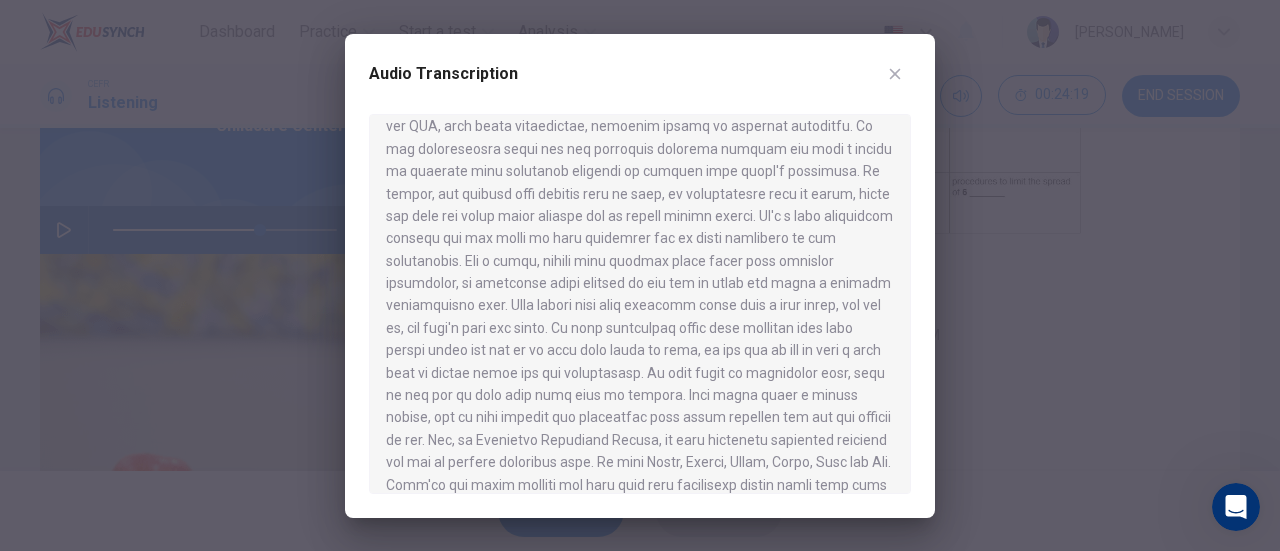 click at bounding box center (640, 275) 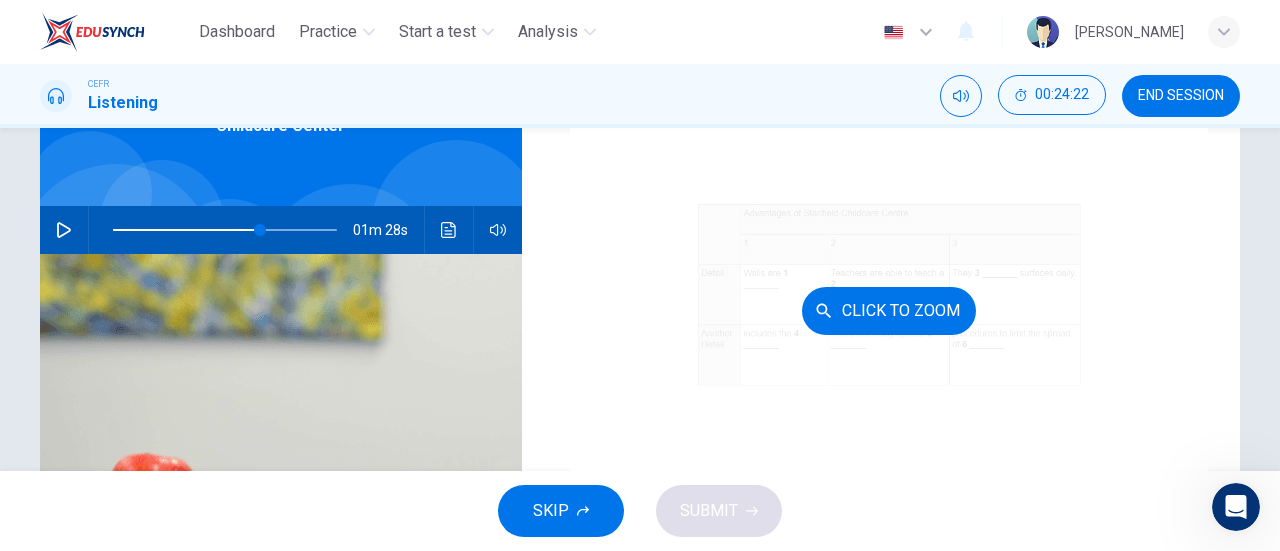 scroll, scrollTop: 286, scrollLeft: 0, axis: vertical 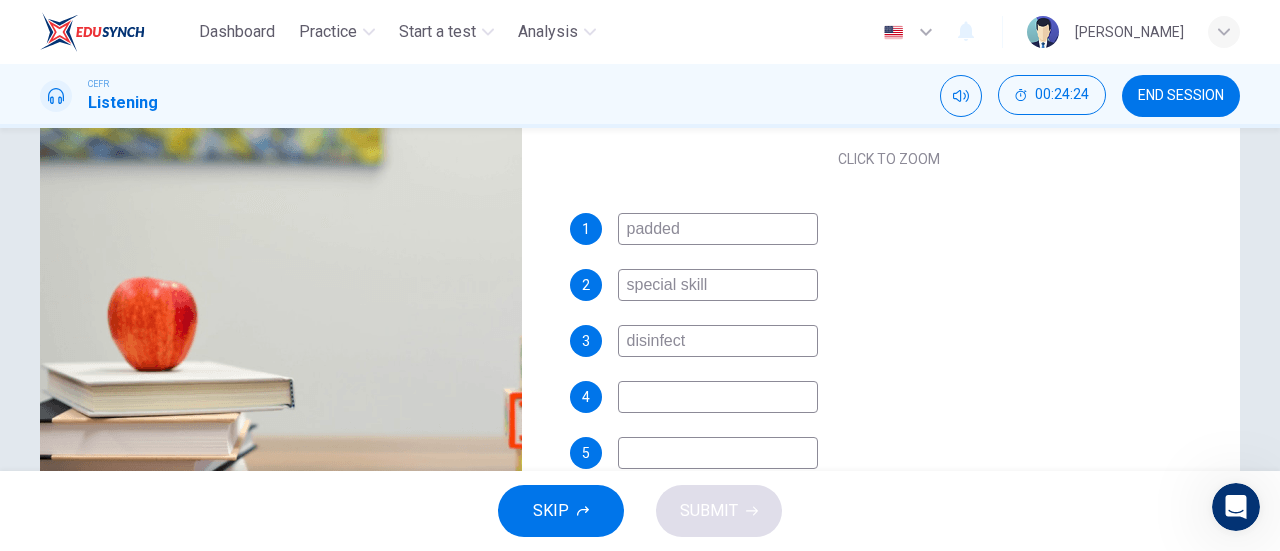 click at bounding box center [718, 453] 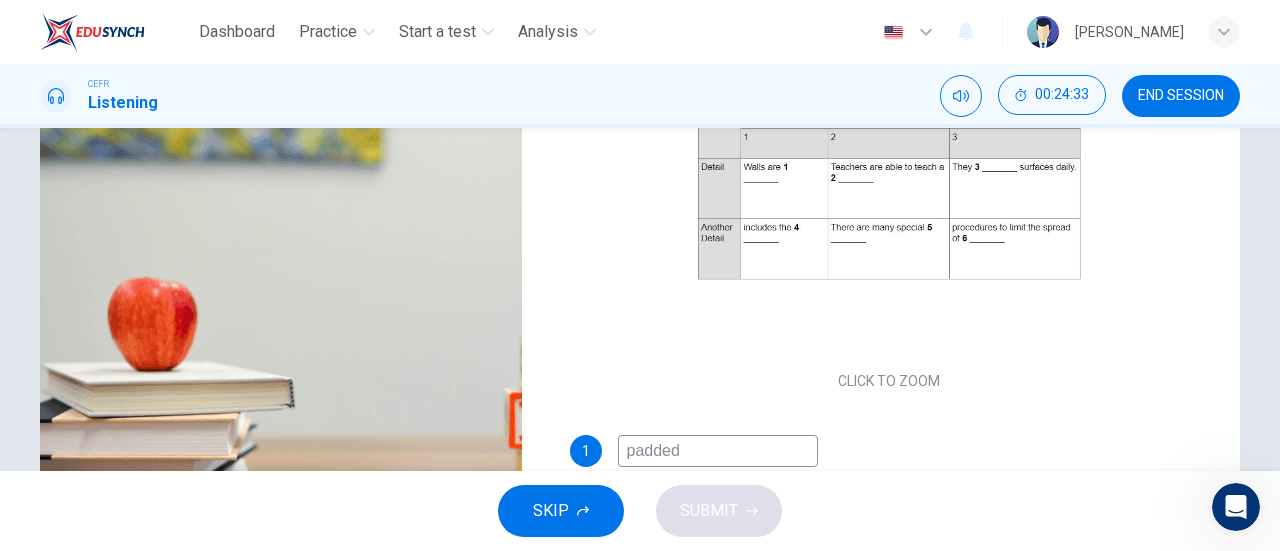scroll, scrollTop: 0, scrollLeft: 0, axis: both 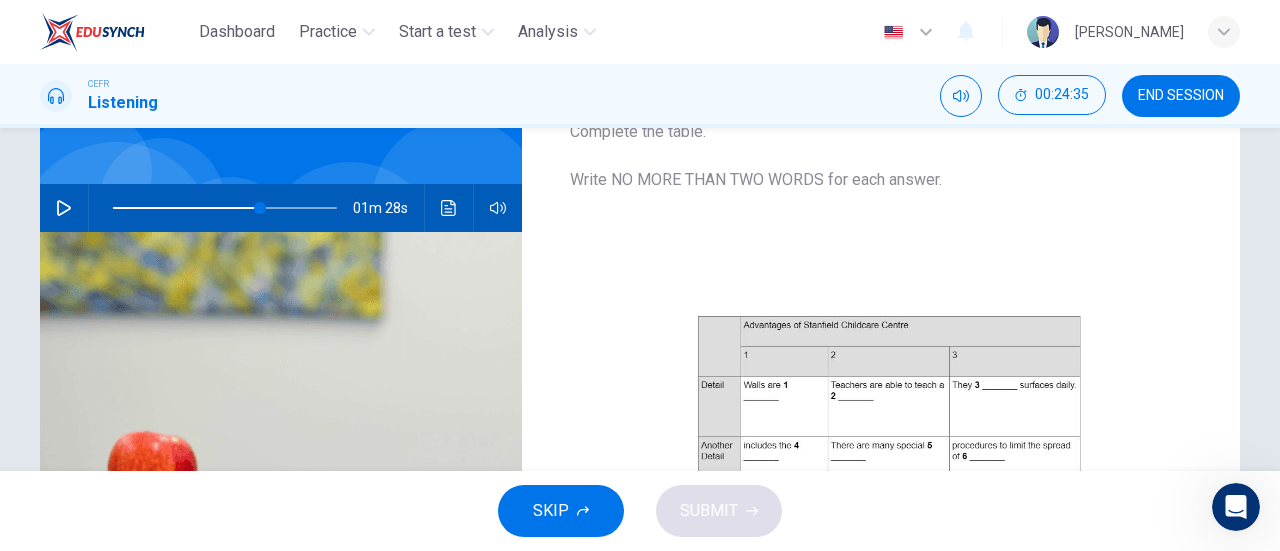 type on "childcare officers" 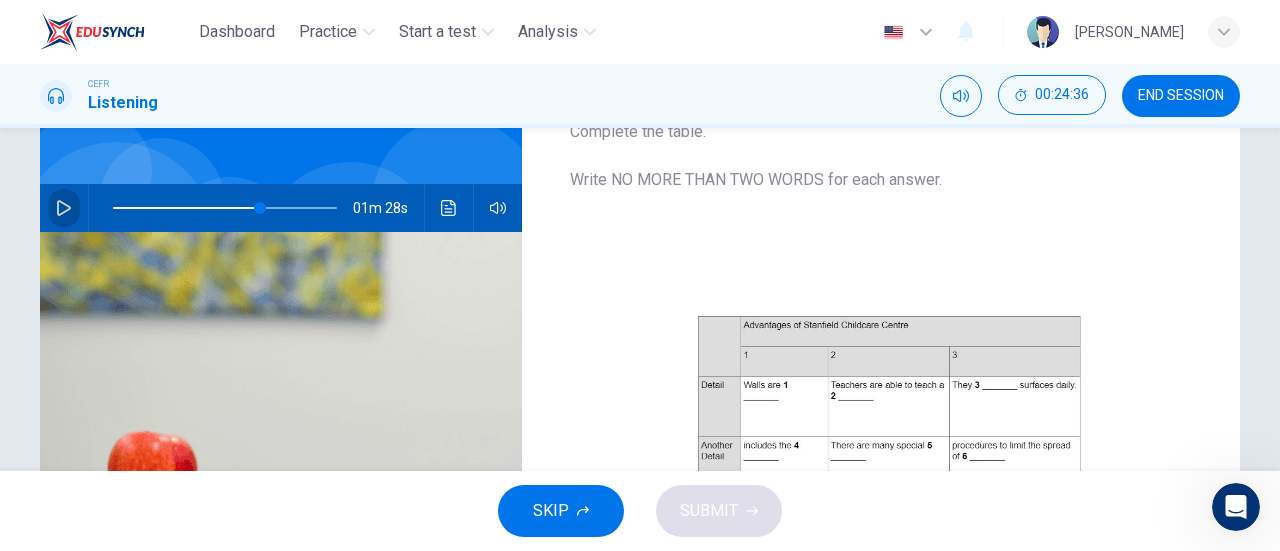 click at bounding box center (64, 208) 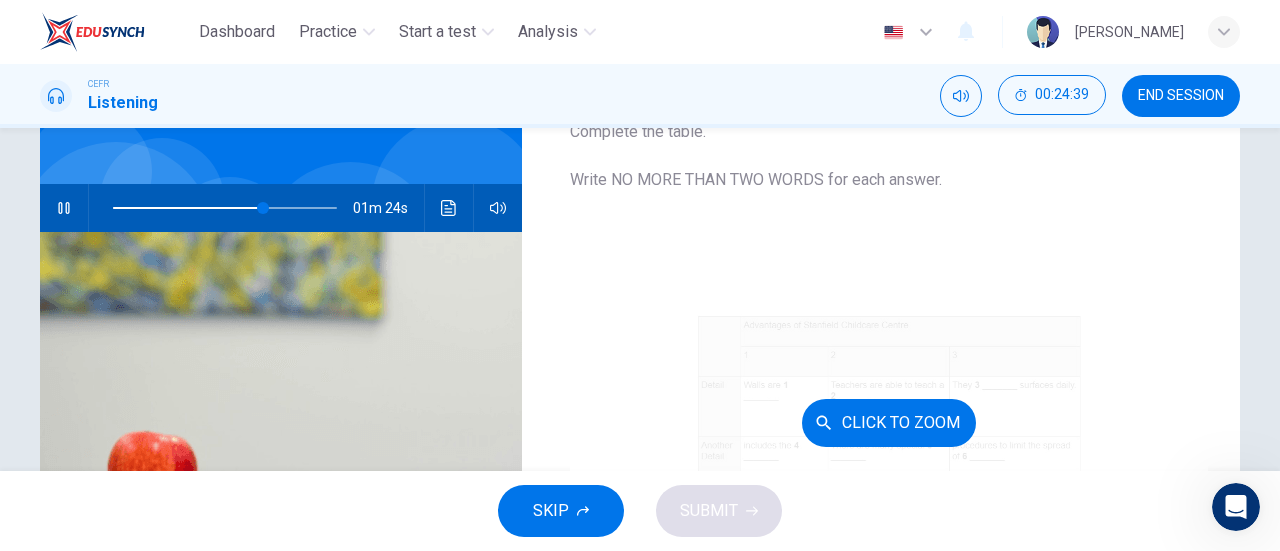 scroll, scrollTop: 286, scrollLeft: 0, axis: vertical 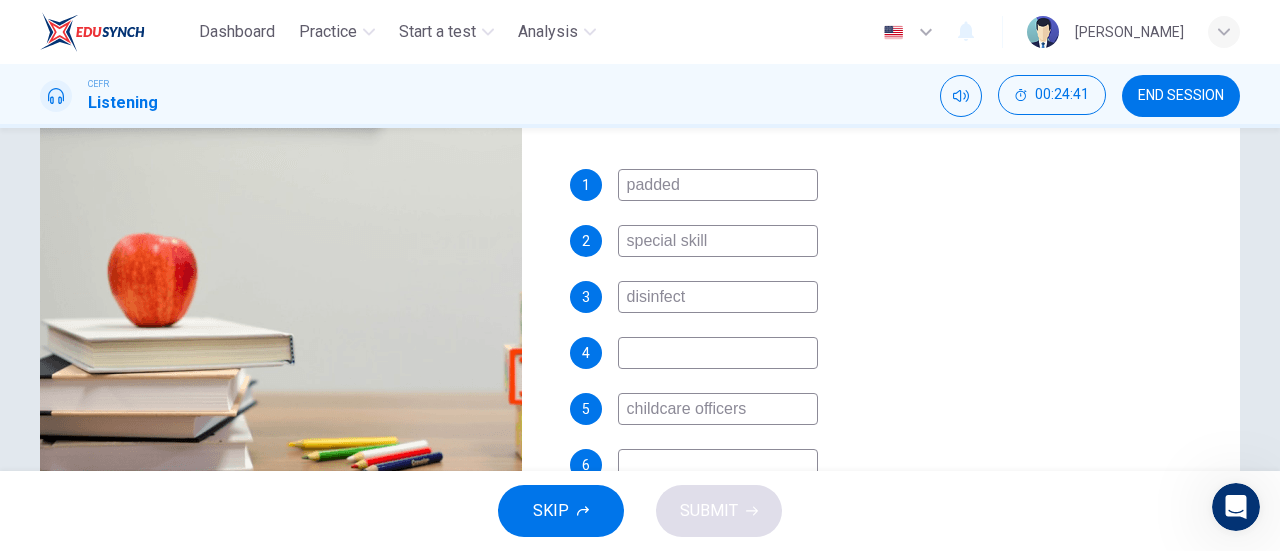 click at bounding box center (718, 465) 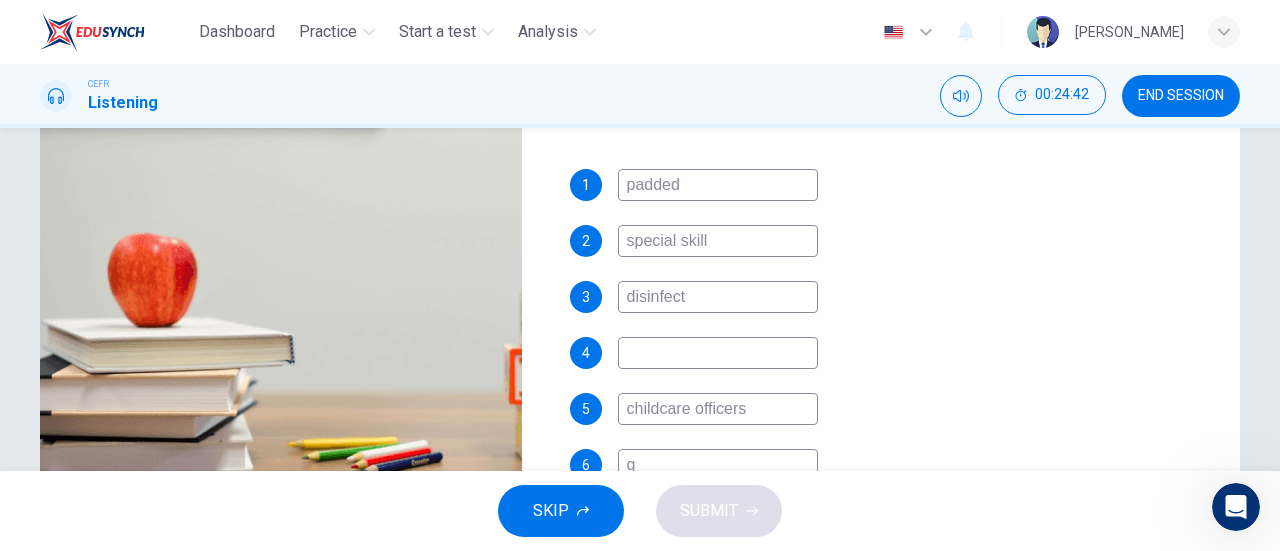 scroll, scrollTop: 344, scrollLeft: 0, axis: vertical 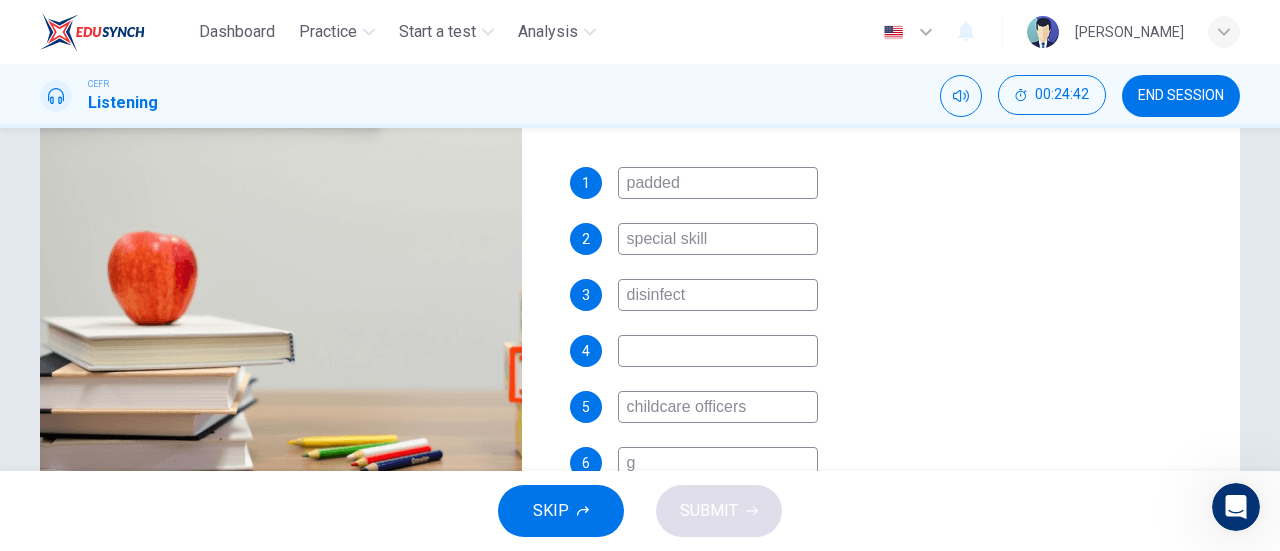 type on "ge" 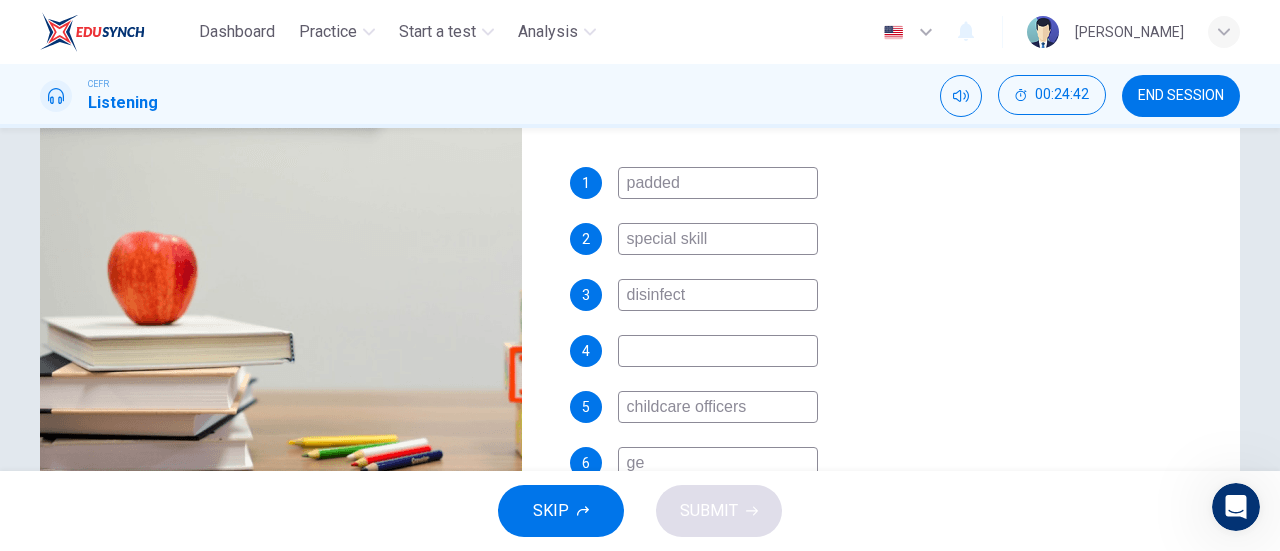 type on "68" 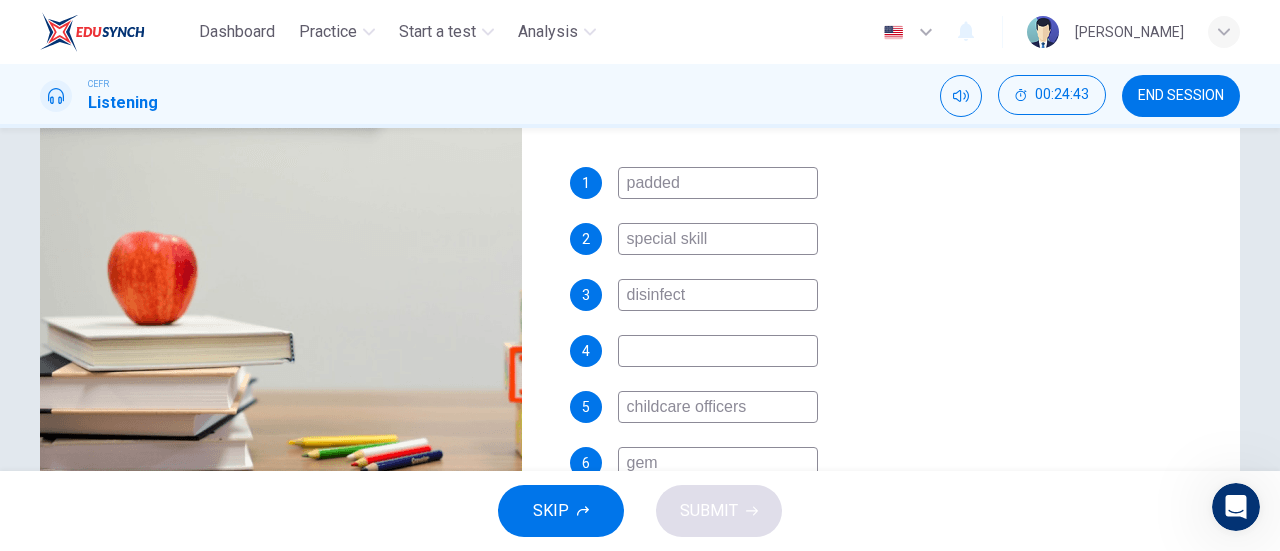 type on "gems" 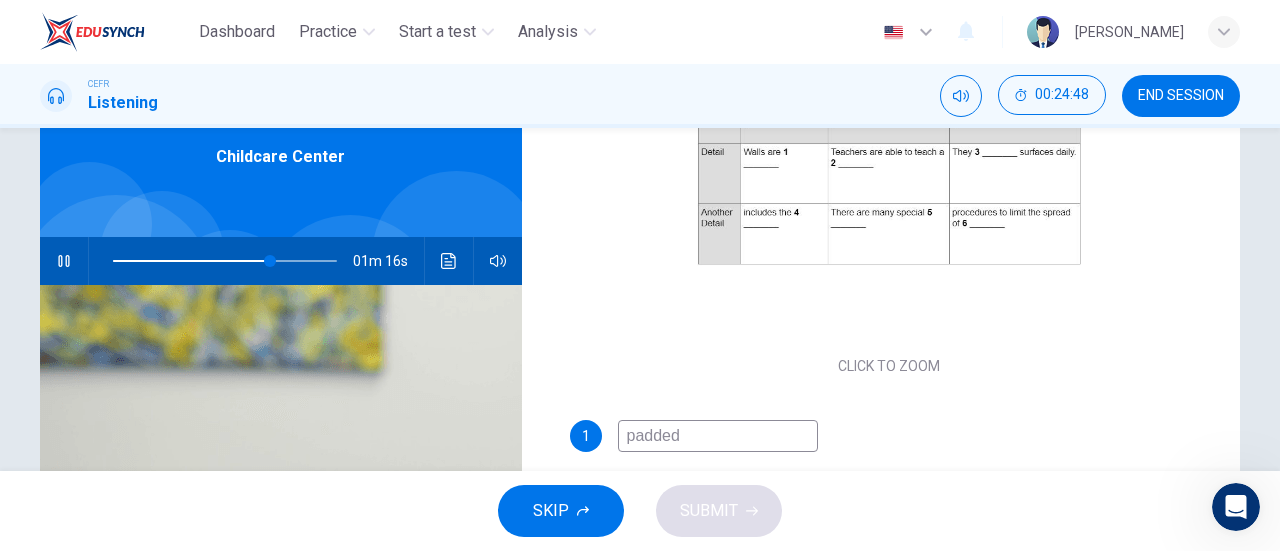 scroll, scrollTop: 92, scrollLeft: 0, axis: vertical 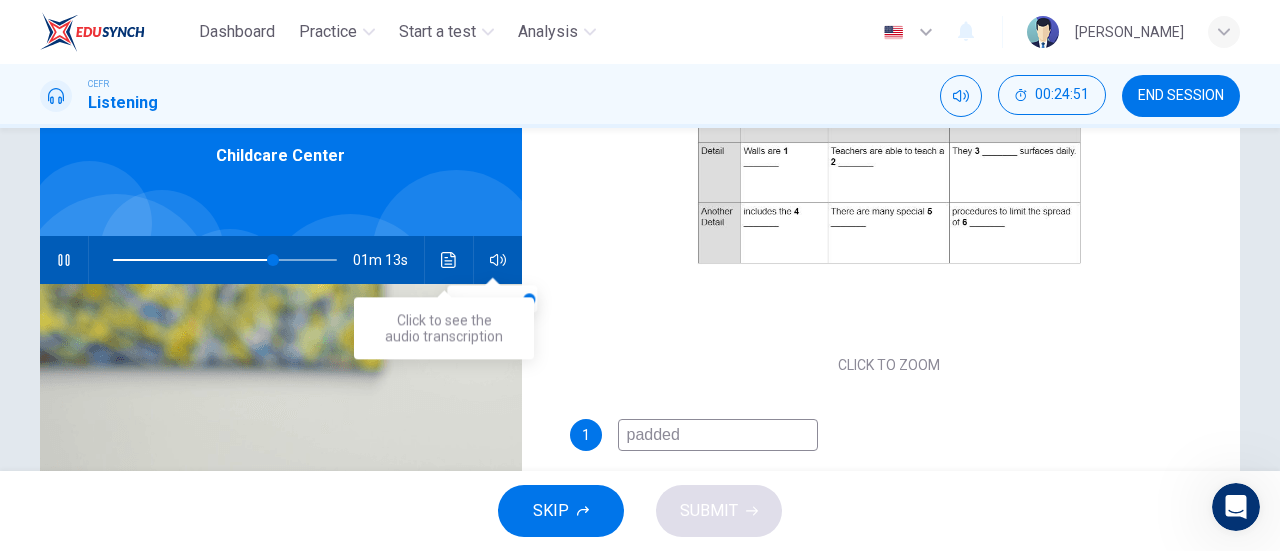 type on "71" 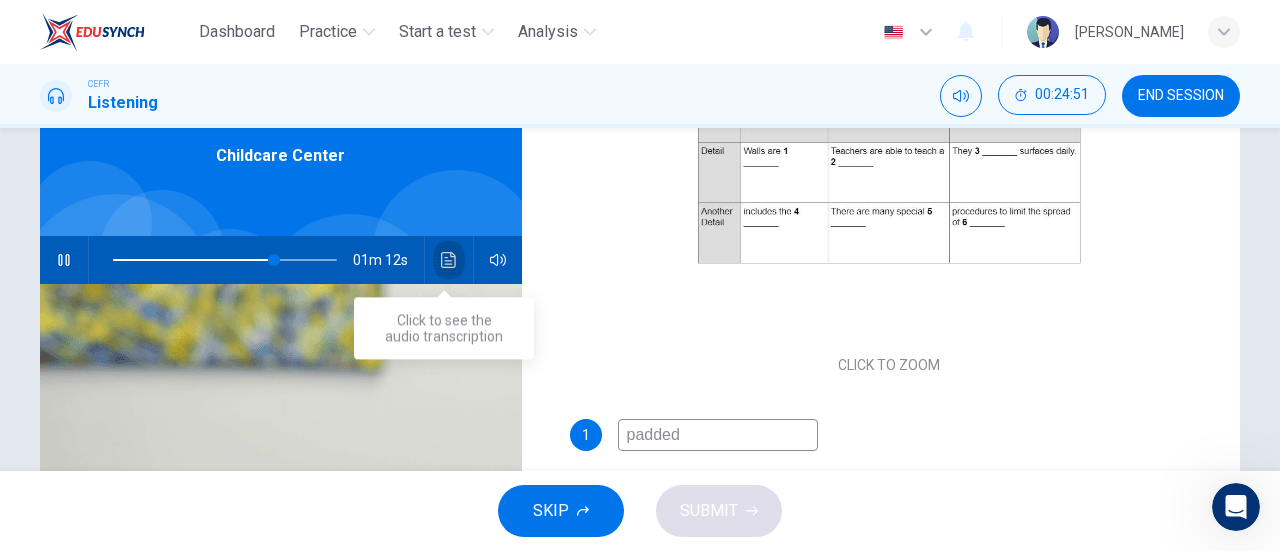 click at bounding box center [449, 260] 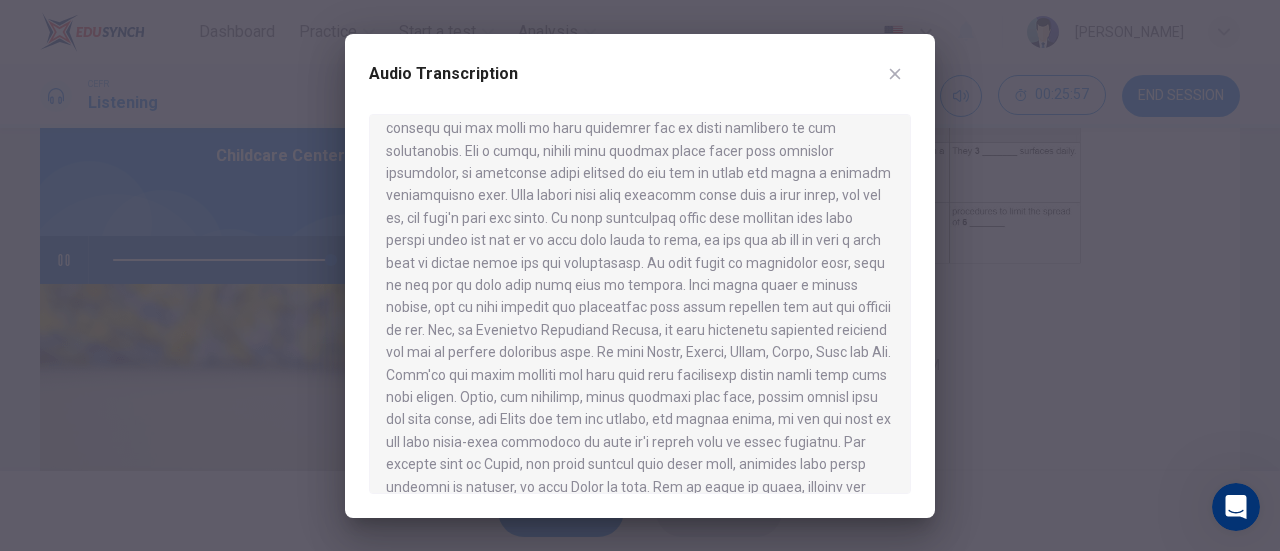 scroll, scrollTop: 430, scrollLeft: 0, axis: vertical 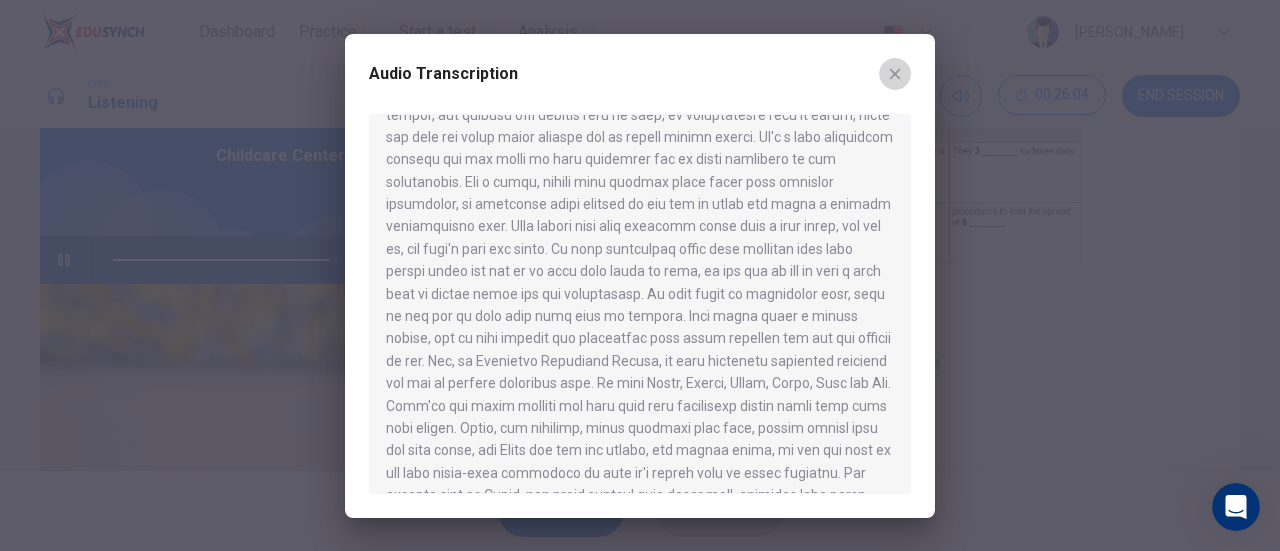 click 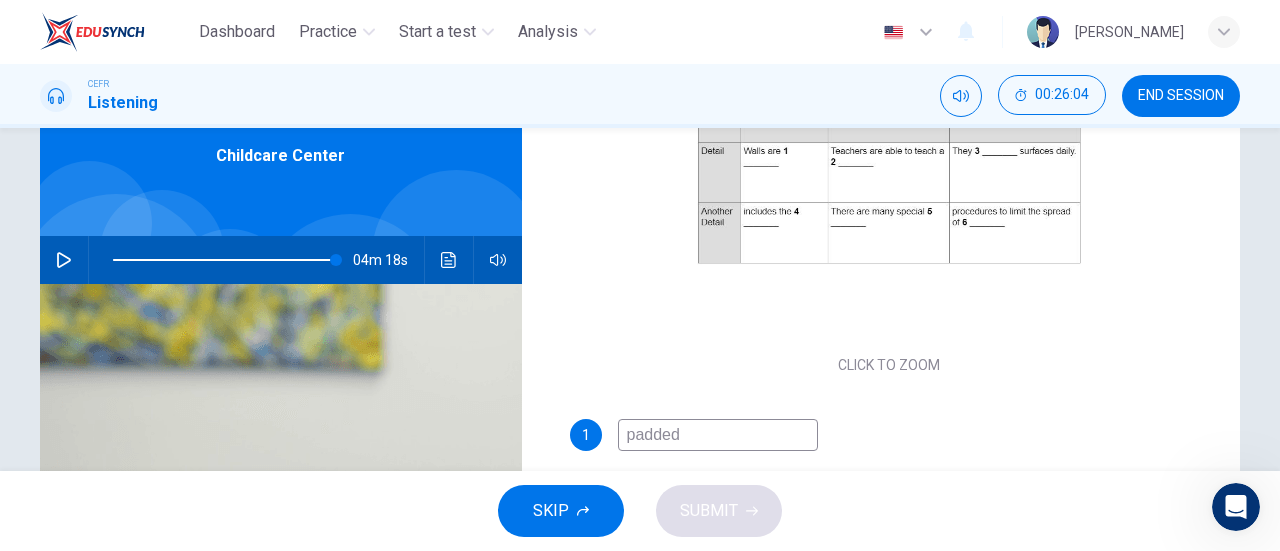 type on "0" 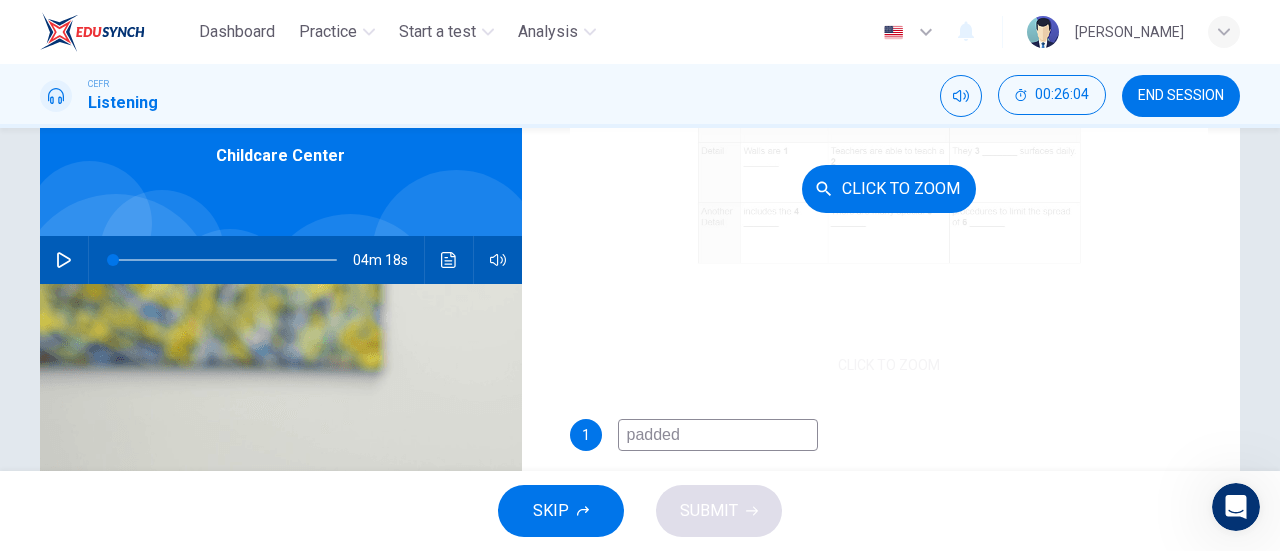 scroll, scrollTop: 432, scrollLeft: 0, axis: vertical 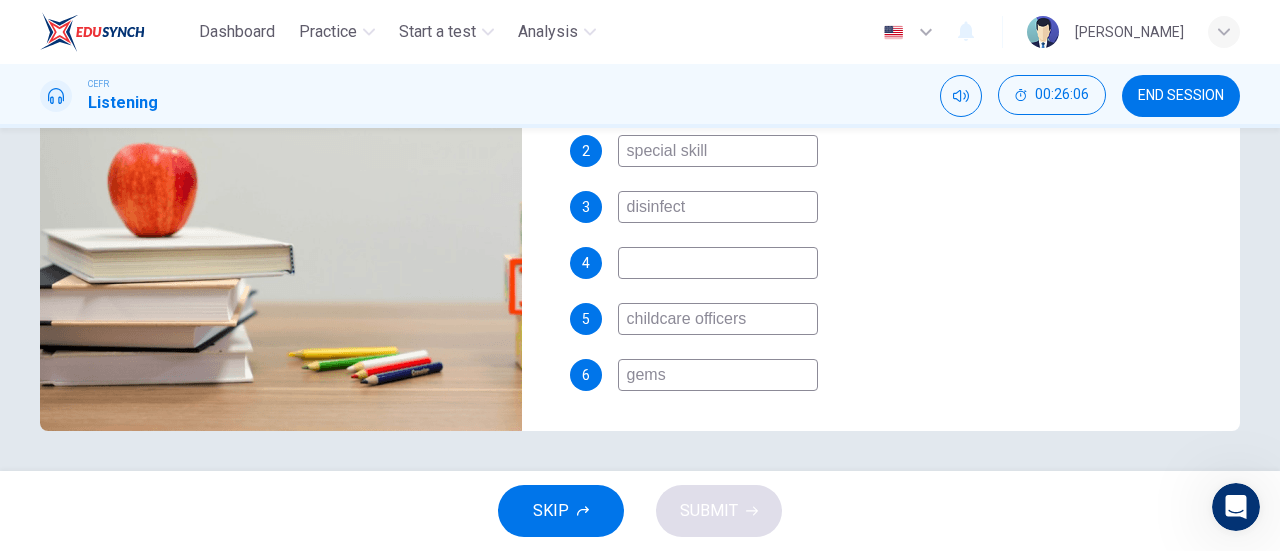 click on "gems" at bounding box center [718, 375] 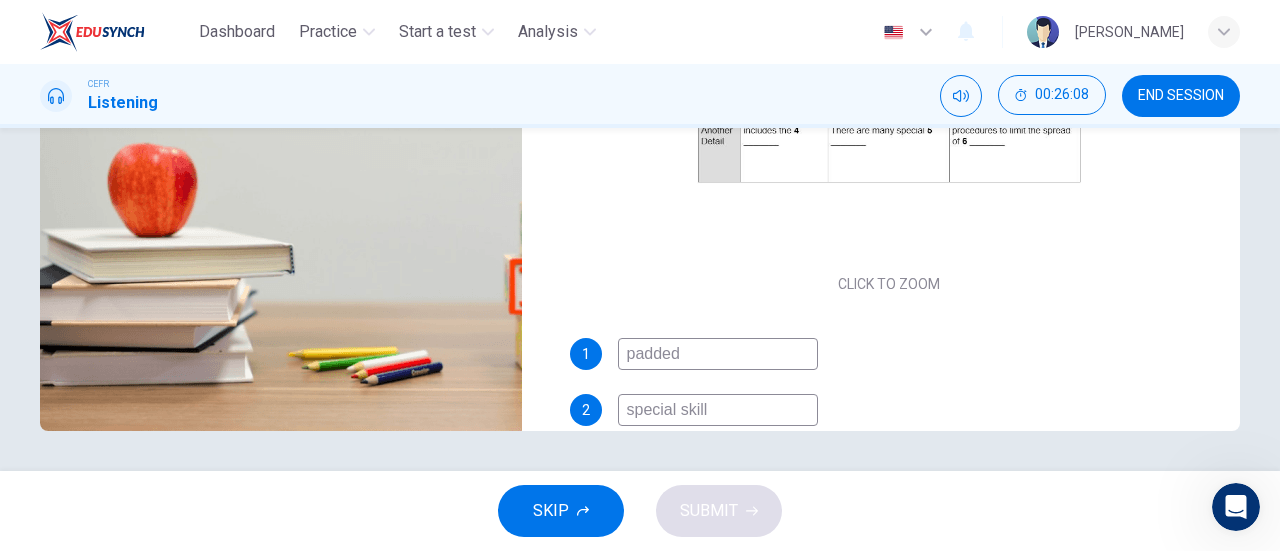 scroll, scrollTop: 0, scrollLeft: 0, axis: both 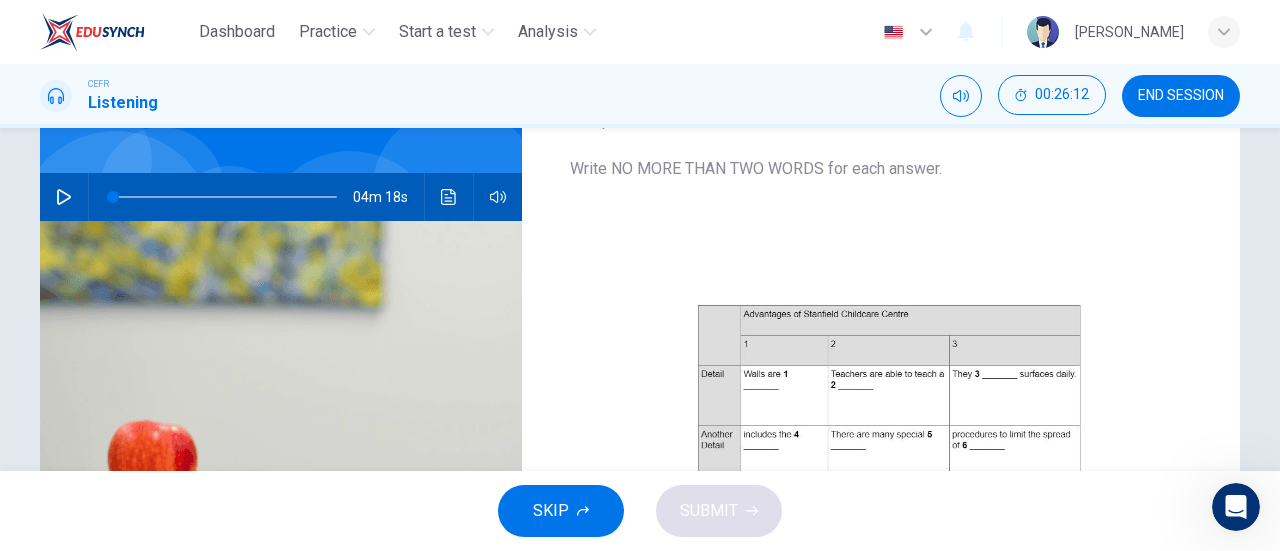 type on "germs" 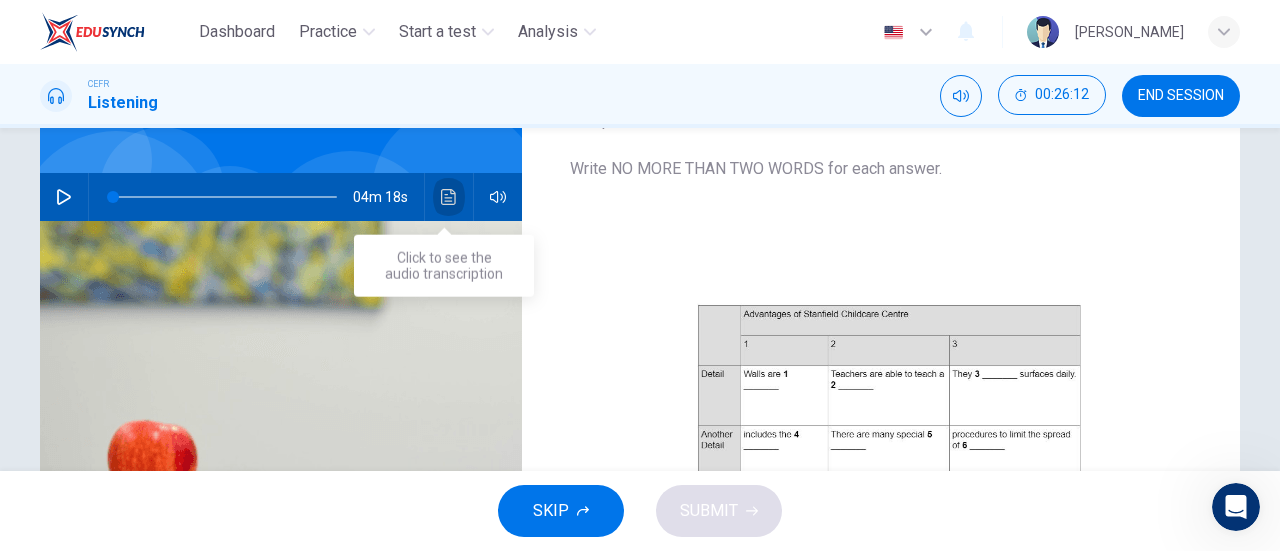 click at bounding box center [449, 197] 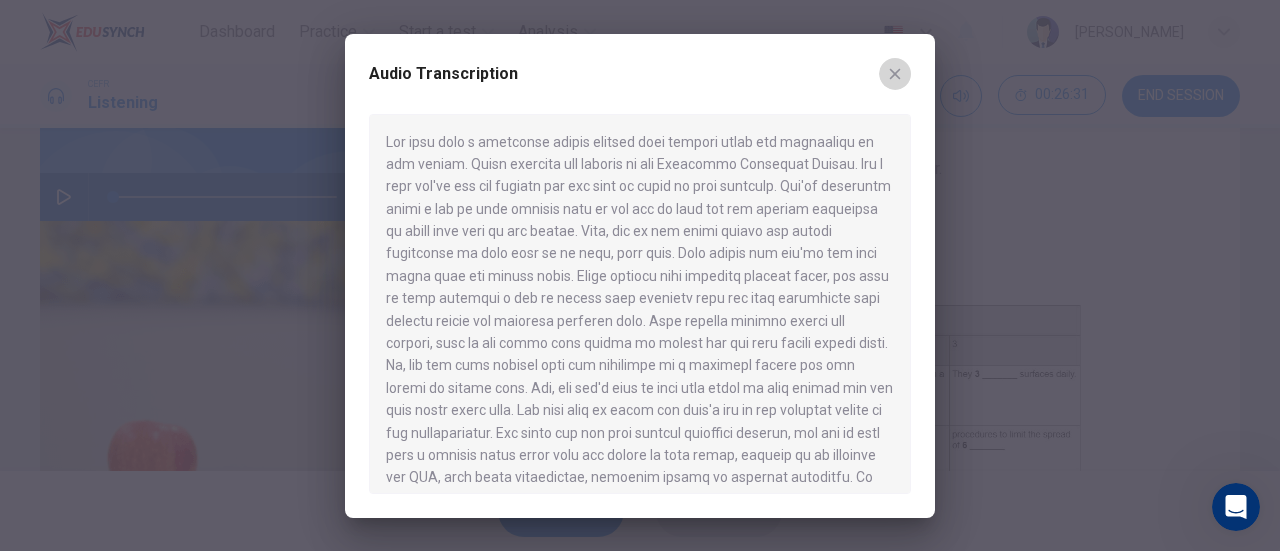 click at bounding box center (895, 74) 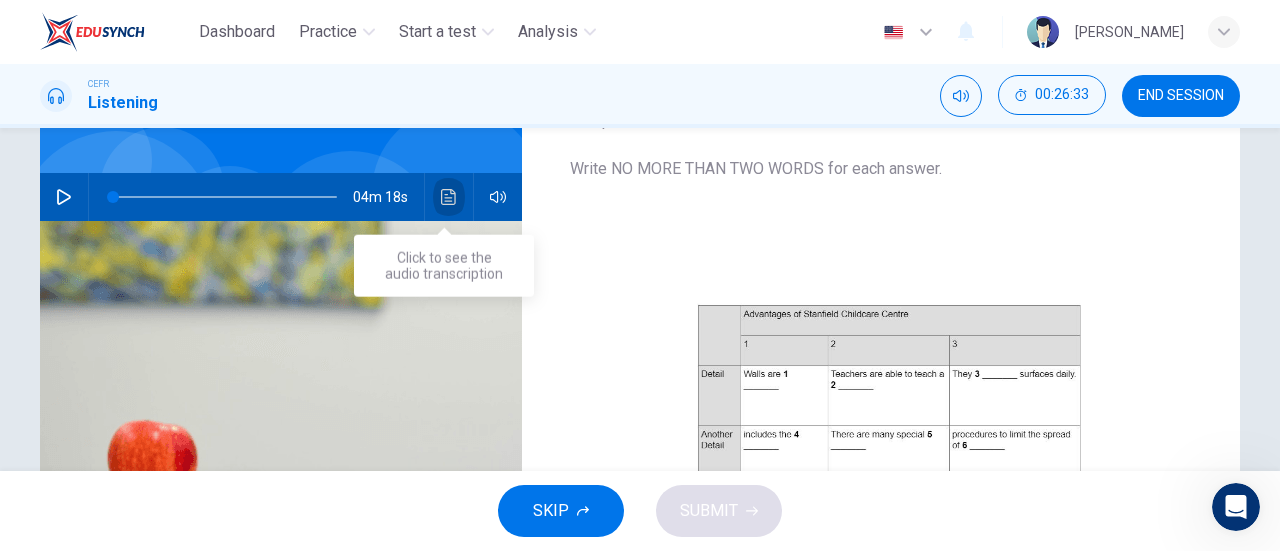 click 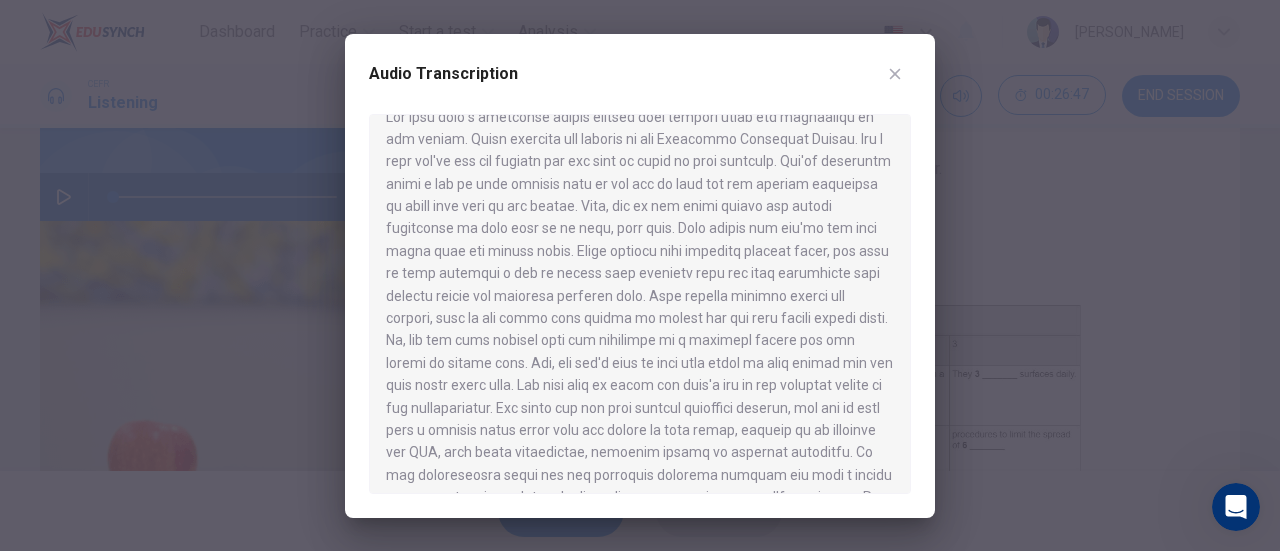 scroll, scrollTop: 26, scrollLeft: 0, axis: vertical 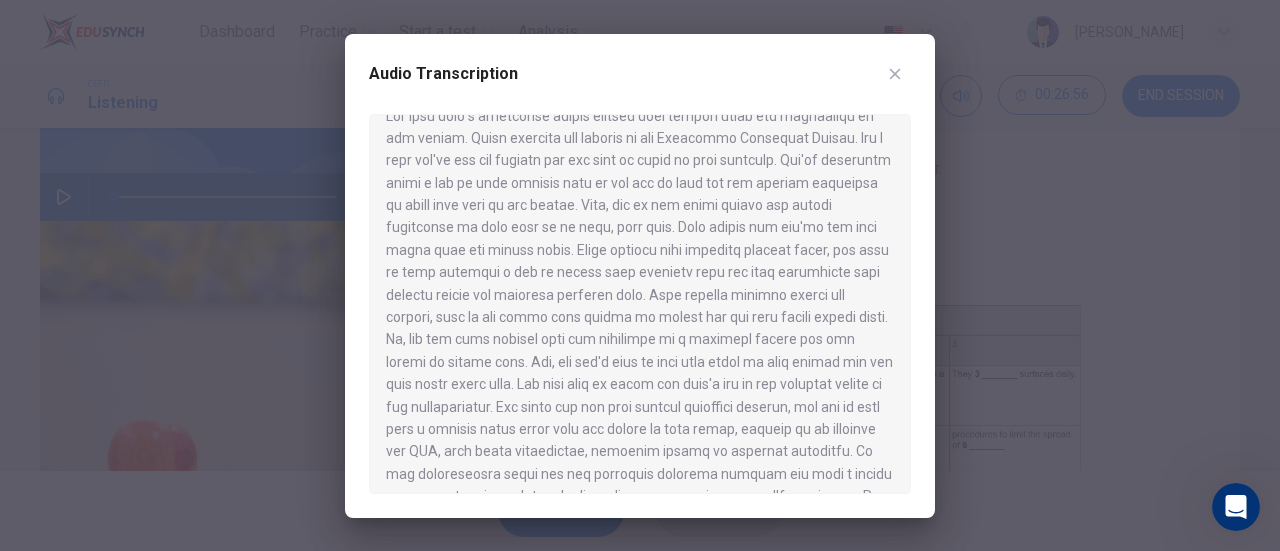 click 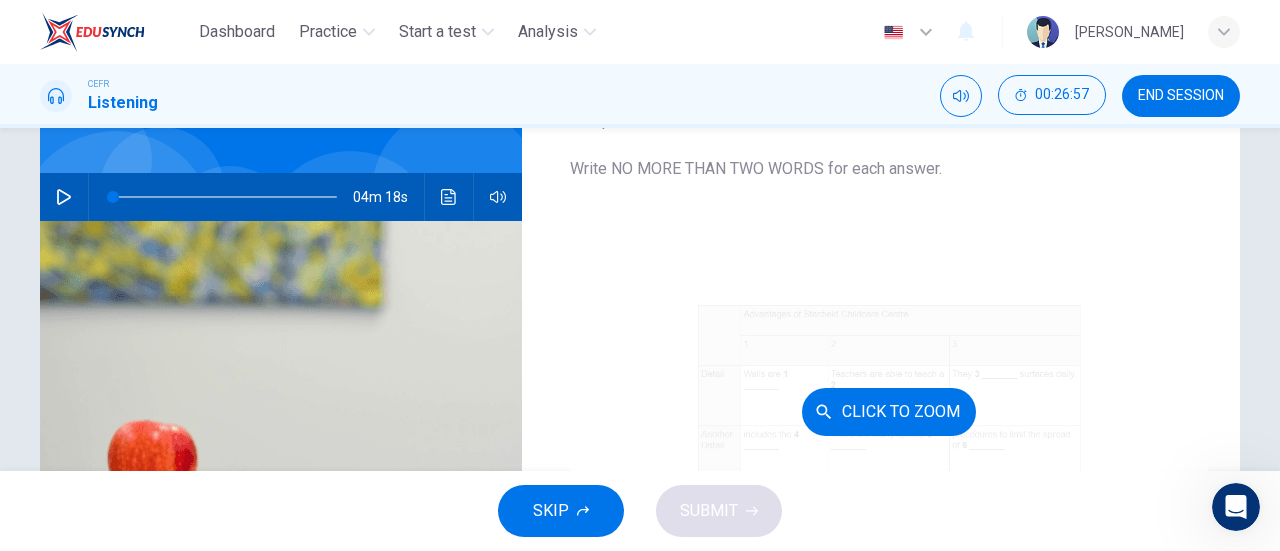 scroll, scrollTop: 286, scrollLeft: 0, axis: vertical 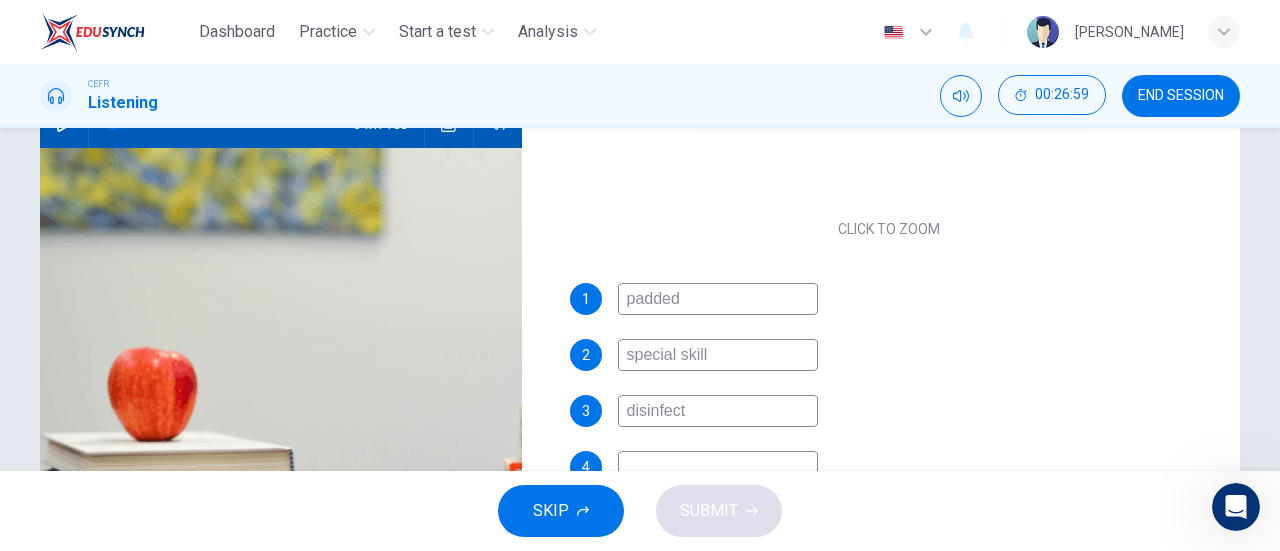 click at bounding box center (718, 467) 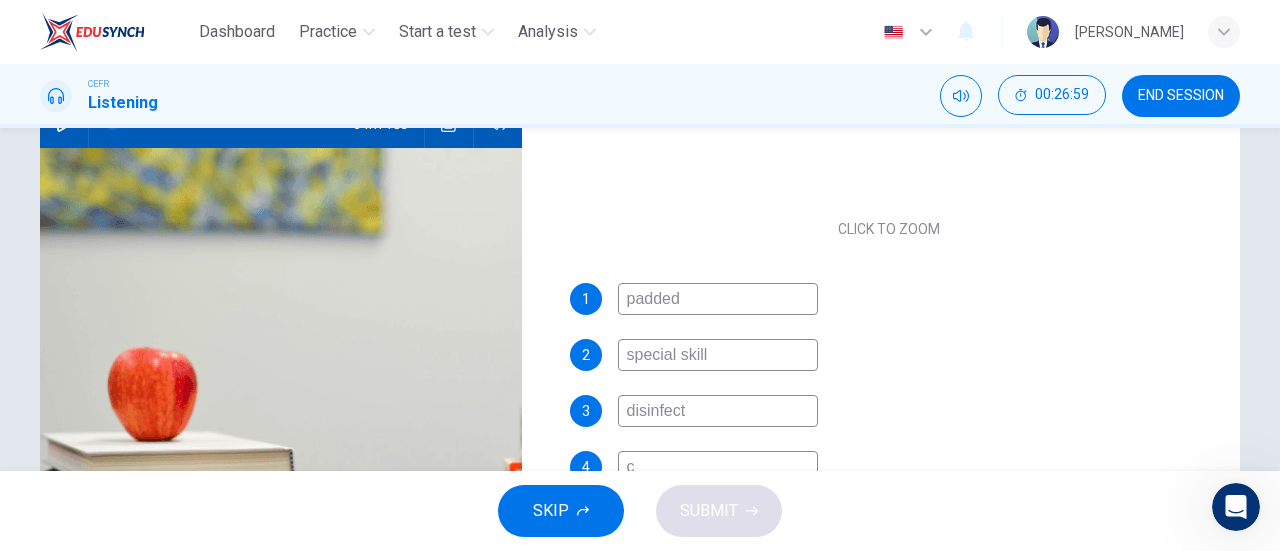 scroll, scrollTop: 232, scrollLeft: 0, axis: vertical 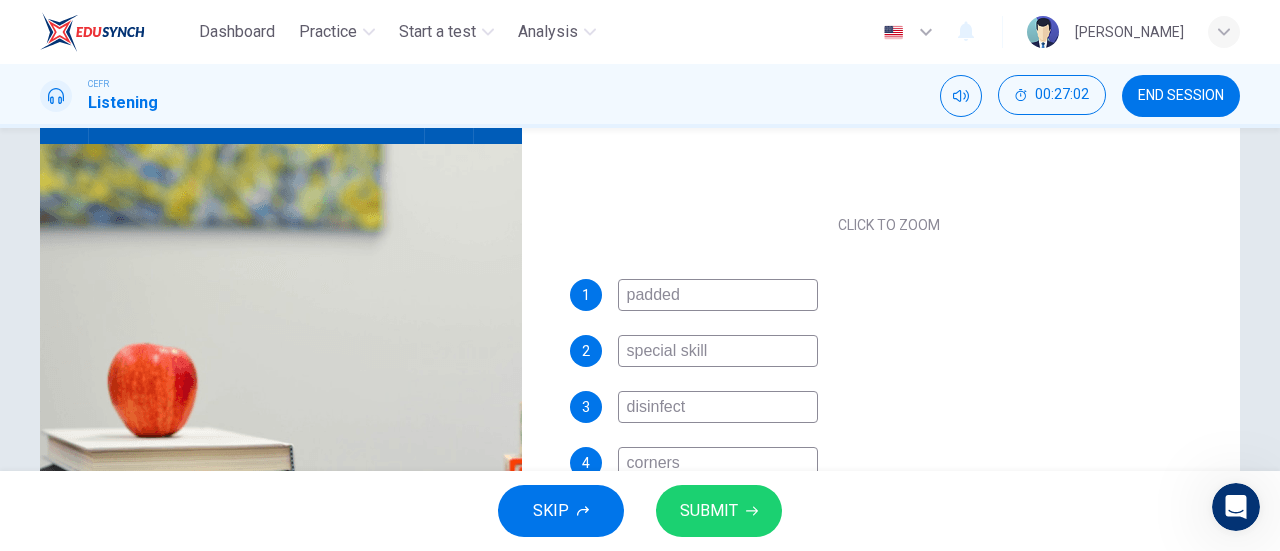 type on "corners" 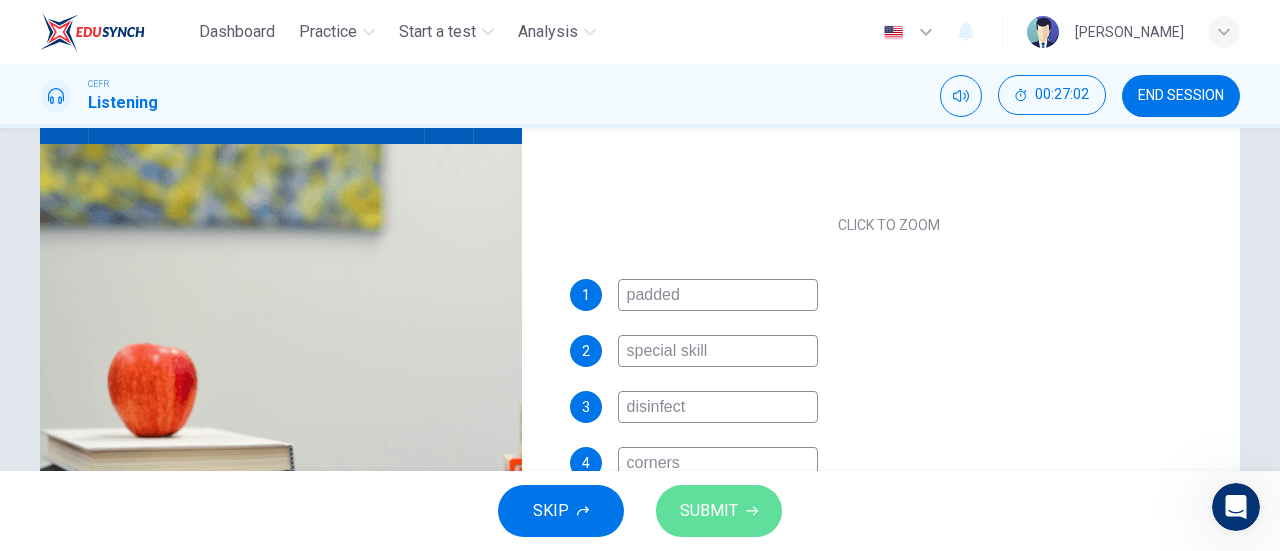 click on "SUBMIT" at bounding box center (709, 511) 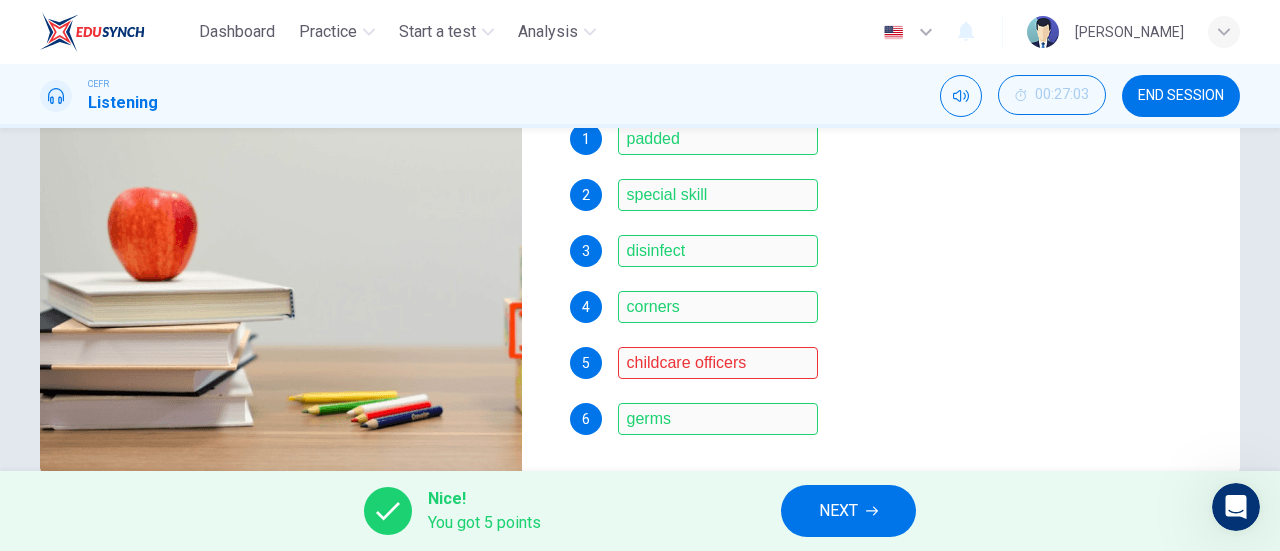 scroll, scrollTop: 386, scrollLeft: 0, axis: vertical 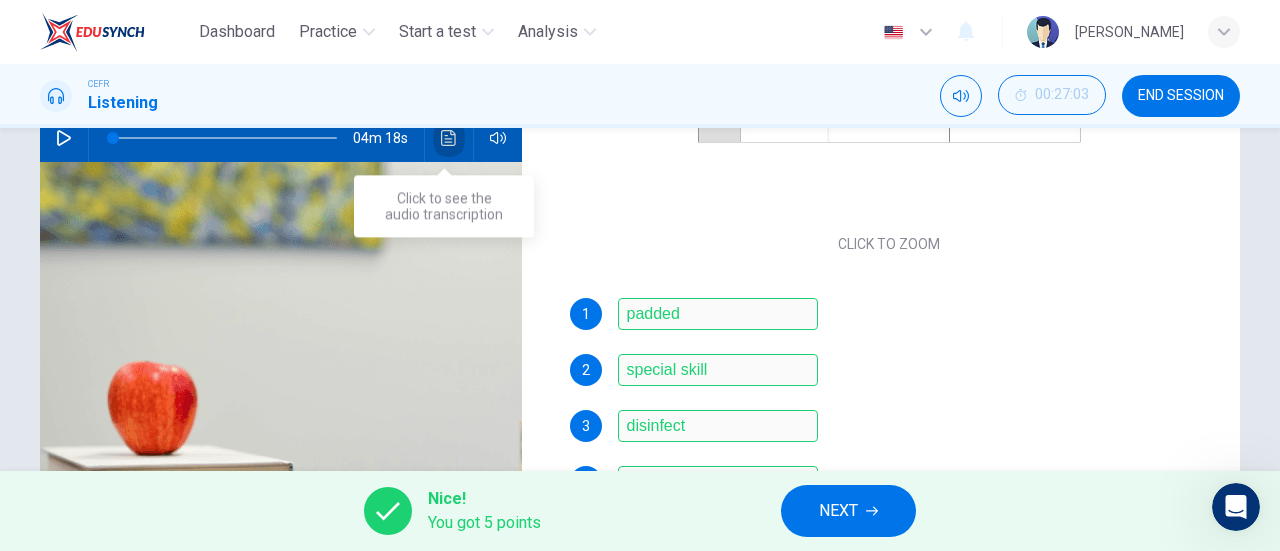 click at bounding box center [449, 138] 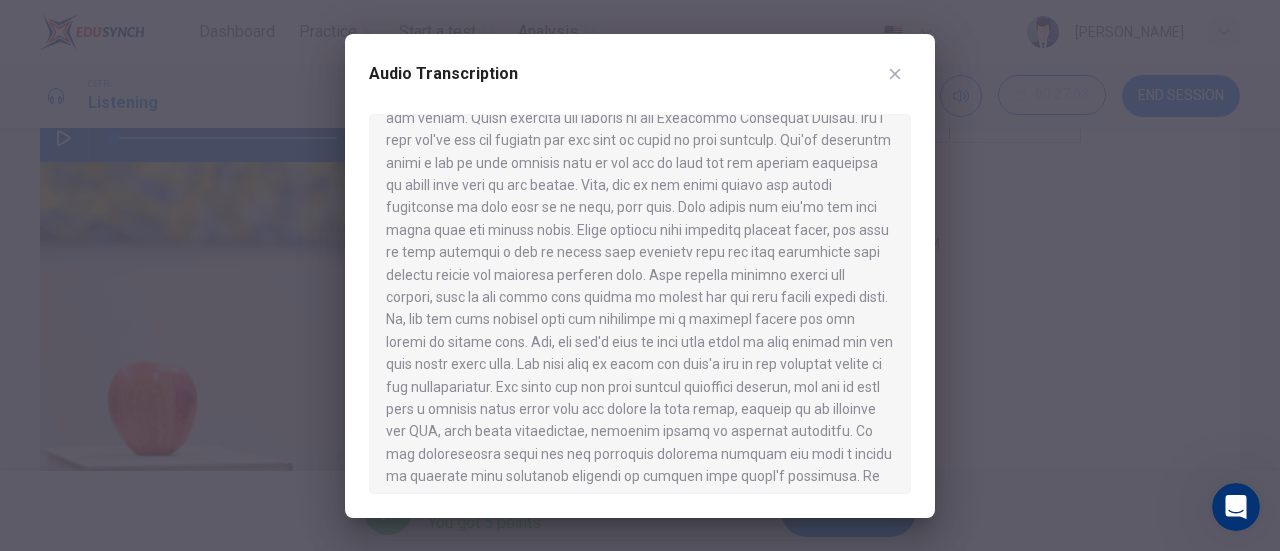 scroll, scrollTop: 50, scrollLeft: 0, axis: vertical 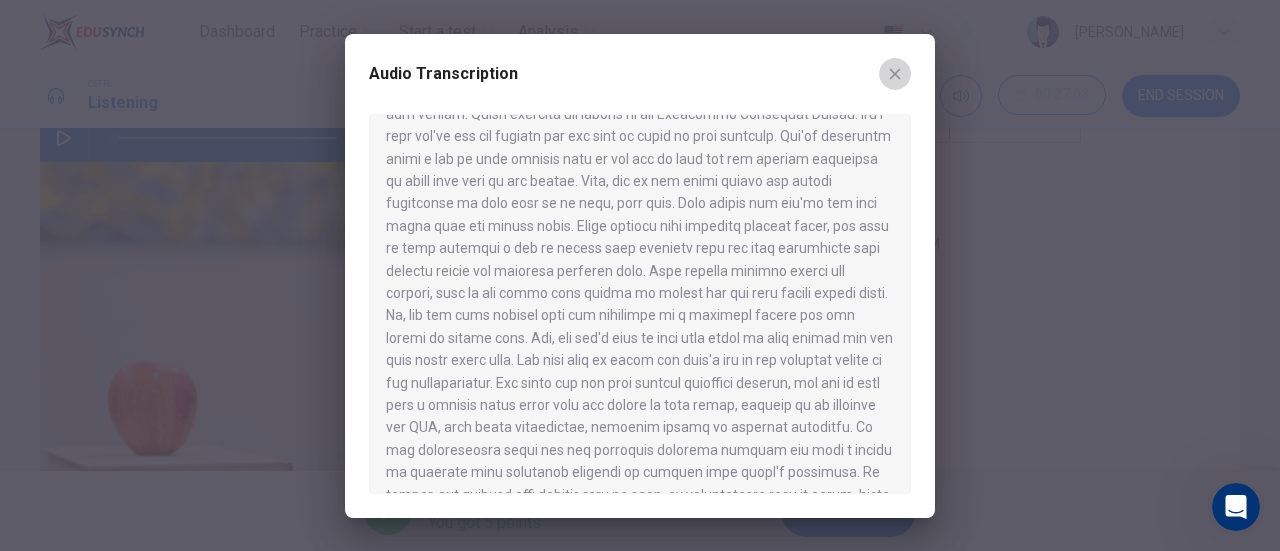 click at bounding box center (895, 74) 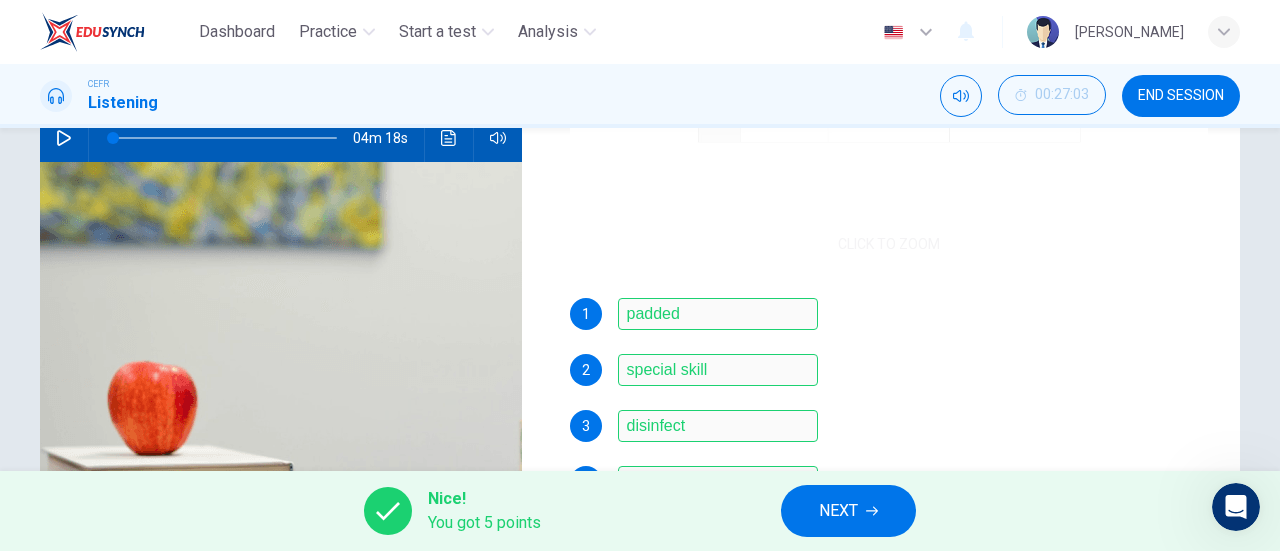 scroll, scrollTop: 286, scrollLeft: 0, axis: vertical 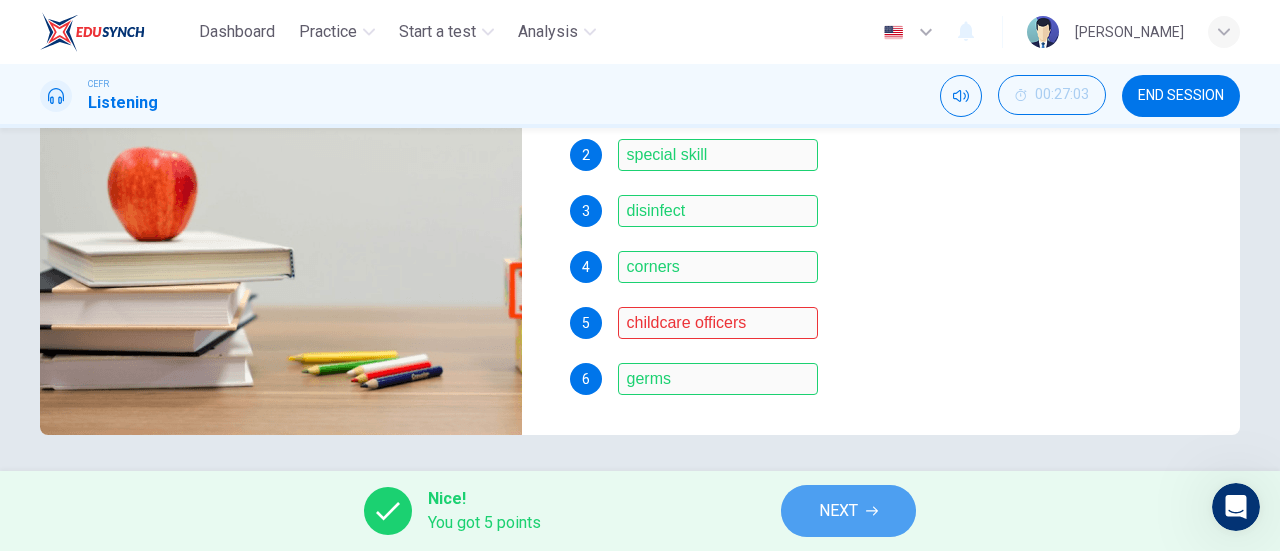 click on "NEXT" at bounding box center [848, 511] 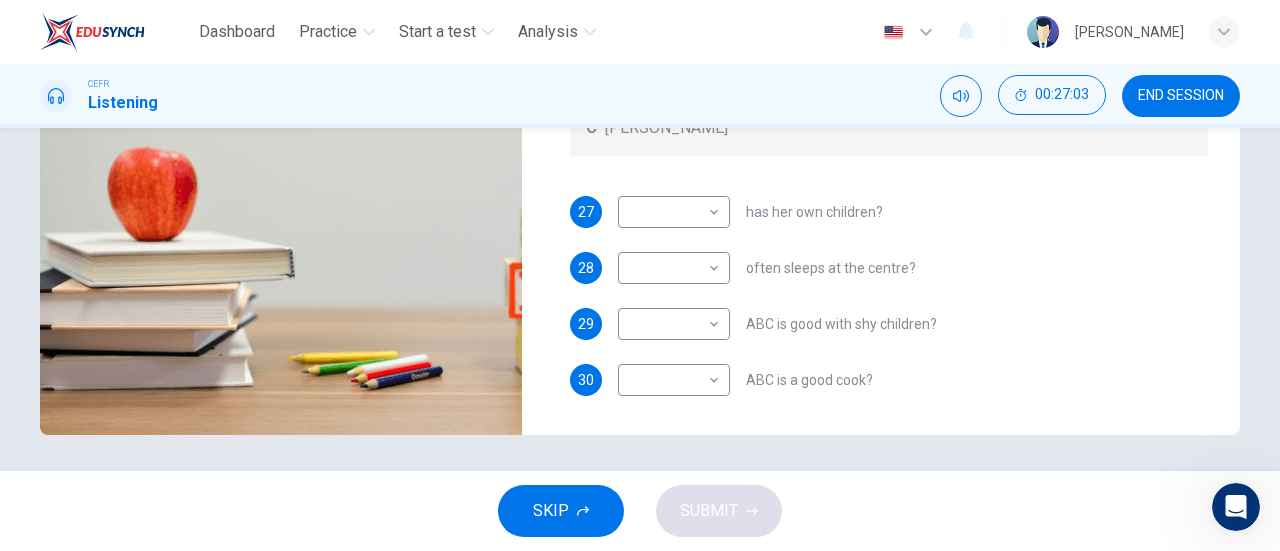 scroll, scrollTop: 0, scrollLeft: 0, axis: both 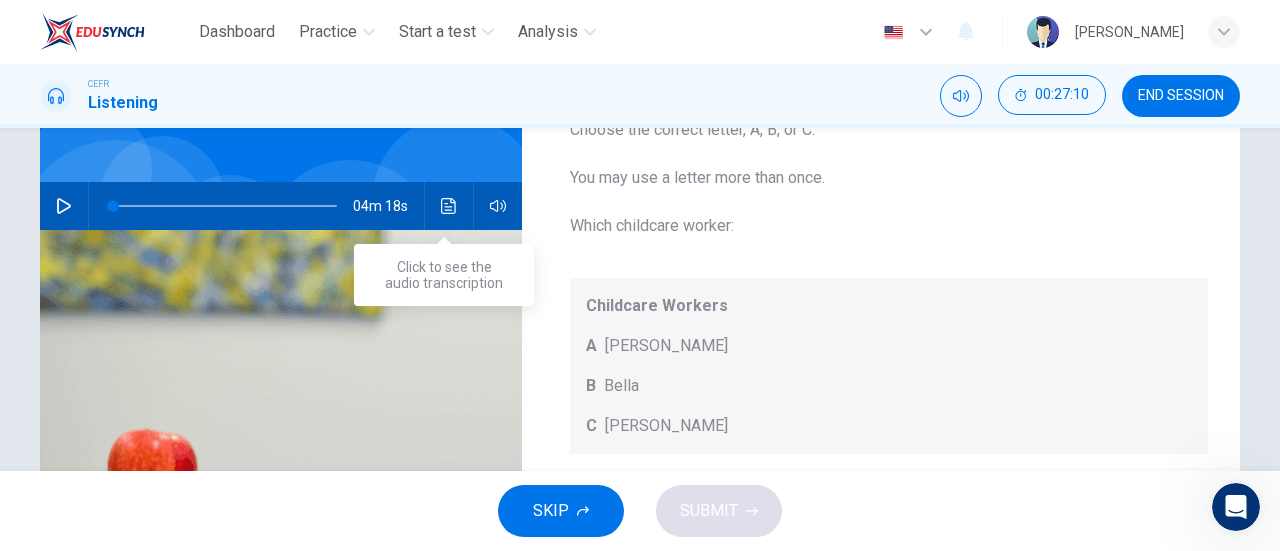 click 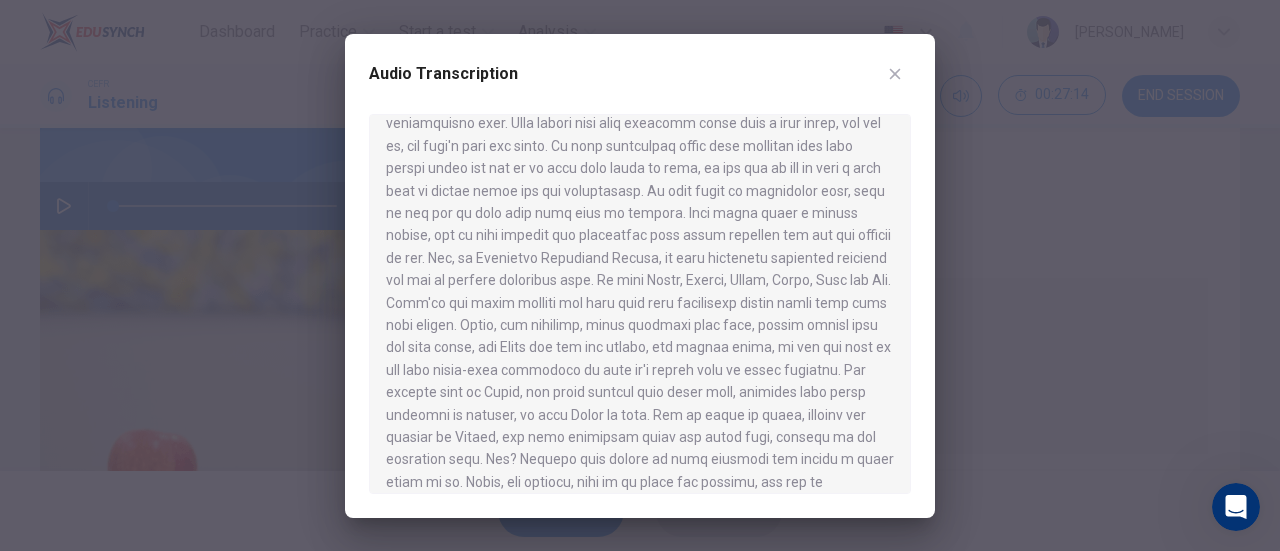 scroll, scrollTop: 531, scrollLeft: 0, axis: vertical 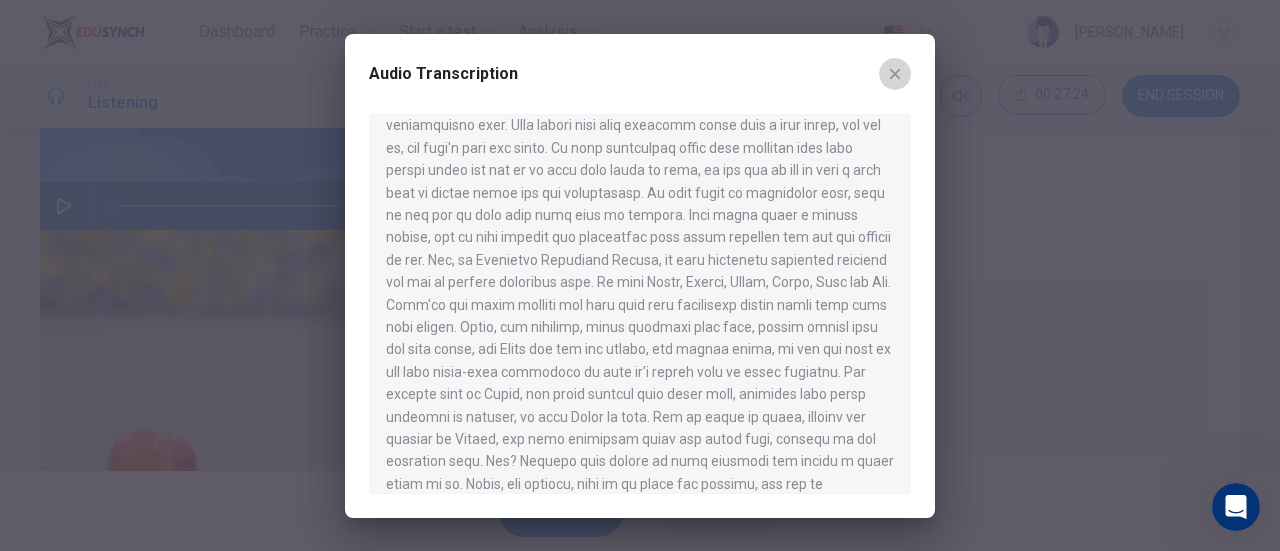 click 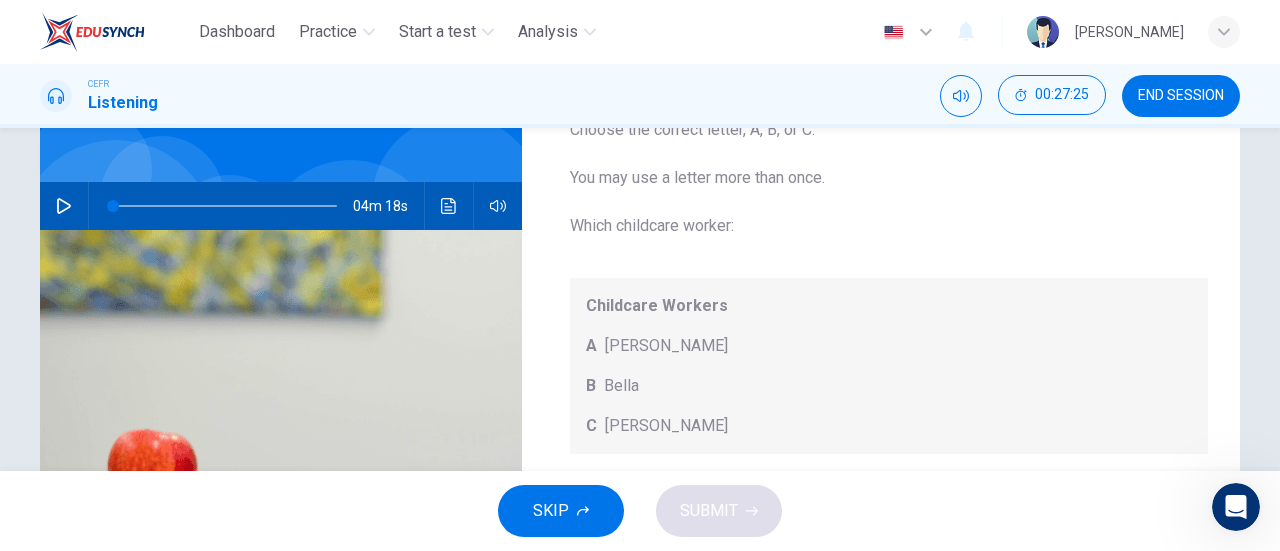 scroll, scrollTop: 16, scrollLeft: 0, axis: vertical 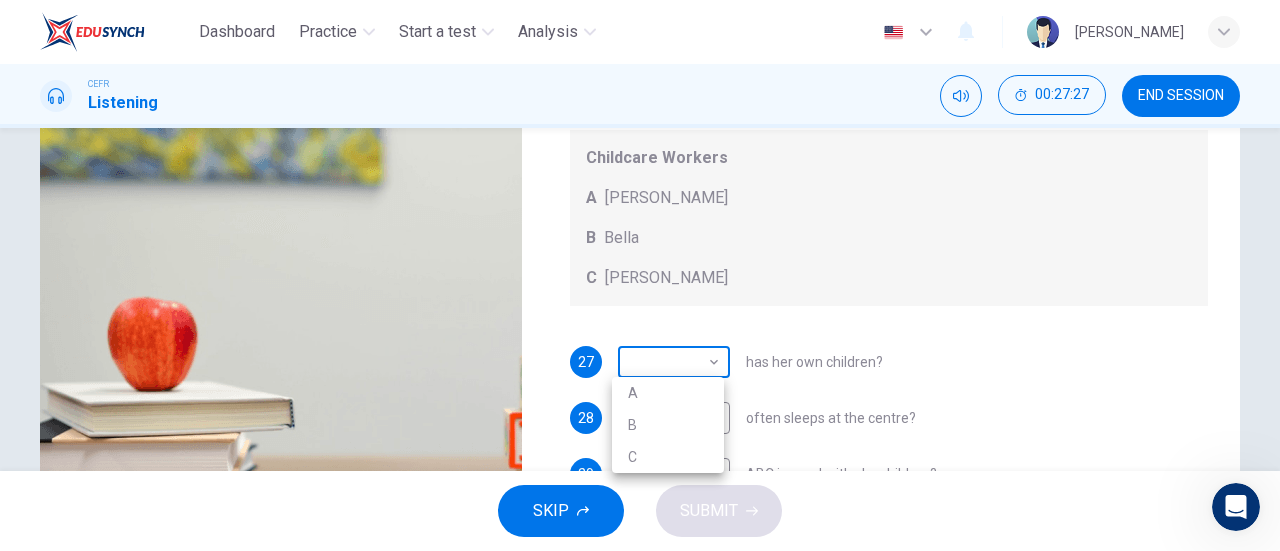 click on "Dashboard Practice Start a test Analysis English en ​ [PERSON_NAME] CEFR Listening 00:27:27 END SESSION Questions 27 - 30 Choose the correct letter, A, B, or C. You may use a letter more than once. Which childcare worker:
Childcare Workers A [PERSON_NAME] B Bella C [PERSON_NAME] 27 ​ ​ has her own children? 28 ​ ​ often sleeps at the centre? 29 ​ ​ ABC is good with shy children? 30 ​ ​ ABC is a good cook?
Childcare Center 04m 18s SKIP SUBMIT EduSynch - Online Language Proficiency Testing Dashboard Practice Start a test Analysis Notifications © Copyright  2025 A B C" at bounding box center (640, 275) 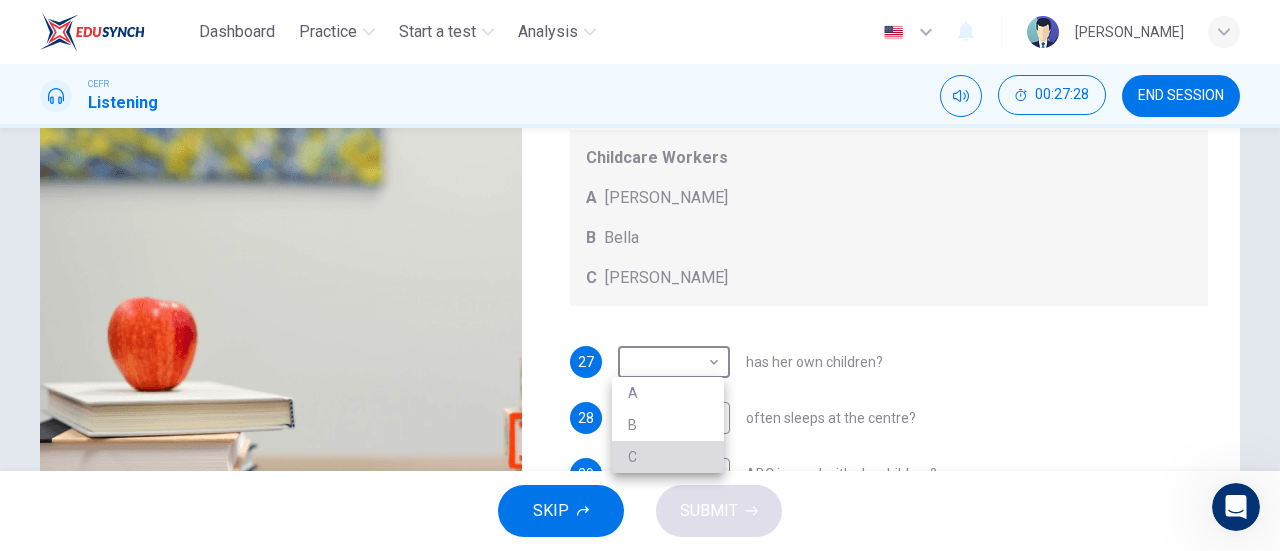 click on "C" at bounding box center [668, 457] 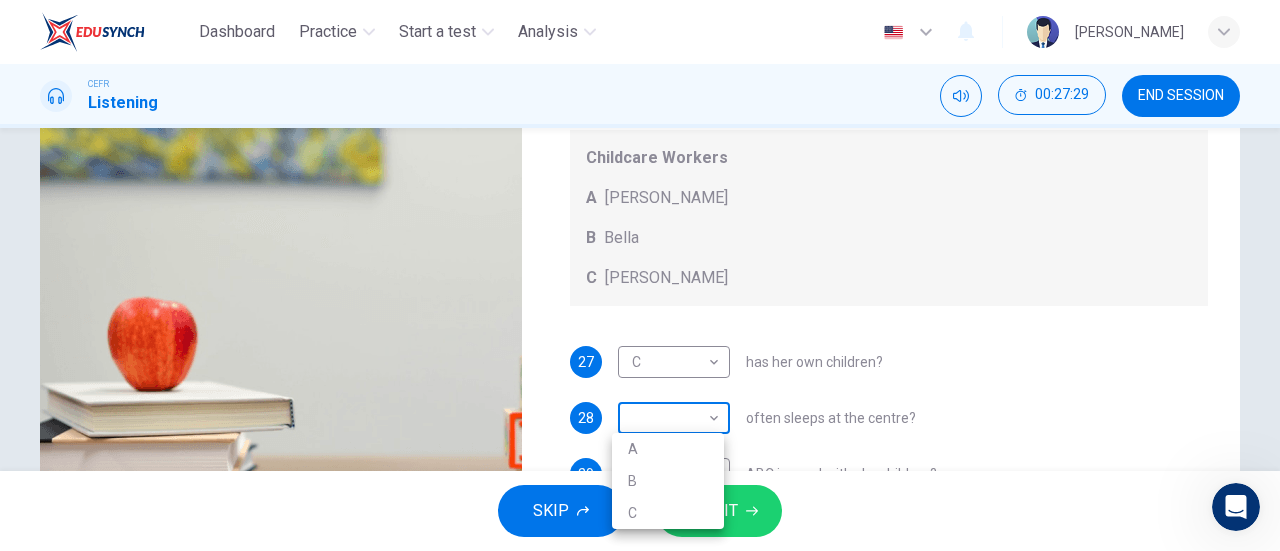 click on "Dashboard Practice Start a test Analysis English en ​ [PERSON_NAME] CEFR Listening 00:27:29 END SESSION Questions 27 - 30 Choose the correct letter, A, B, or C. You may use a letter more than once. Which childcare worker:
Childcare Workers A [PERSON_NAME] C [PERSON_NAME] 27 C C ​ has her own children? 28 ​ ​ often sleeps at the centre? 29 ​ ​ ABC is good with shy children? 30 ​ ​ ABC is a good cook?
Childcare Center 04m 18s SKIP SUBMIT EduSynch - Online Language Proficiency Testing Dashboard Practice Start a test Analysis Notifications © Copyright  2025 A B C" at bounding box center (640, 275) 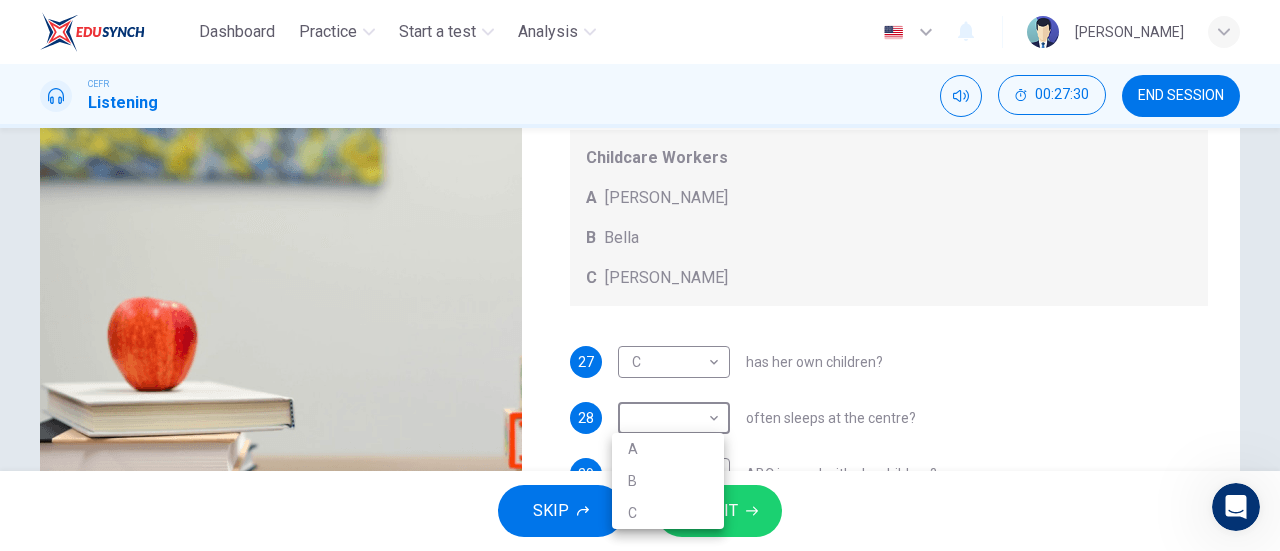 click on "A" at bounding box center (668, 449) 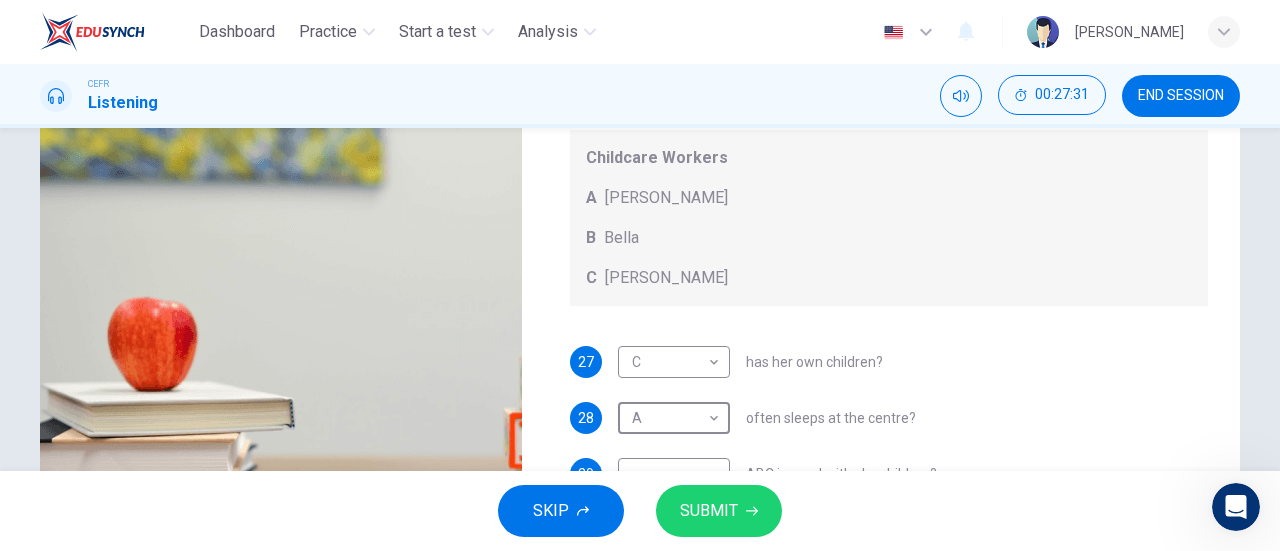 scroll, scrollTop: 202, scrollLeft: 0, axis: vertical 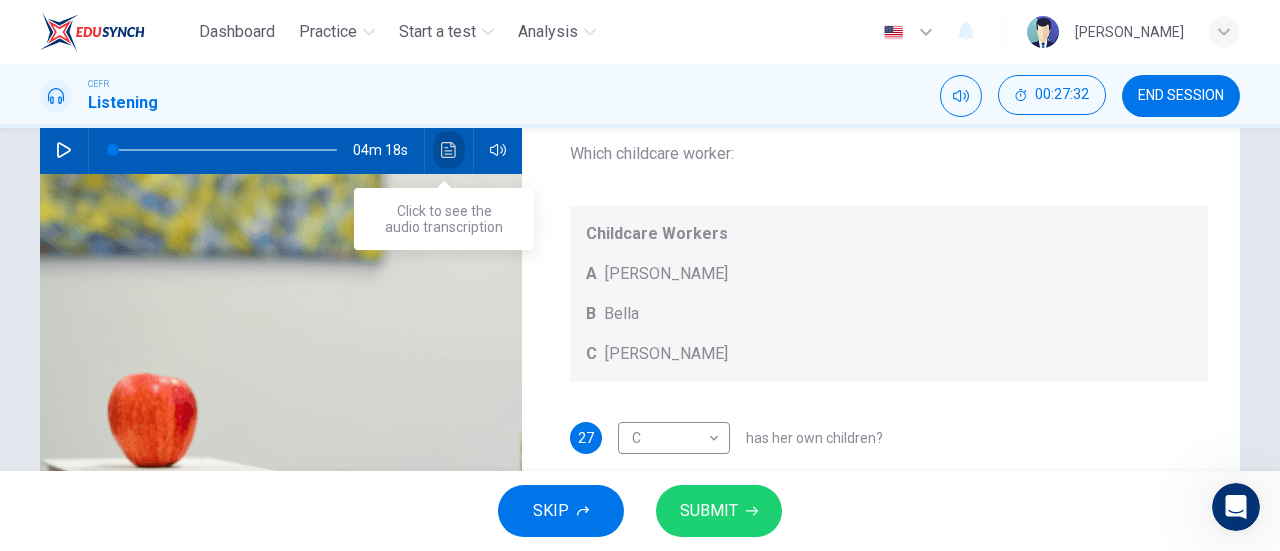 click at bounding box center [449, 150] 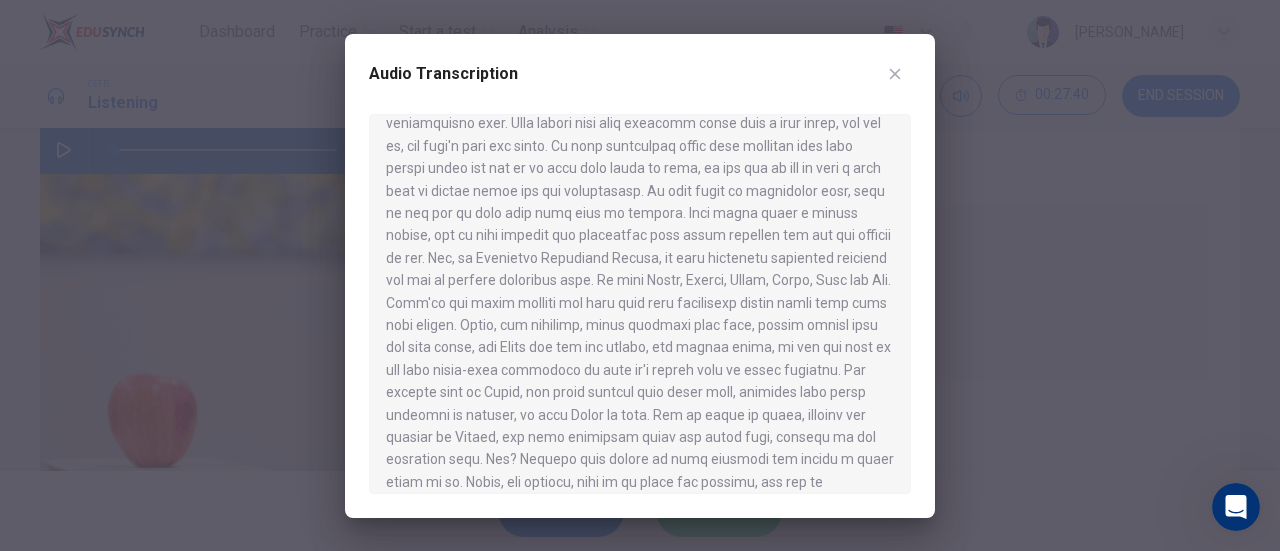 scroll, scrollTop: 532, scrollLeft: 0, axis: vertical 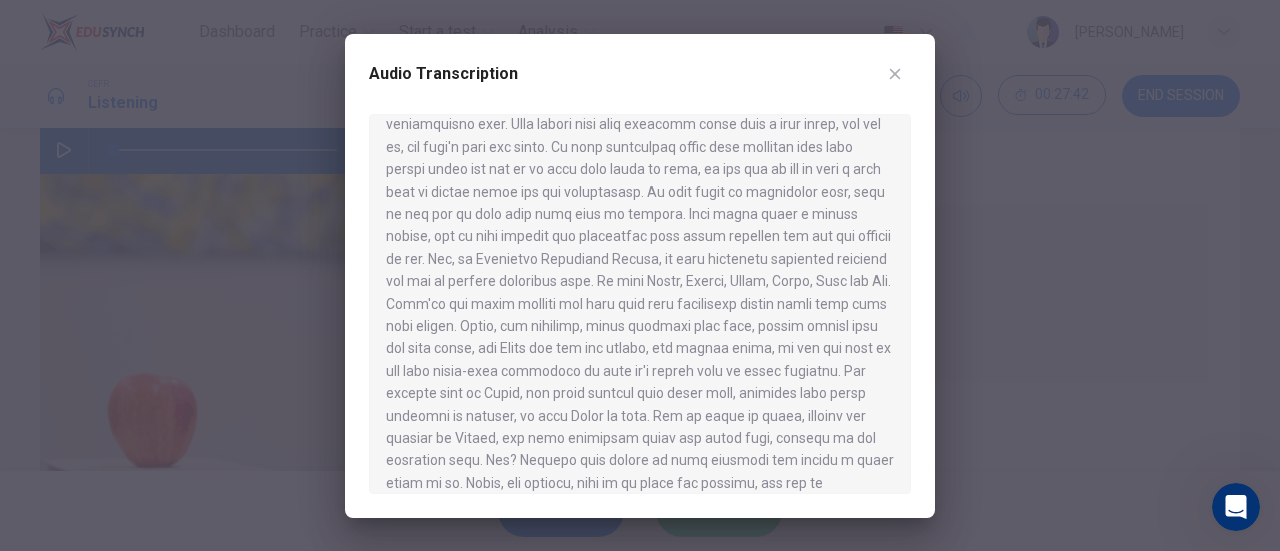 click at bounding box center [895, 74] 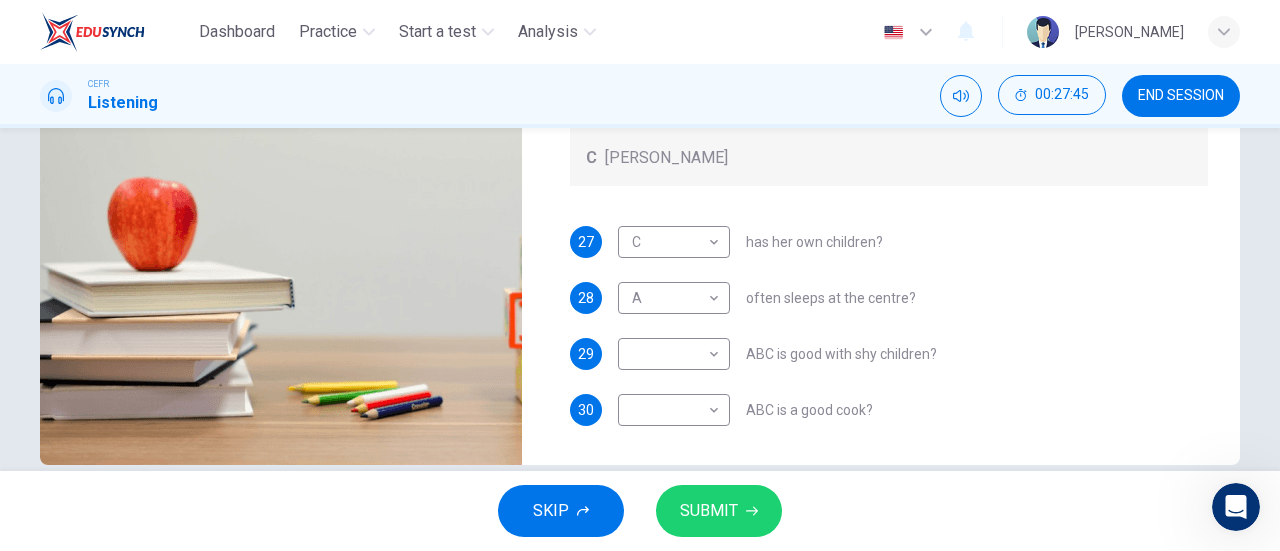 scroll, scrollTop: 416, scrollLeft: 0, axis: vertical 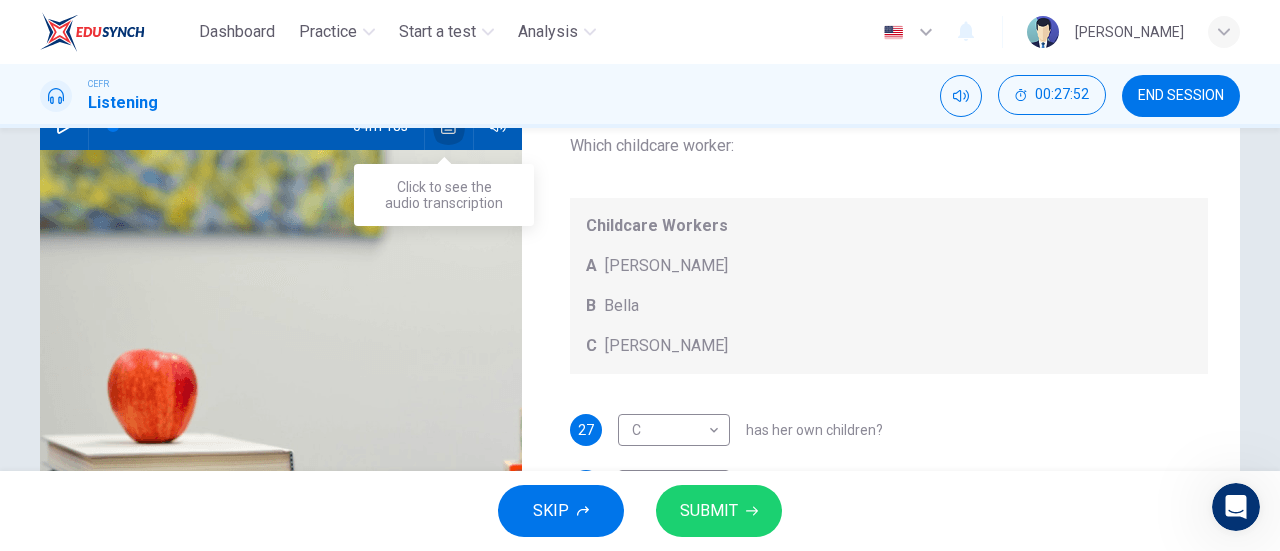 click at bounding box center (449, 126) 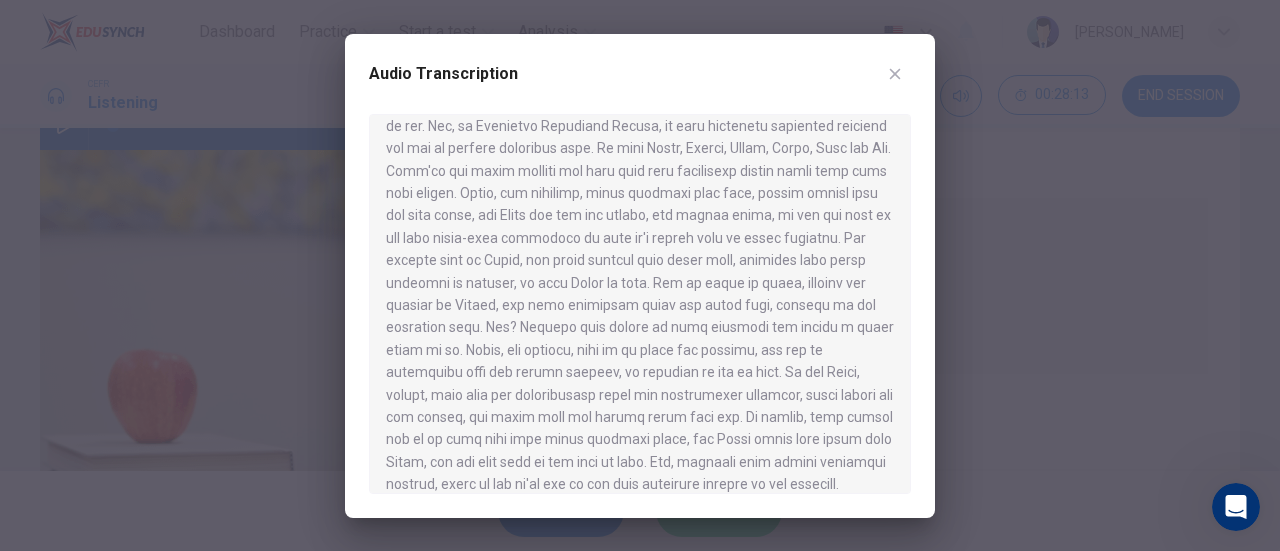 scroll, scrollTop: 676, scrollLeft: 0, axis: vertical 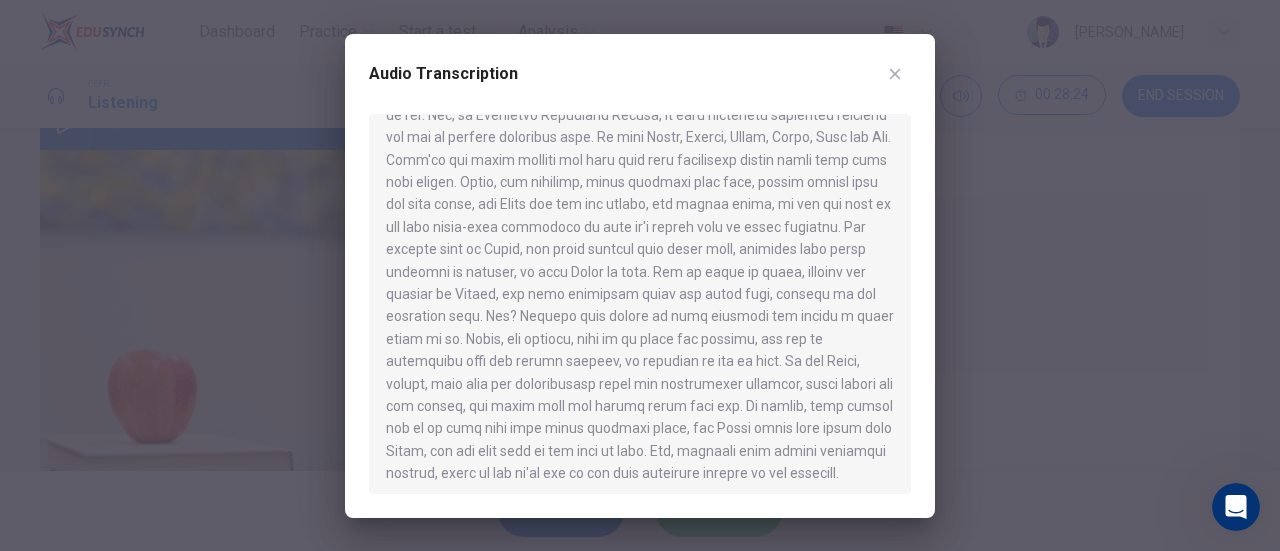 click 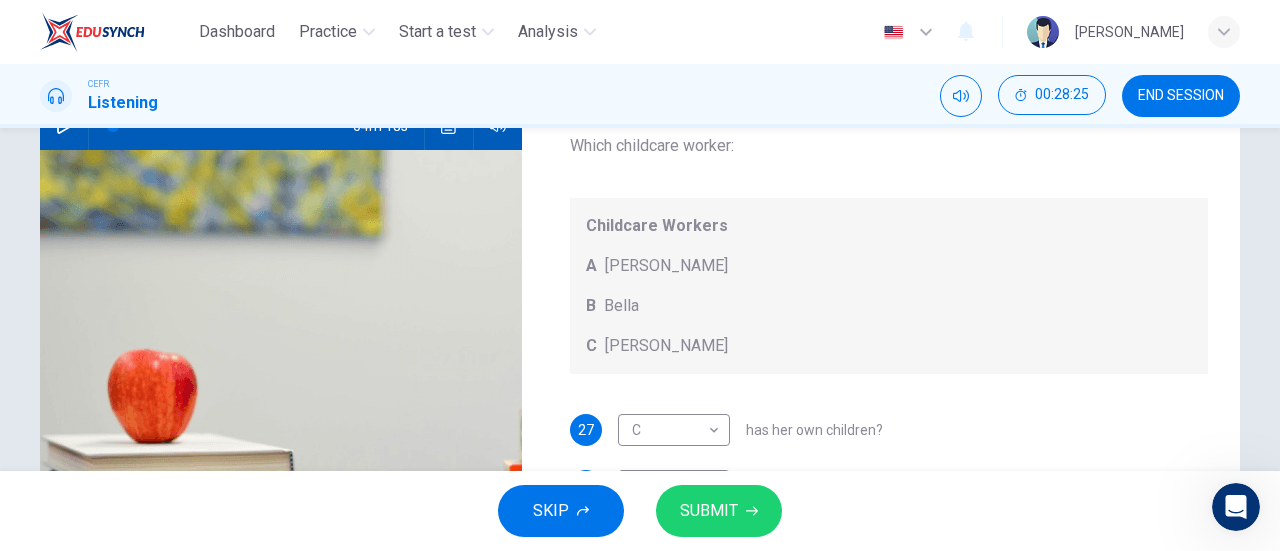 scroll, scrollTop: 16, scrollLeft: 0, axis: vertical 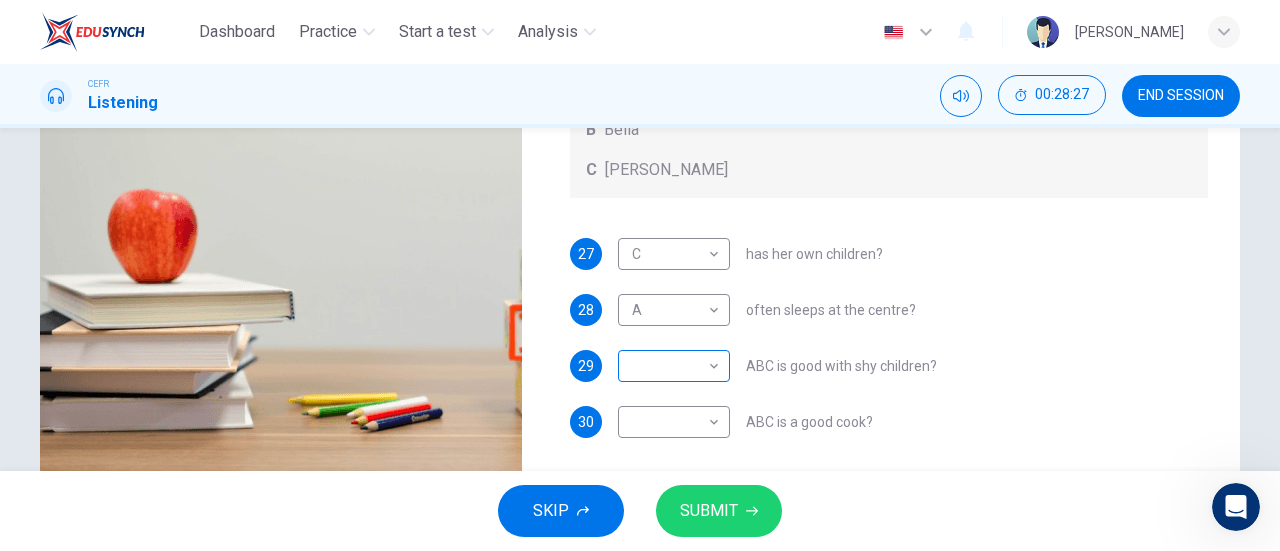 click on "​ ​" at bounding box center [674, 366] 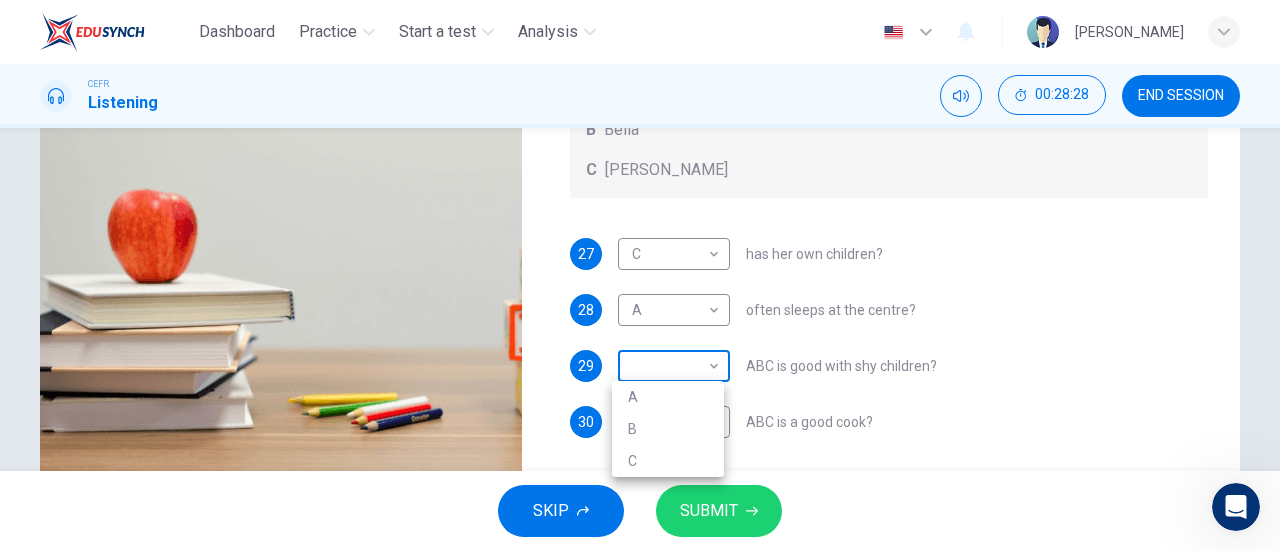 click on "Dashboard Practice Start a test Analysis English en ​ [PERSON_NAME] CEFR Listening 00:28:28 END SESSION Questions 27 - 30 Choose the correct letter, A, B, or C. You may use a letter more than once. Which childcare worker:
Childcare Workers A [PERSON_NAME] C [PERSON_NAME] 27 C C ​ has her own children? 28 A A ​ often sleeps at the centre? 29 ​ ​ ABC is good with shy children? 30 ​ ​ ABC is a good cook?
Childcare Center 04m 18s SKIP SUBMIT EduSynch - Online Language Proficiency Testing Dashboard Practice Start a test Analysis Notifications © Copyright  2025 A B C" at bounding box center [640, 275] 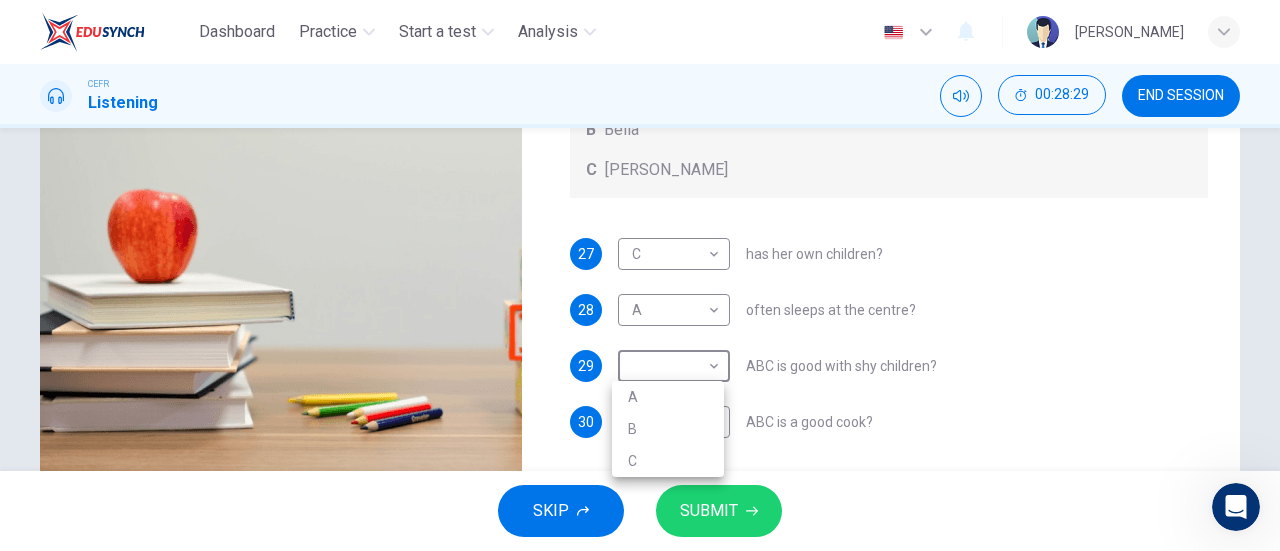 click on "C" at bounding box center (668, 461) 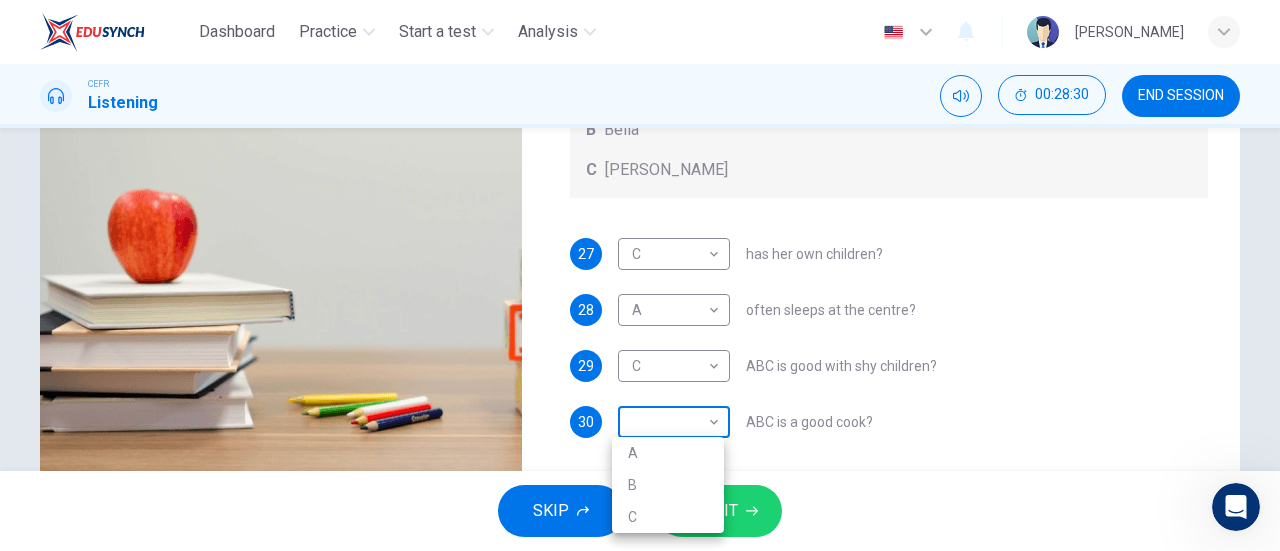click on "Dashboard Practice Start a test Analysis English en ​ [PERSON_NAME] CEFR Listening 00:28:30 END SESSION Questions 27 - 30 Choose the correct letter, A, B, or C. You may use a letter more than once. Which childcare worker:
Childcare Workers A [PERSON_NAME] C [PERSON_NAME] 27 C C ​ has her own children? 28 A A ​ often sleeps at the centre? 29 C C ​ ABC is good with shy children? 30 ​ ​ ABC is a good cook?
Childcare Center 04m 18s SKIP SUBMIT EduSynch - Online Language Proficiency Testing Dashboard Practice Start a test Analysis Notifications © Copyright  2025 A B C" at bounding box center [640, 275] 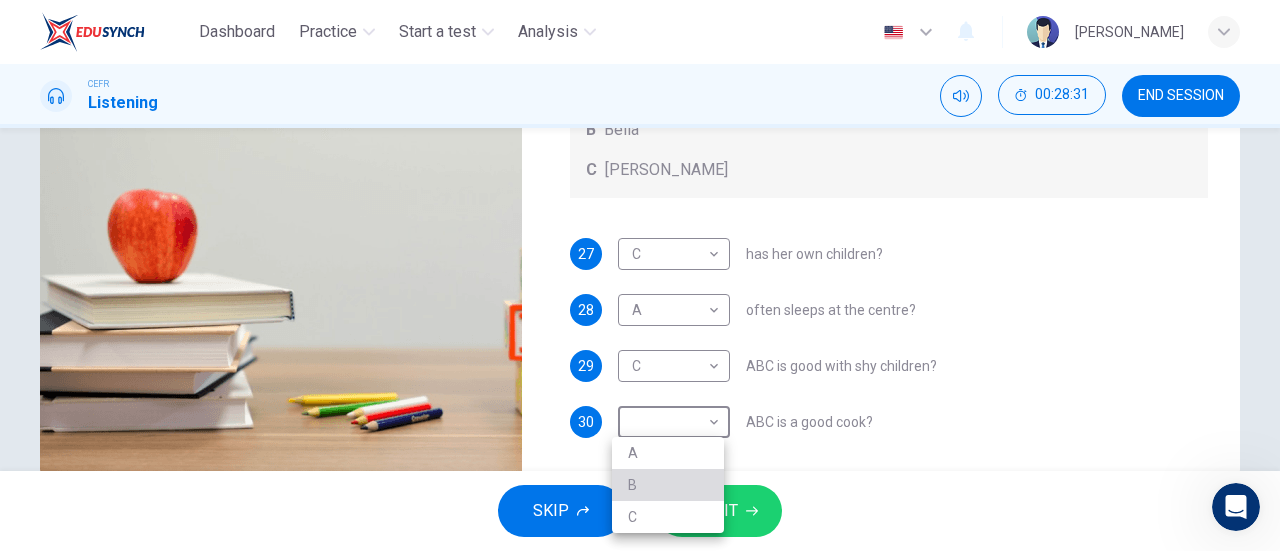 click on "B" at bounding box center [668, 485] 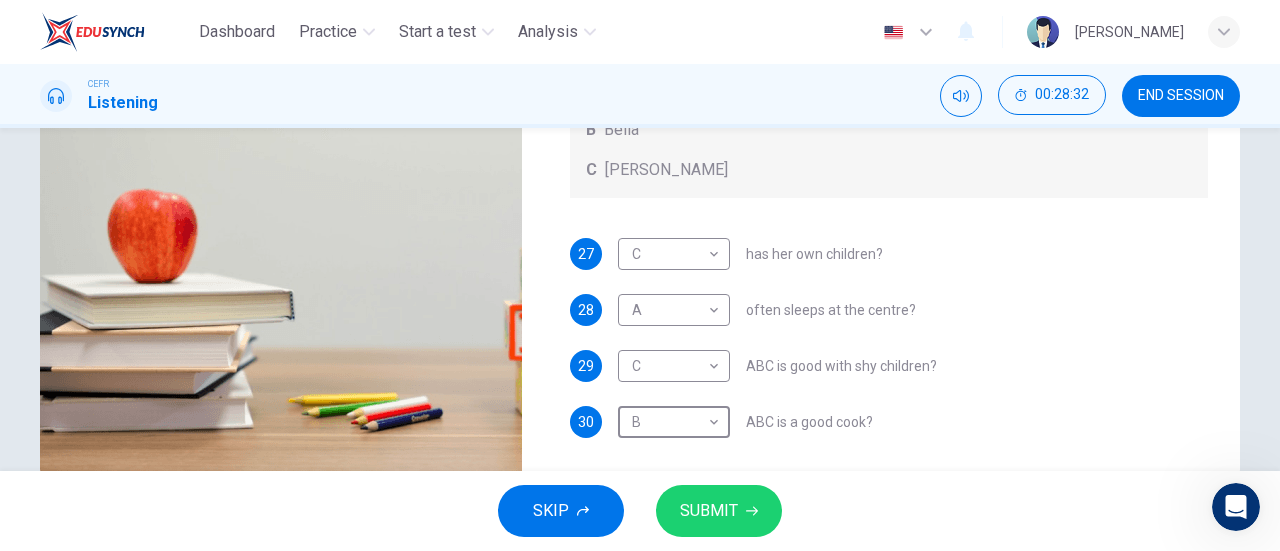 click on "SUBMIT" at bounding box center (709, 511) 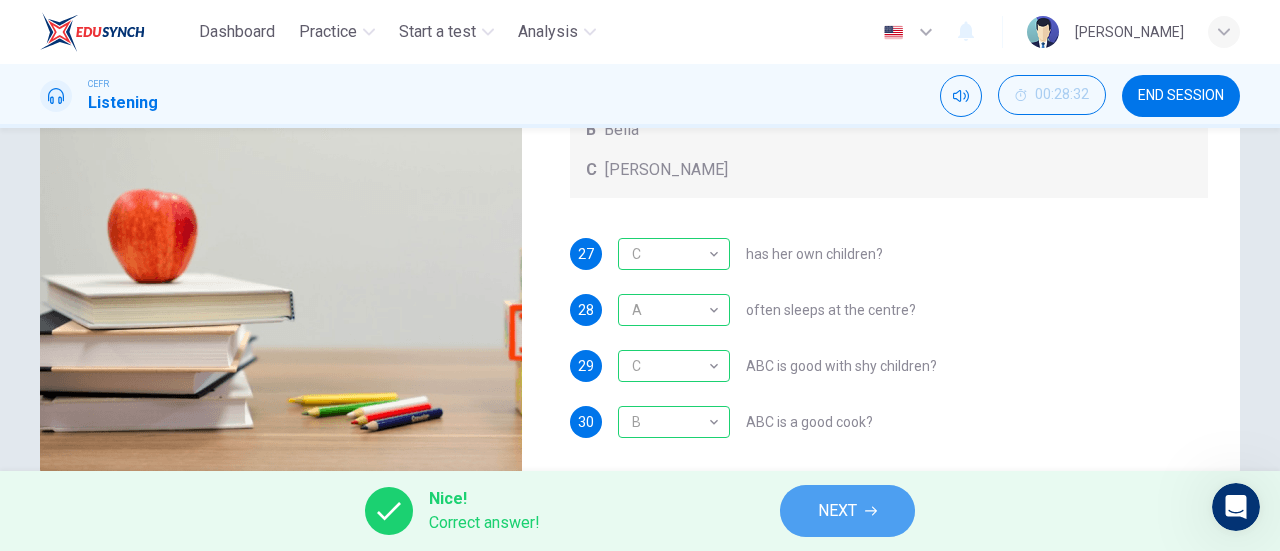 click on "NEXT" at bounding box center [847, 511] 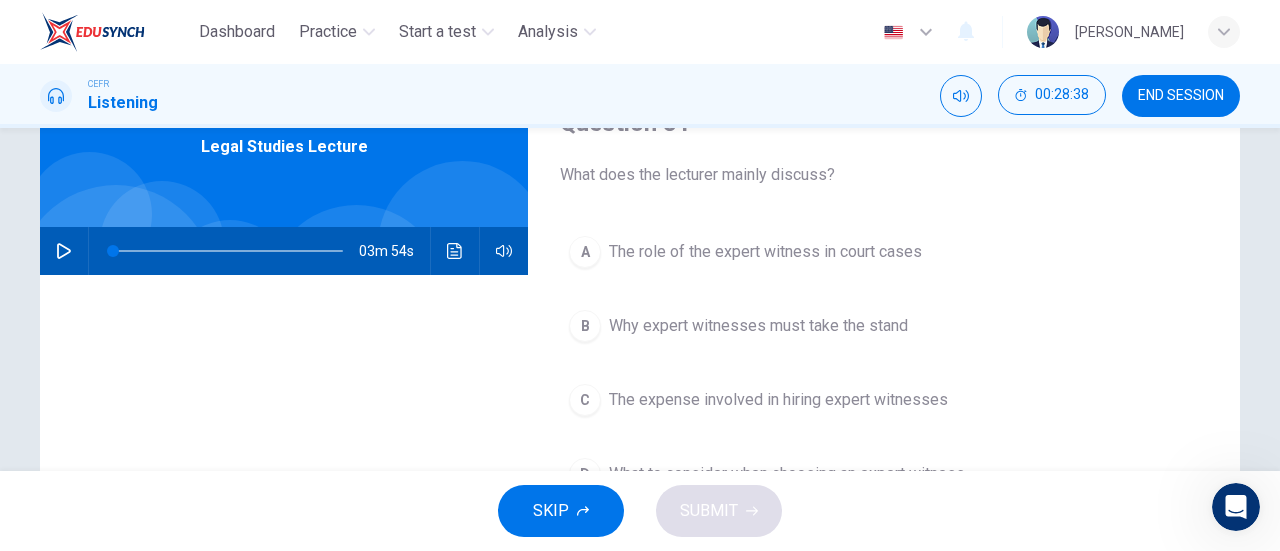 scroll, scrollTop: 14, scrollLeft: 0, axis: vertical 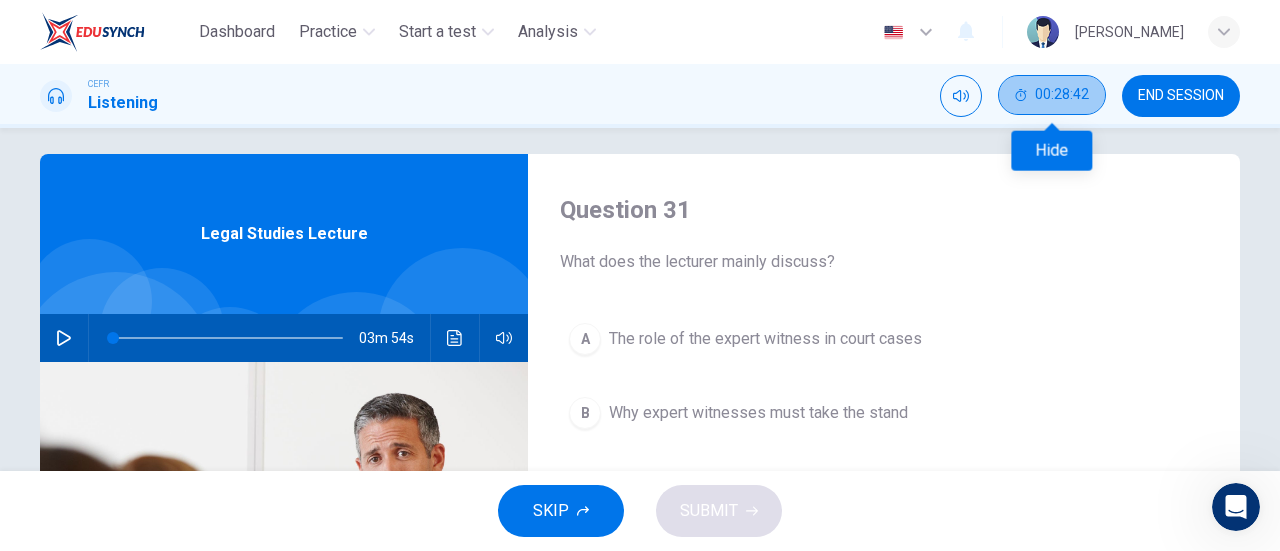 click on "00:28:42" at bounding box center [1052, 95] 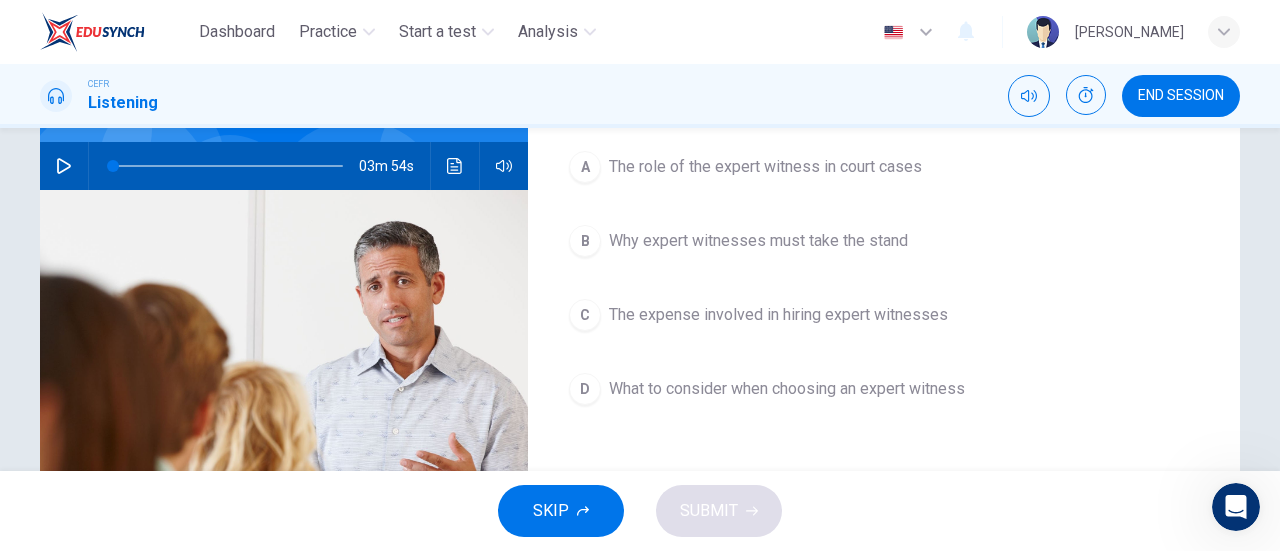 scroll, scrollTop: 185, scrollLeft: 0, axis: vertical 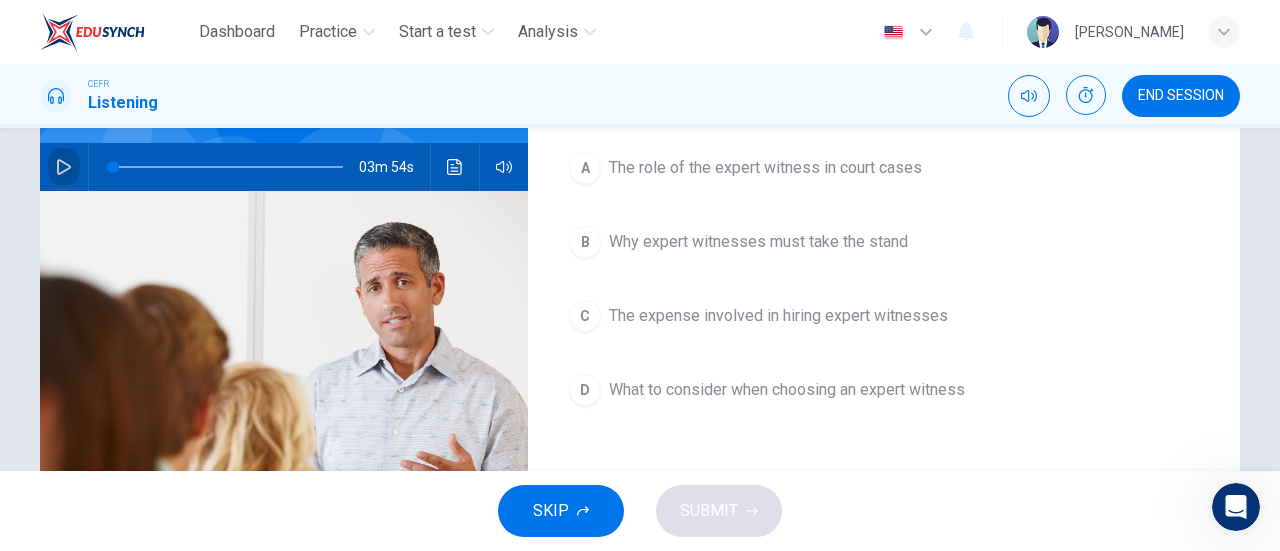 click at bounding box center [64, 167] 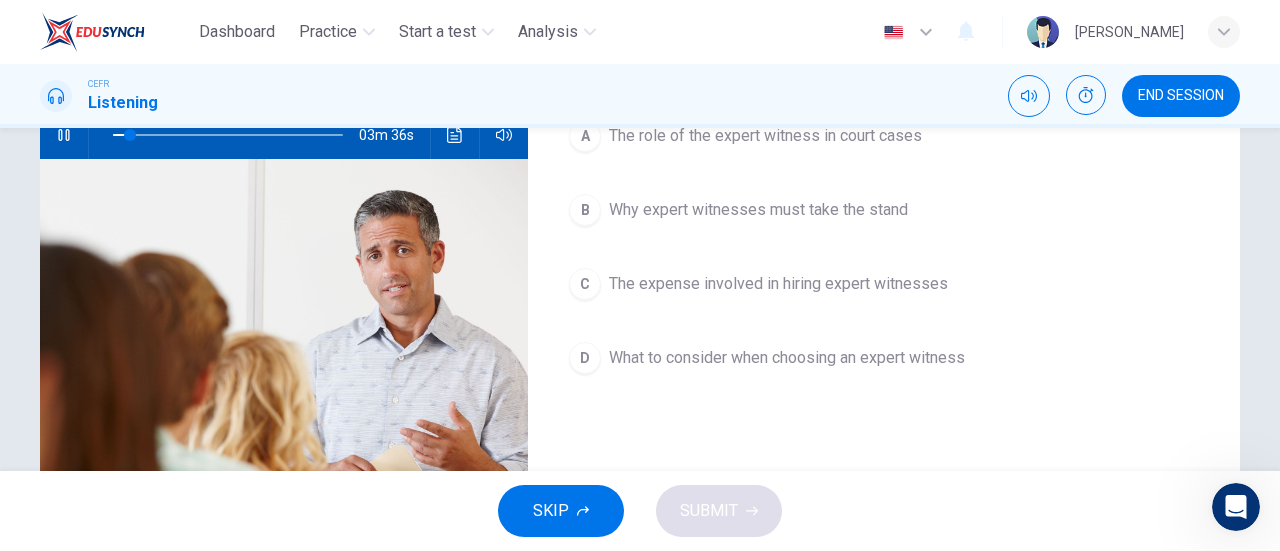 scroll, scrollTop: 216, scrollLeft: 0, axis: vertical 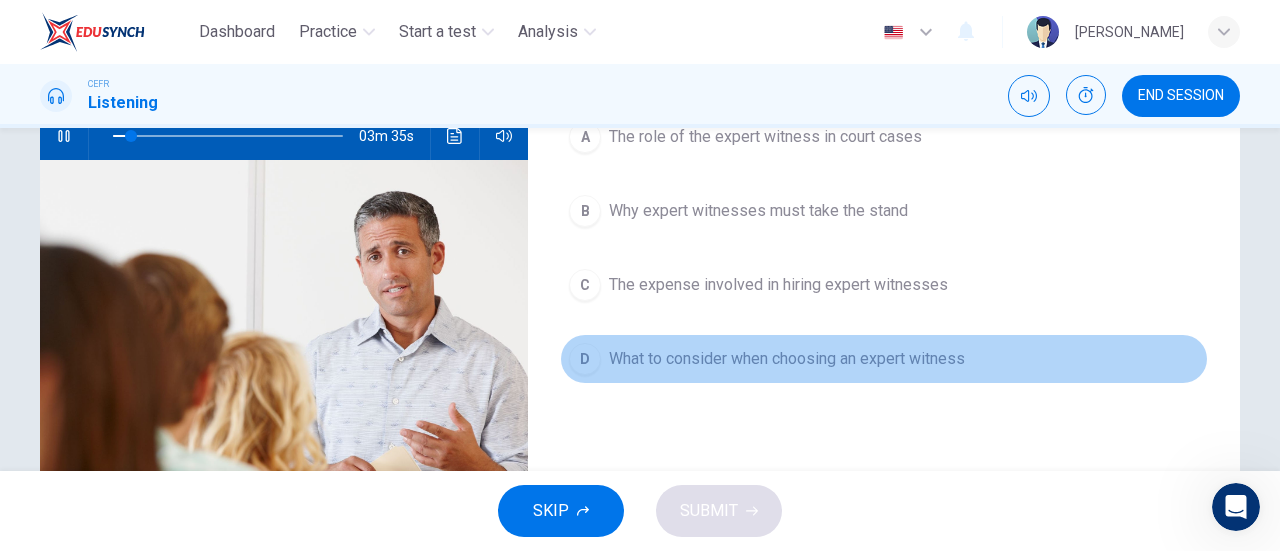 click on "D What to consider when choosing an expert witness" at bounding box center (884, 359) 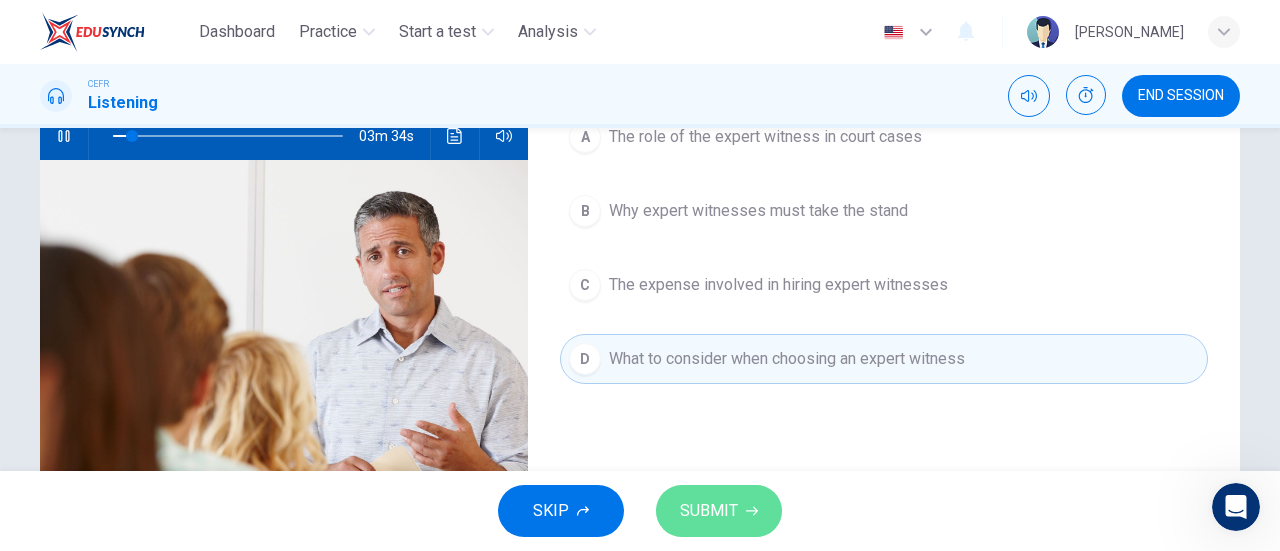 click on "SUBMIT" at bounding box center (709, 511) 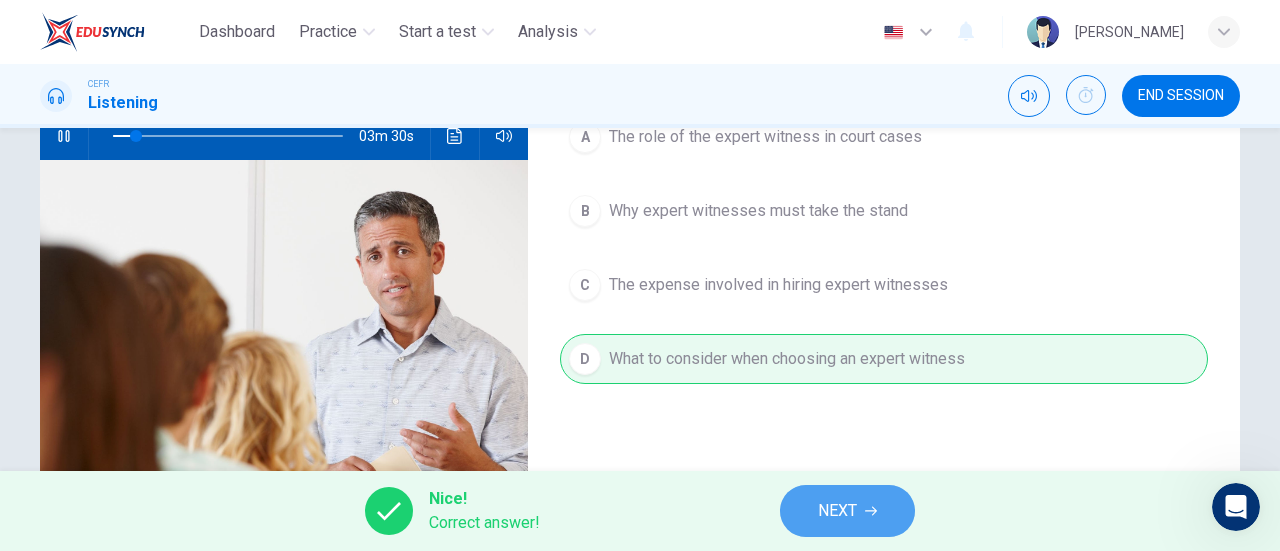 click on "NEXT" at bounding box center (847, 511) 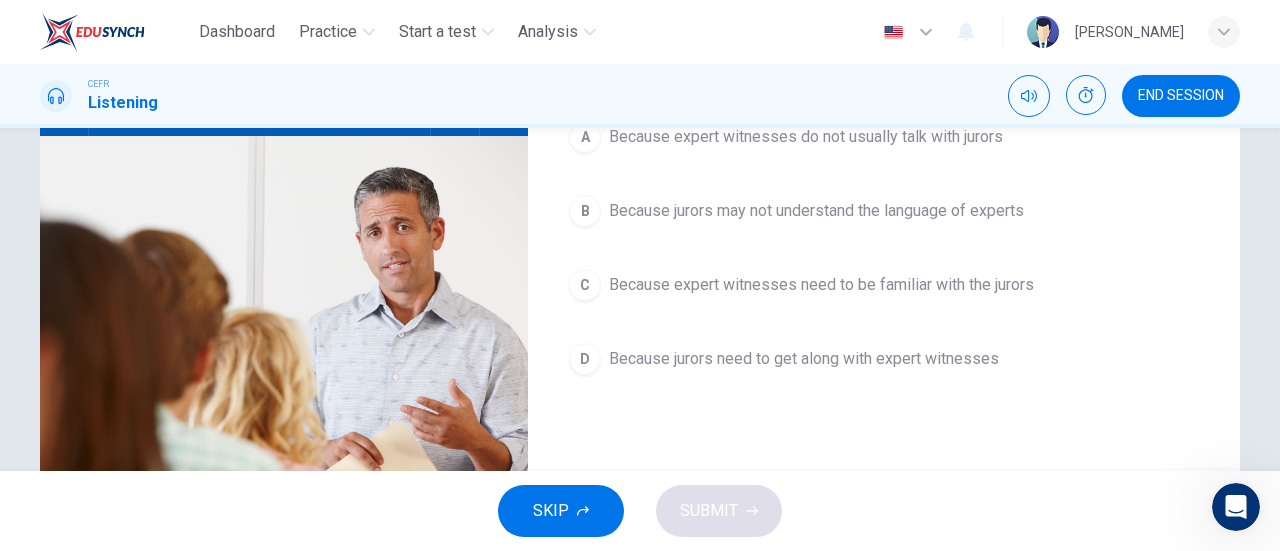 scroll, scrollTop: 183, scrollLeft: 0, axis: vertical 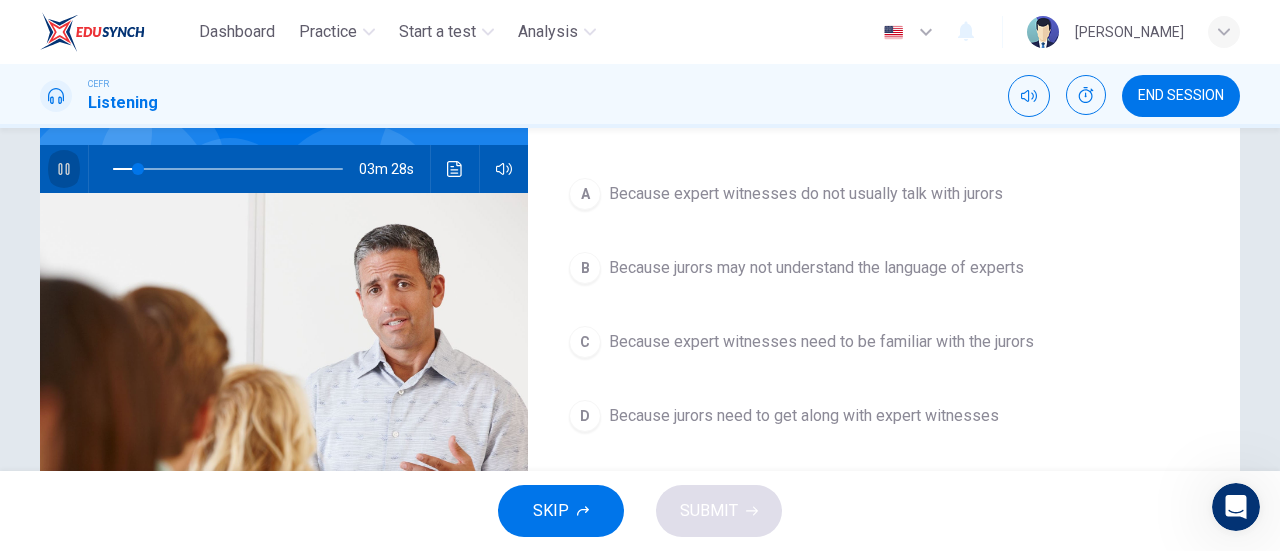 click 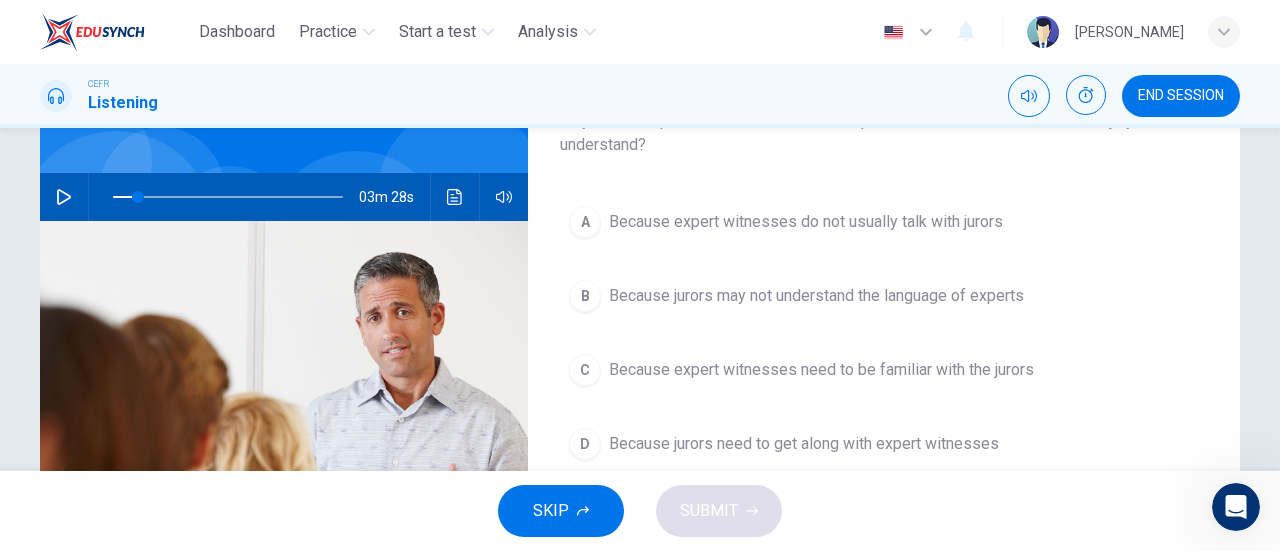 scroll, scrollTop: 162, scrollLeft: 0, axis: vertical 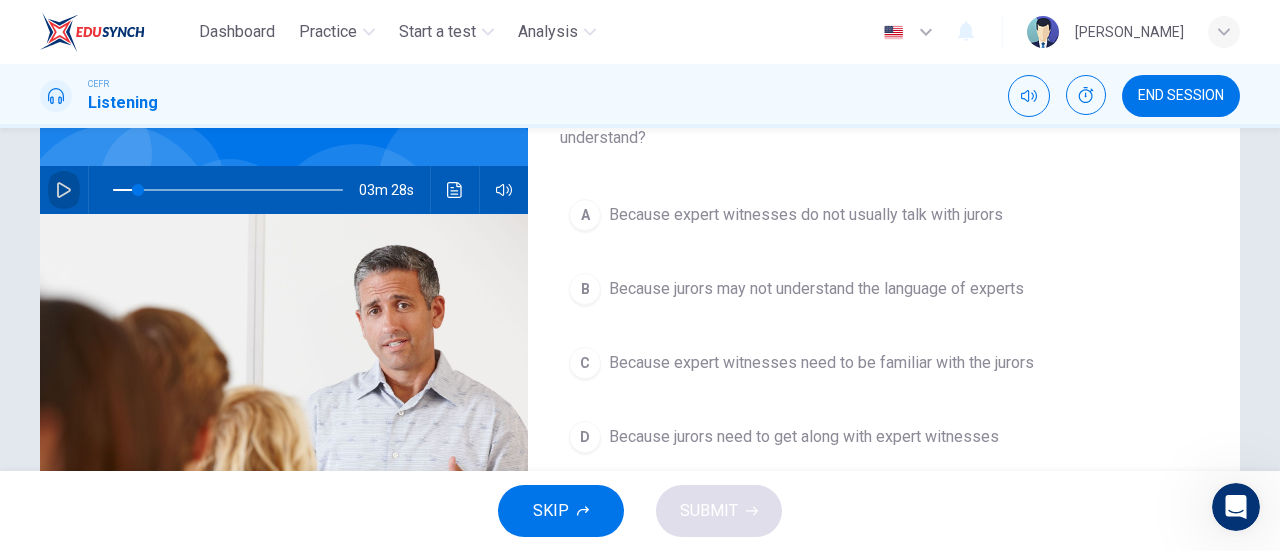 click at bounding box center (64, 190) 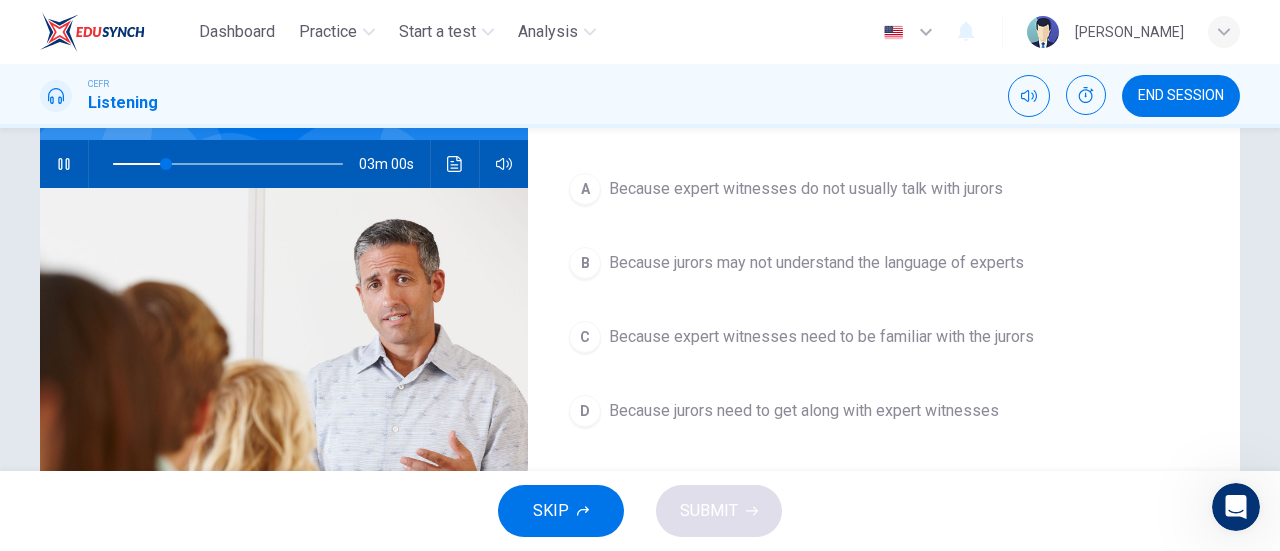 scroll, scrollTop: 128, scrollLeft: 0, axis: vertical 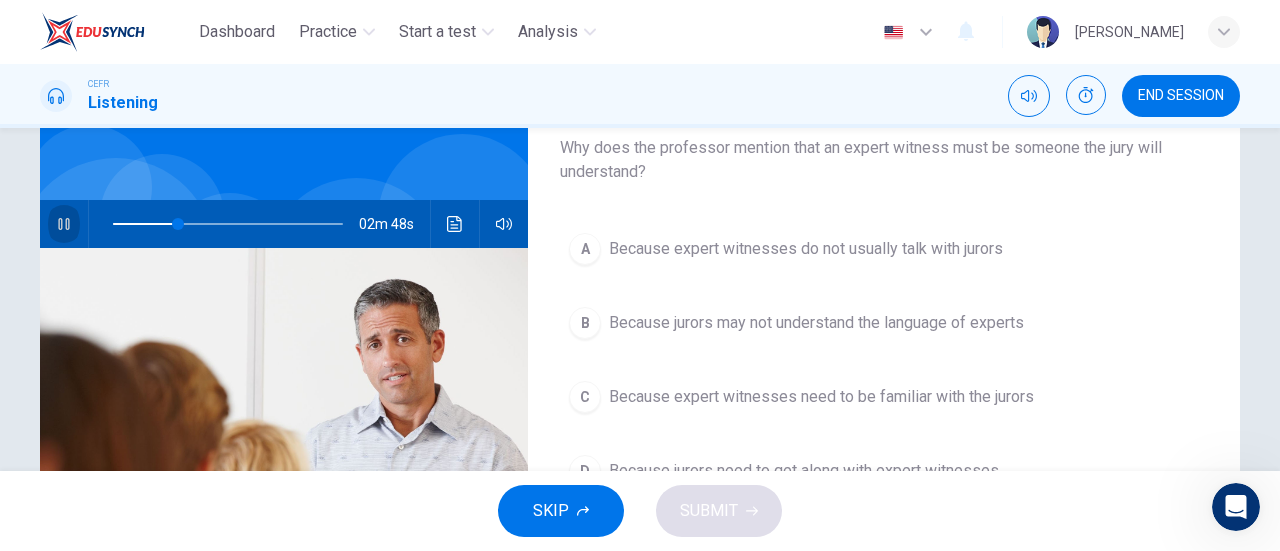 click at bounding box center [64, 224] 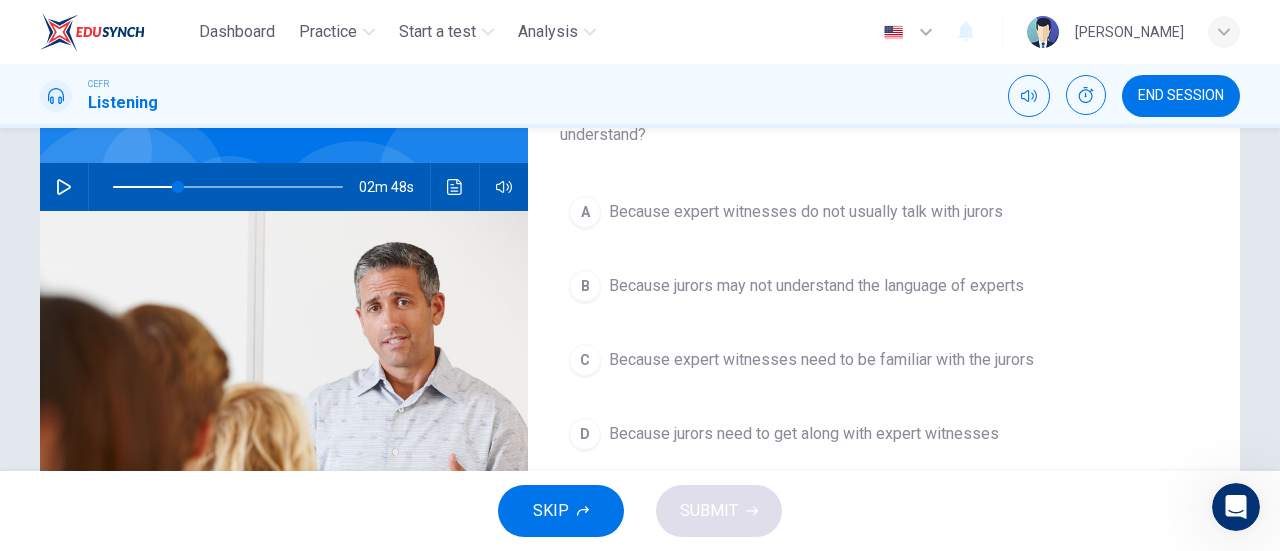 scroll, scrollTop: 164, scrollLeft: 0, axis: vertical 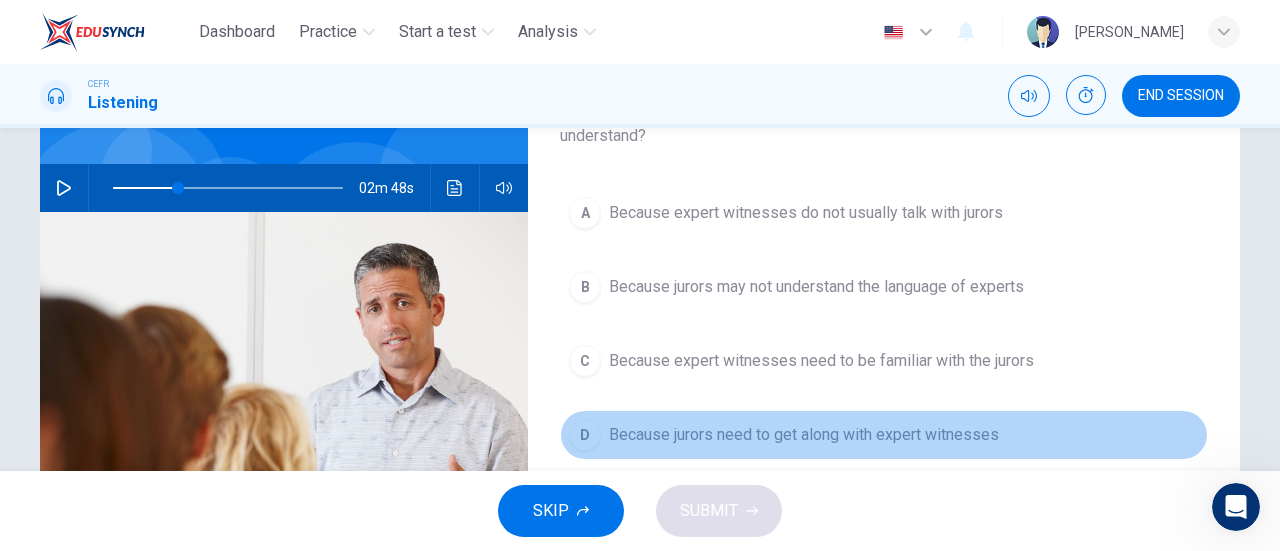 click on "D Because jurors need to get along with expert witnesses" at bounding box center [884, 435] 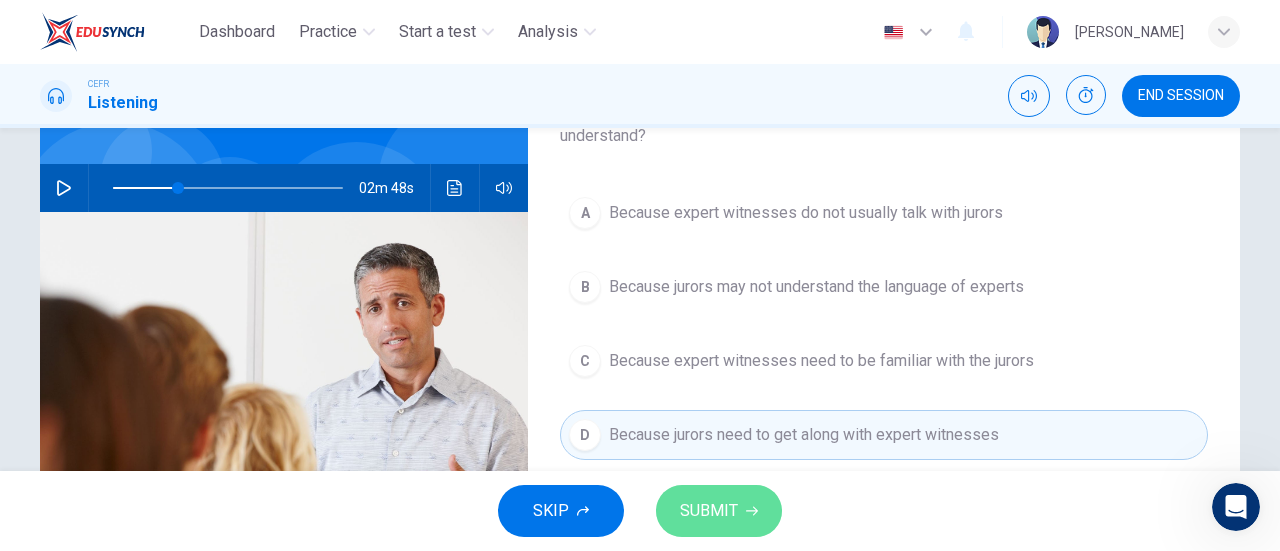 click on "SUBMIT" at bounding box center [709, 511] 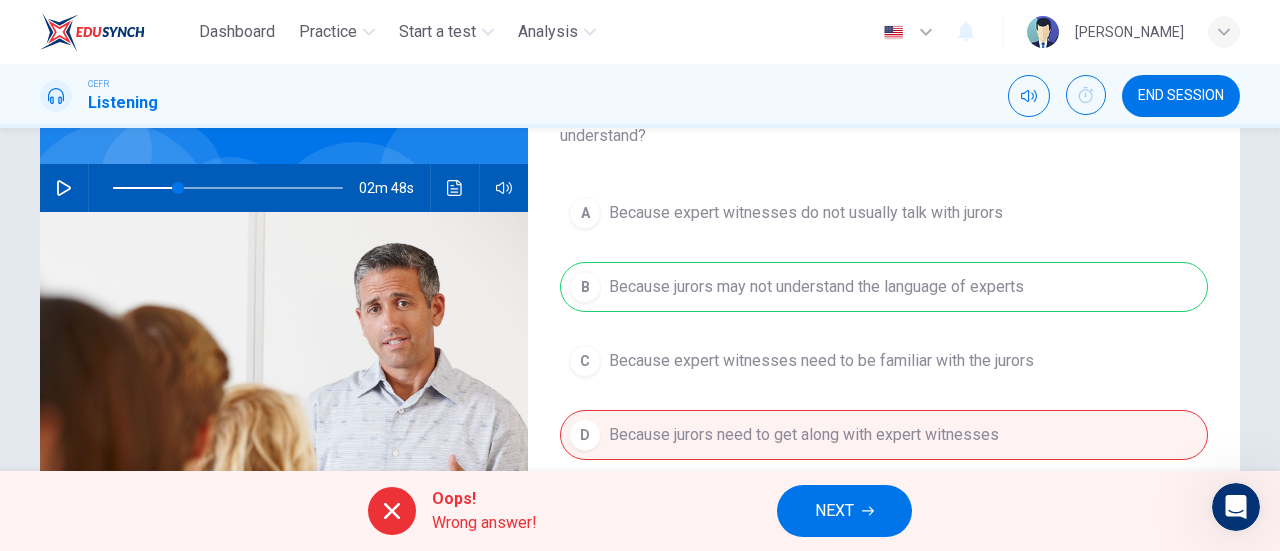 click on "A Because expert witnesses do not usually talk with jurors B Because jurors may not understand the language of experts C Because expert witnesses need to be familiar with the jurors D Because jurors need to get along with expert witnesses" at bounding box center [884, 344] 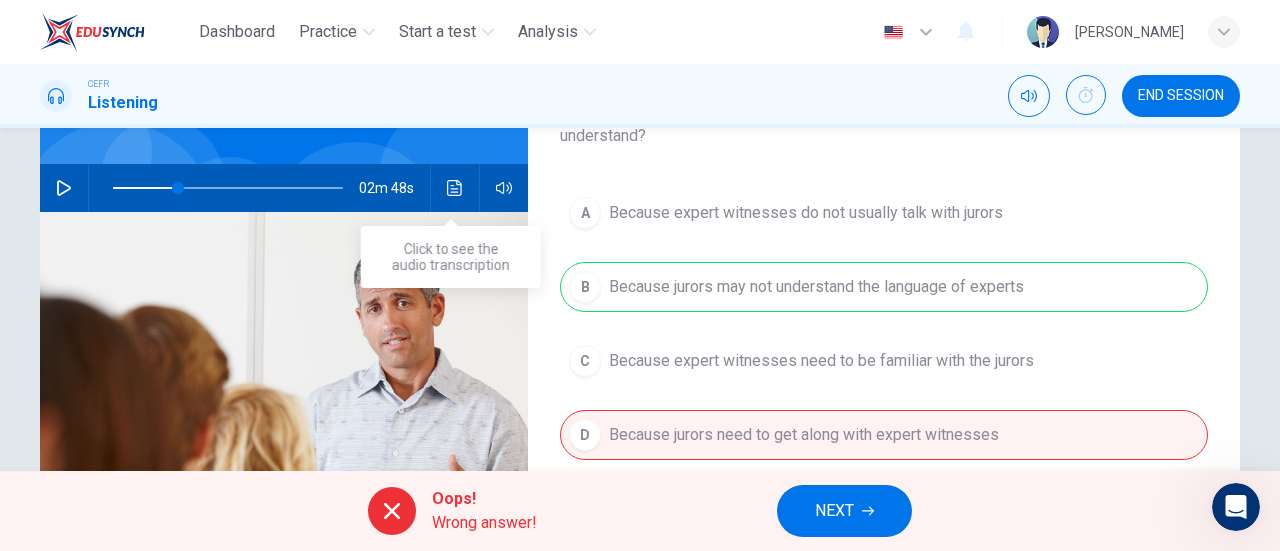 click at bounding box center [455, 188] 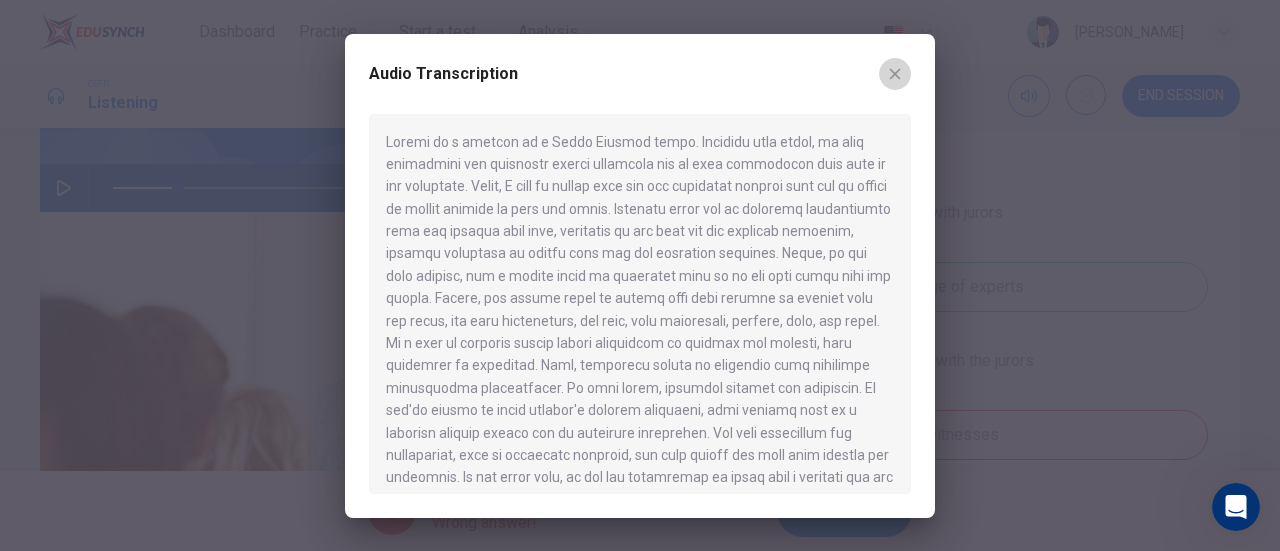 click 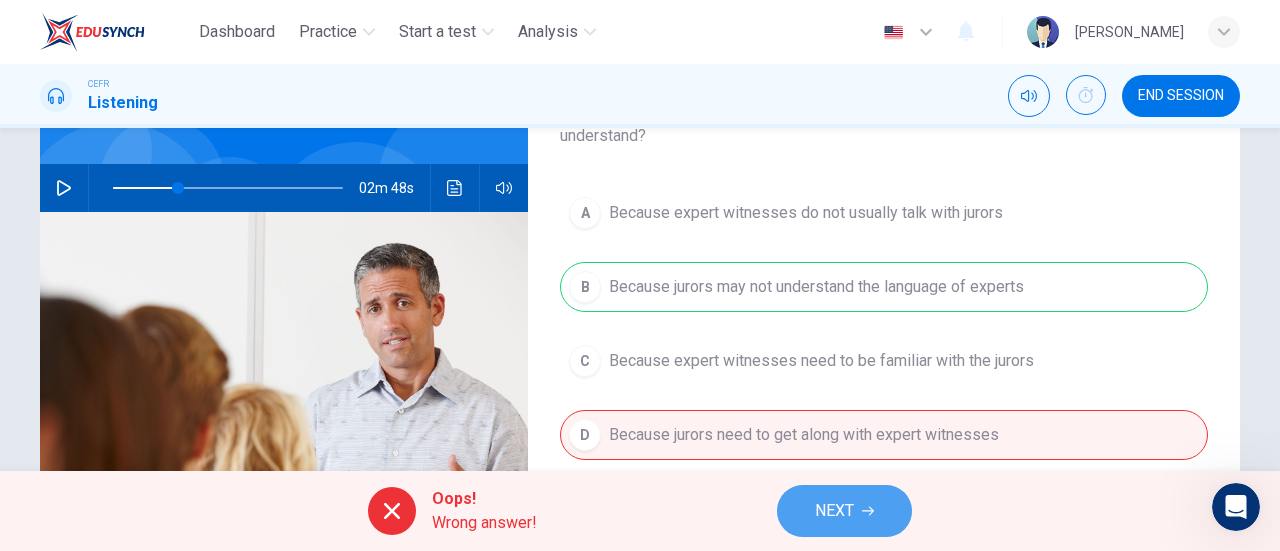 click 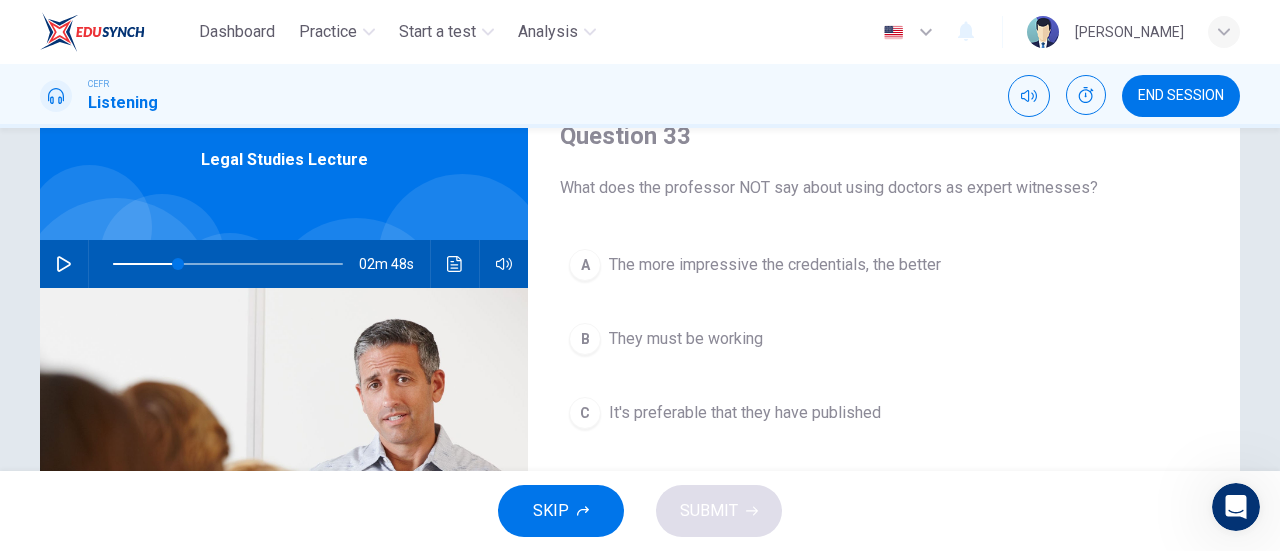 scroll, scrollTop: 89, scrollLeft: 0, axis: vertical 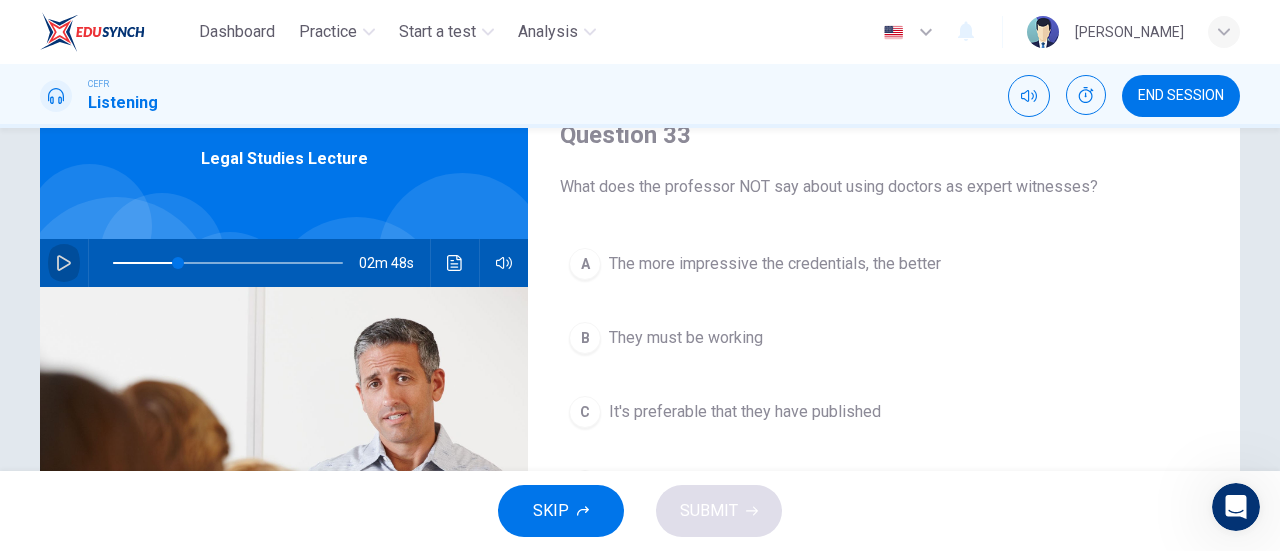 click at bounding box center (64, 263) 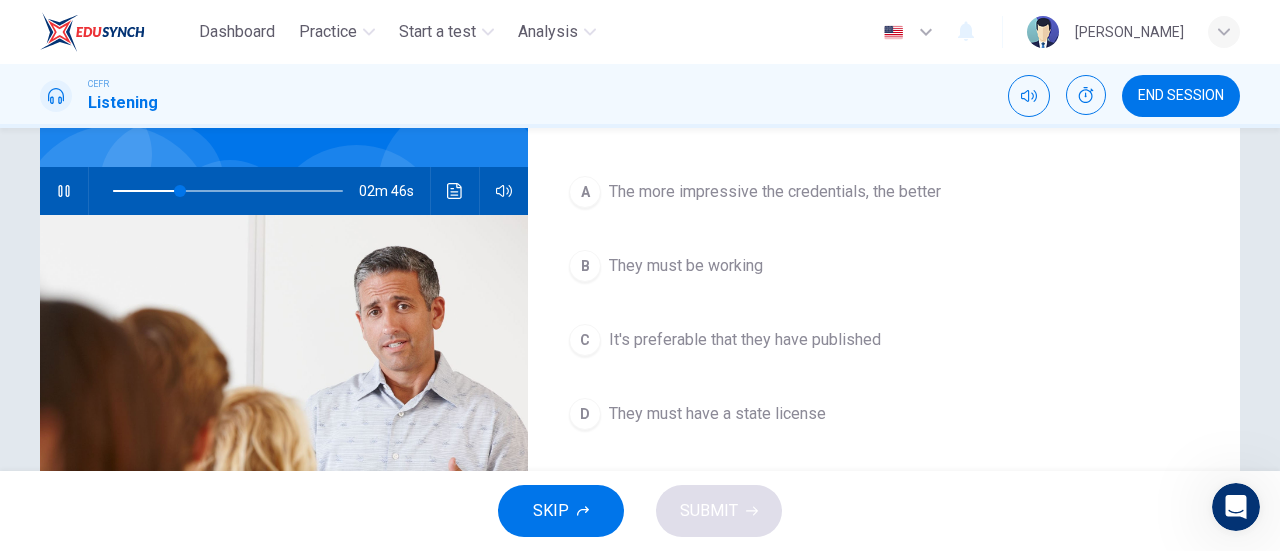 scroll, scrollTop: 162, scrollLeft: 0, axis: vertical 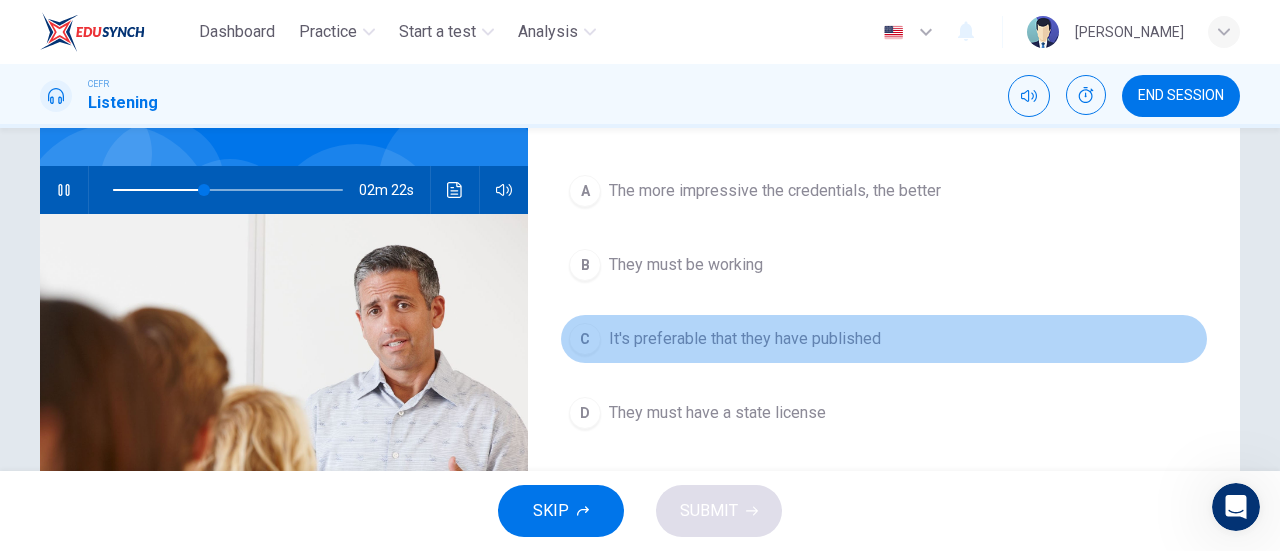 click on "It's preferable that they have published" at bounding box center (745, 339) 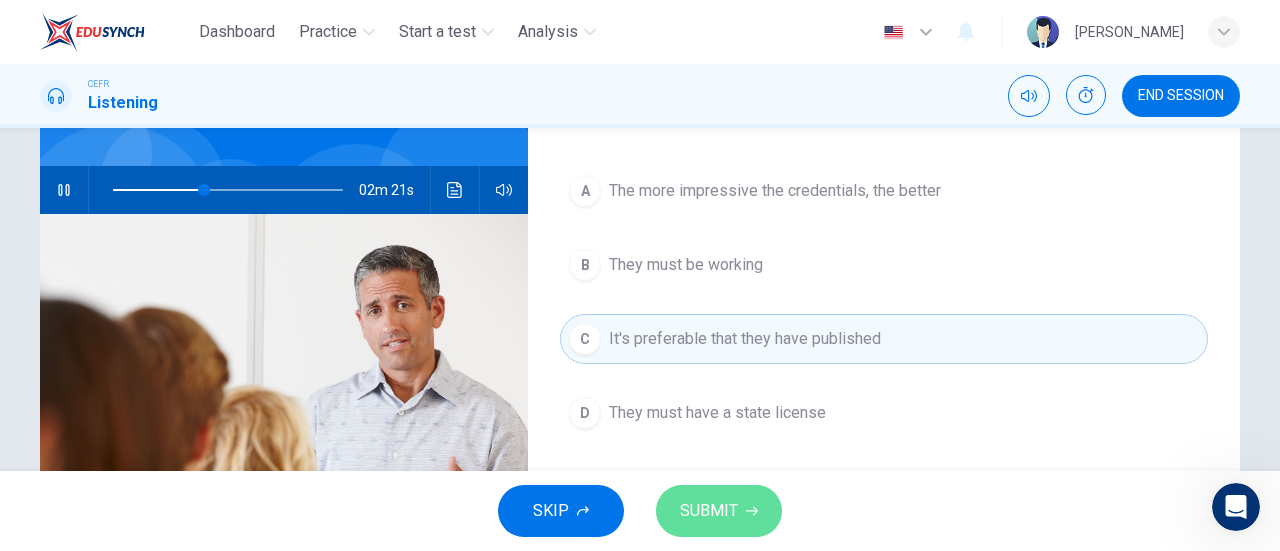click on "SUBMIT" at bounding box center (719, 511) 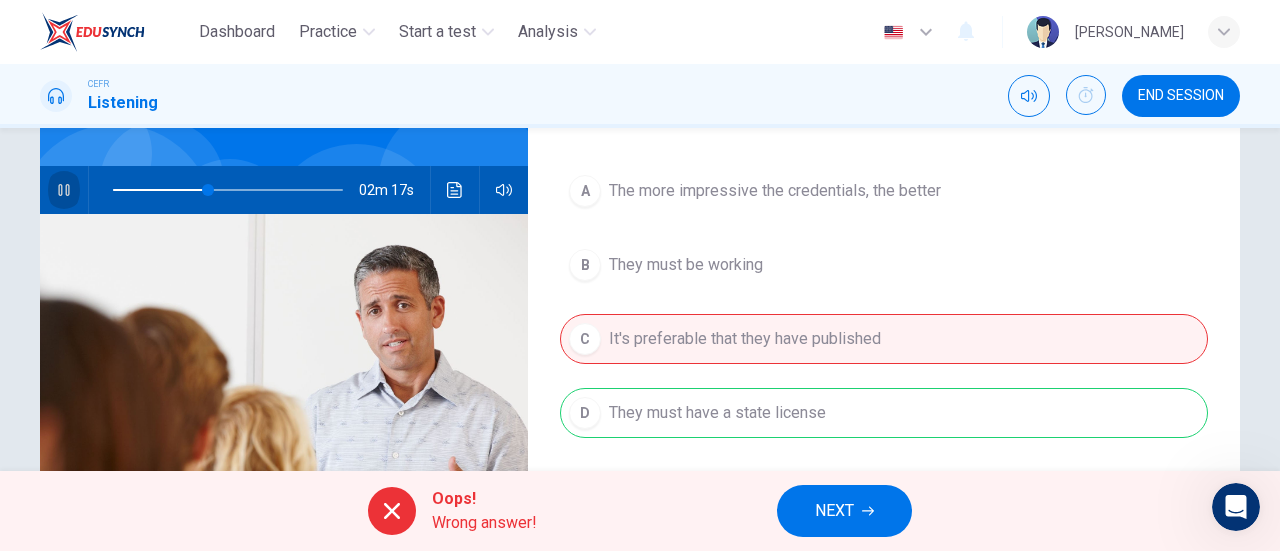 click at bounding box center [64, 190] 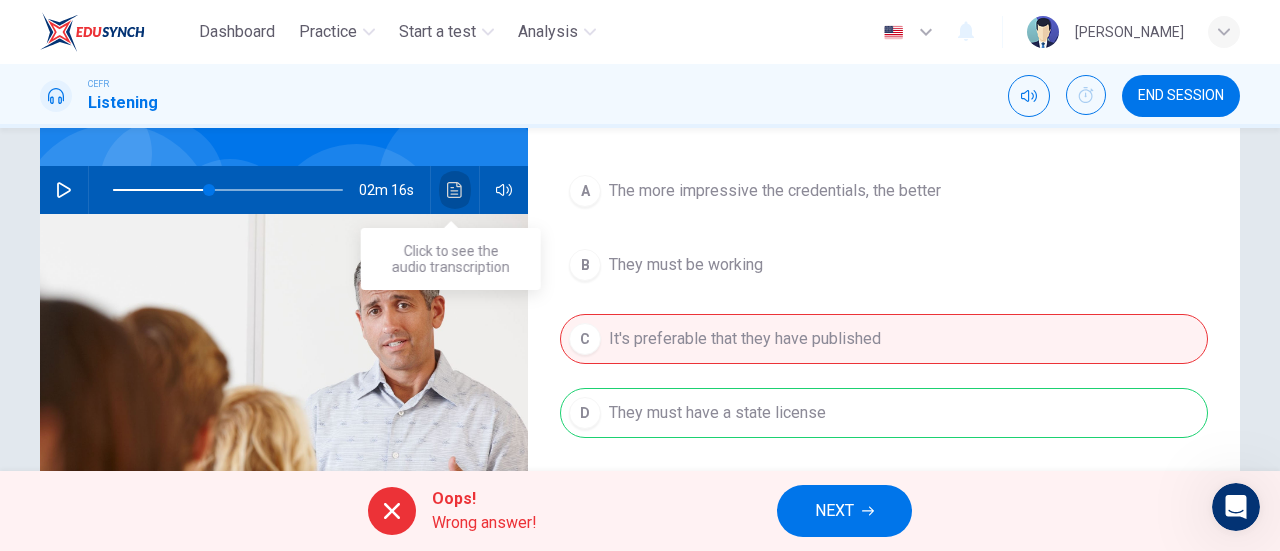 click at bounding box center (455, 190) 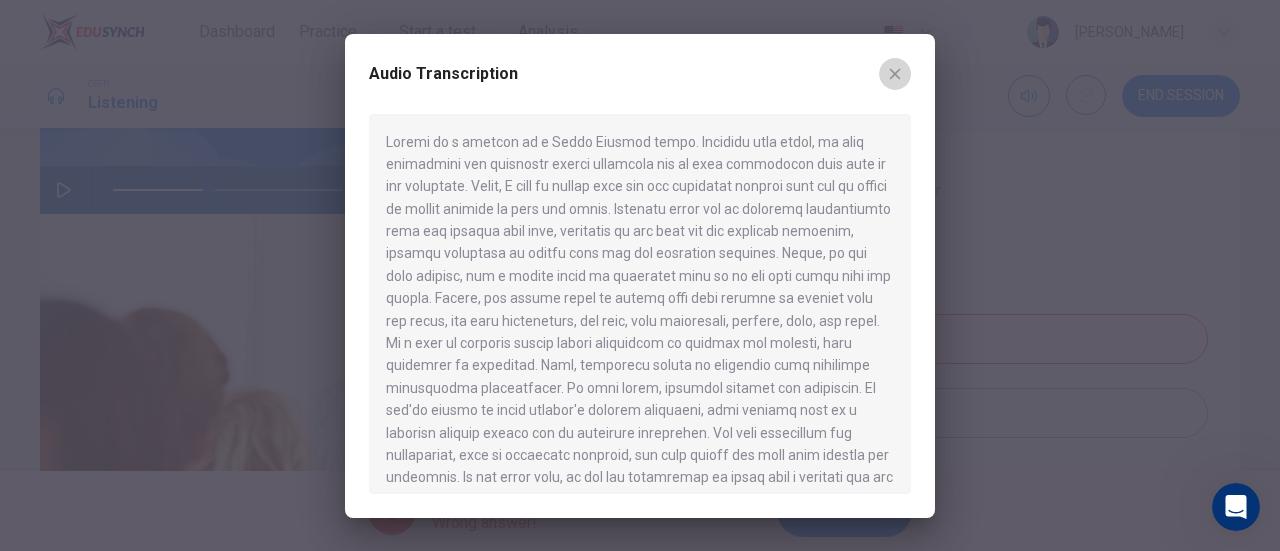 click 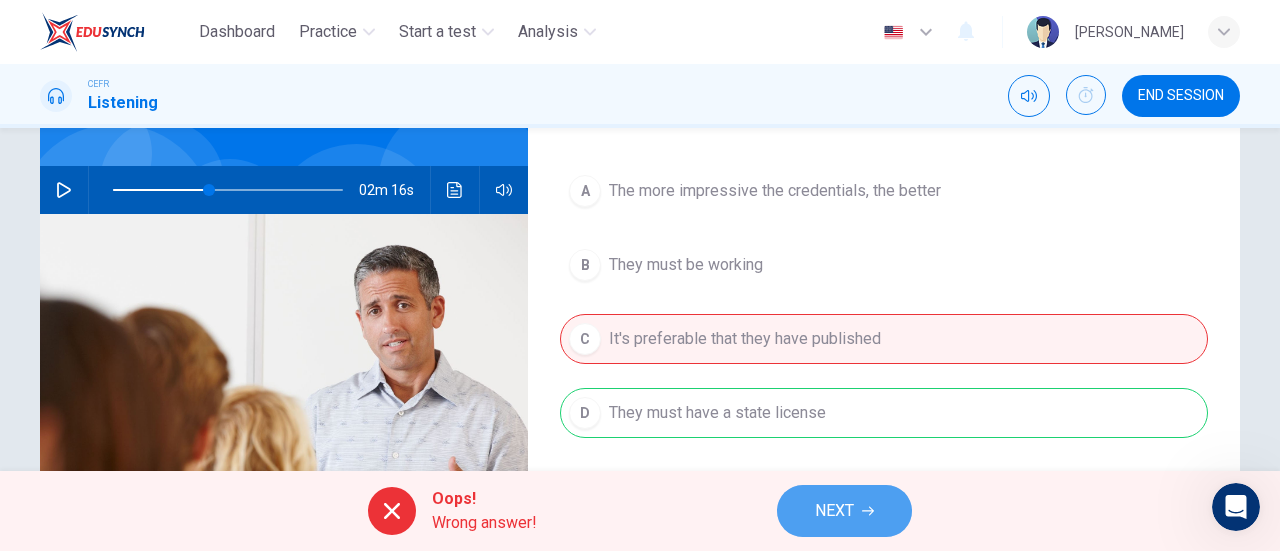 click on "NEXT" at bounding box center (844, 511) 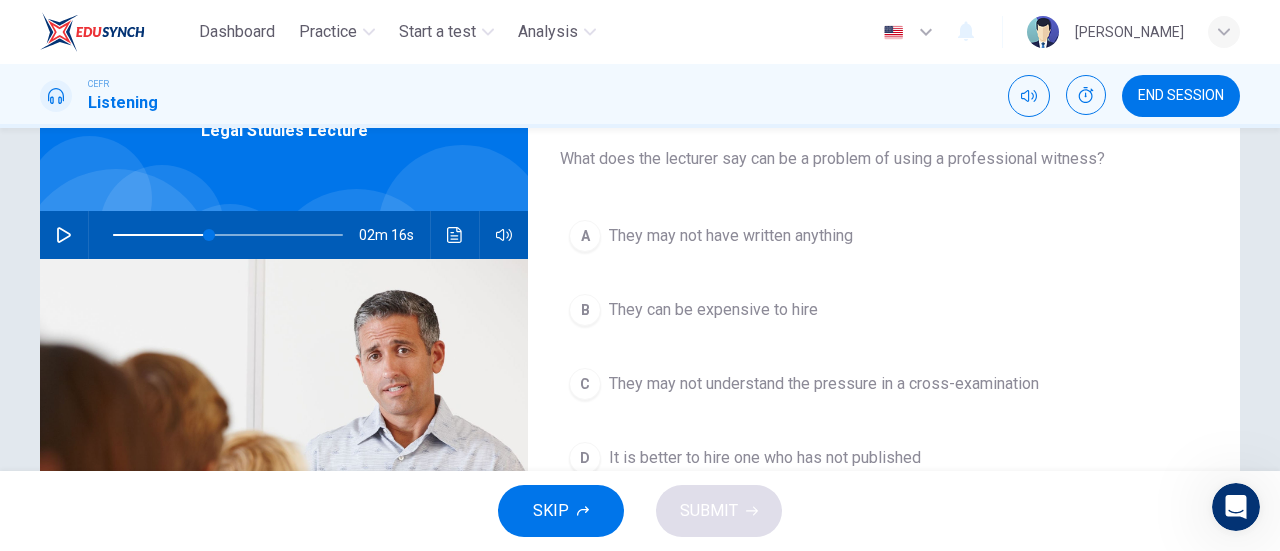 scroll, scrollTop: 162, scrollLeft: 0, axis: vertical 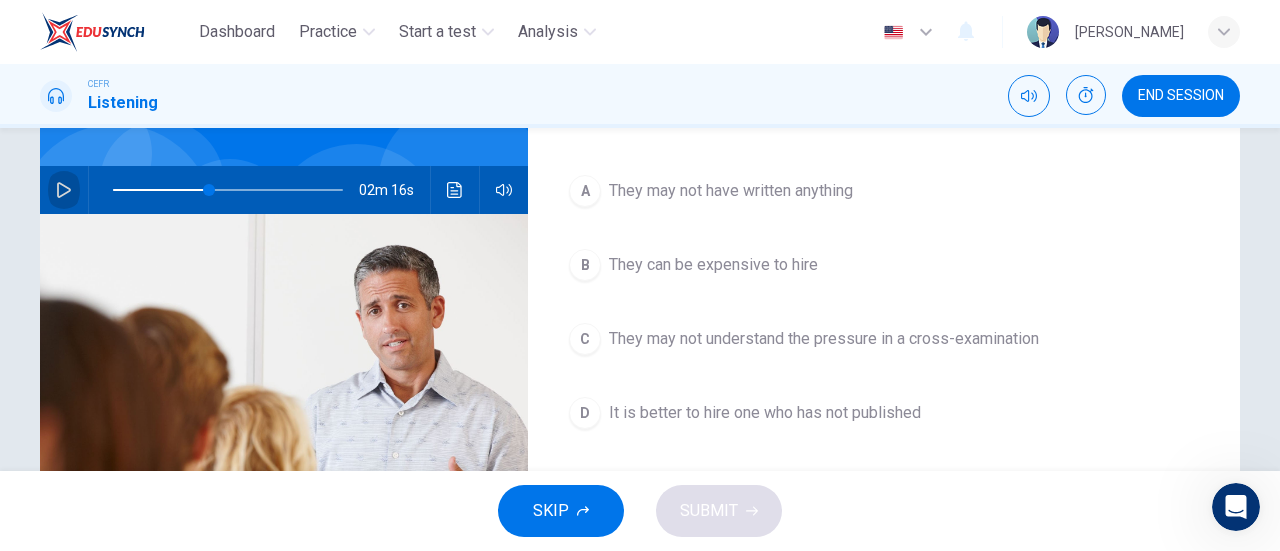 click at bounding box center (64, 190) 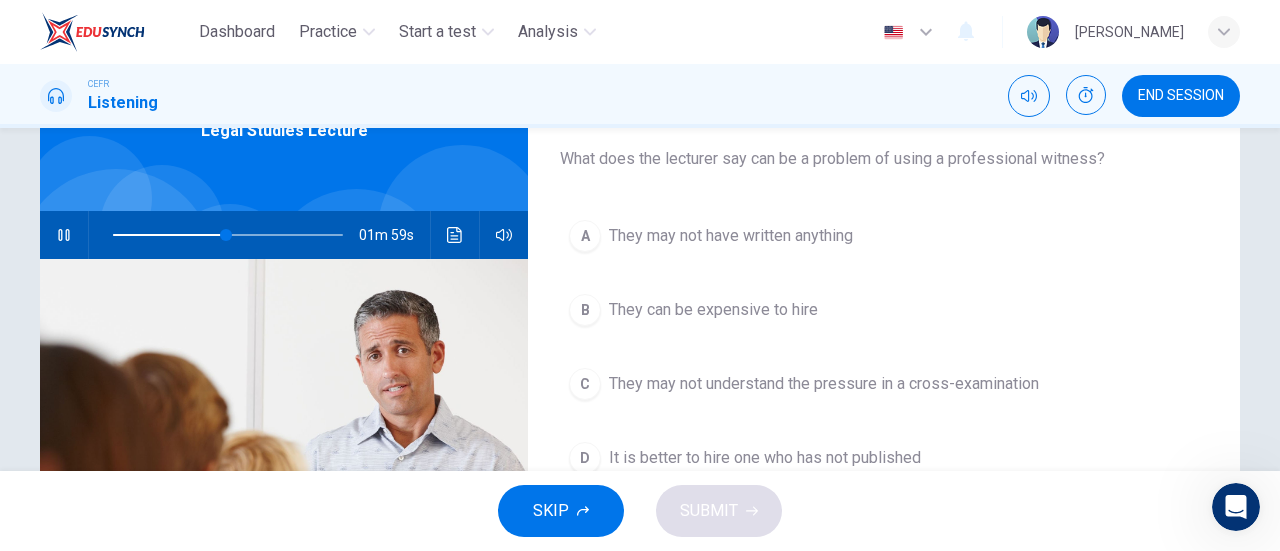 scroll, scrollTop: 118, scrollLeft: 0, axis: vertical 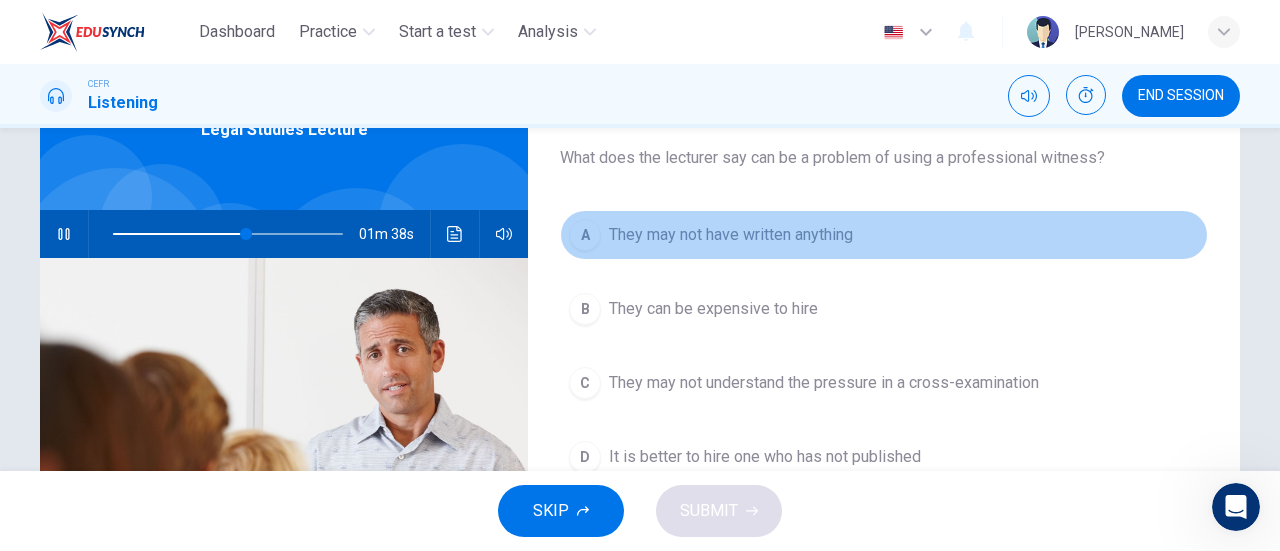click on "A They may not have written anything" at bounding box center [884, 235] 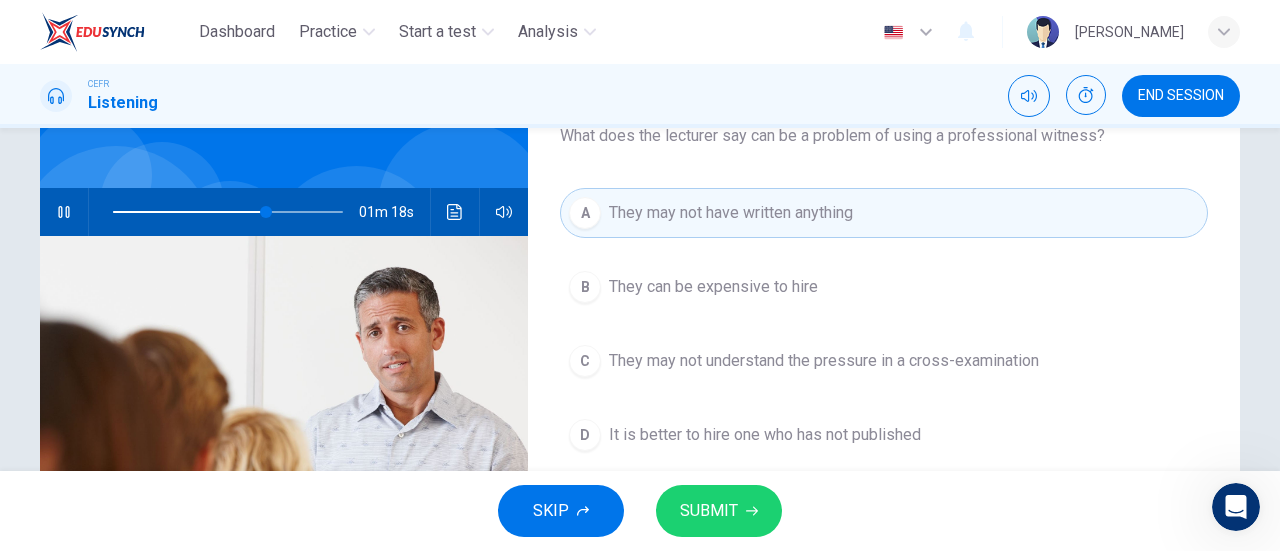 scroll, scrollTop: 141, scrollLeft: 0, axis: vertical 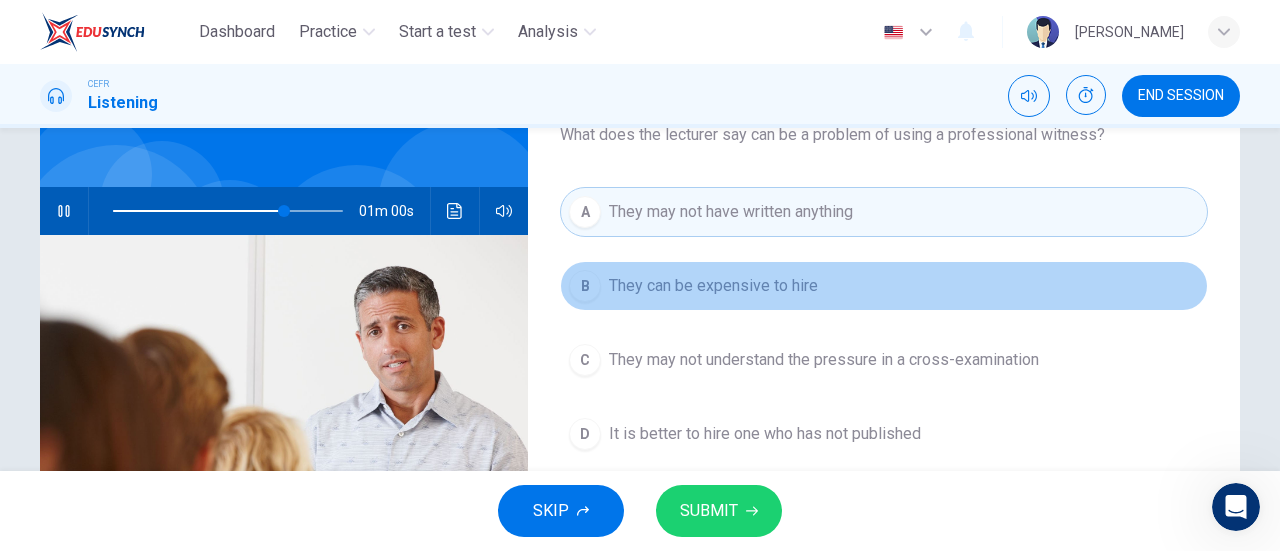 click on "They can be expensive to hire" at bounding box center (713, 286) 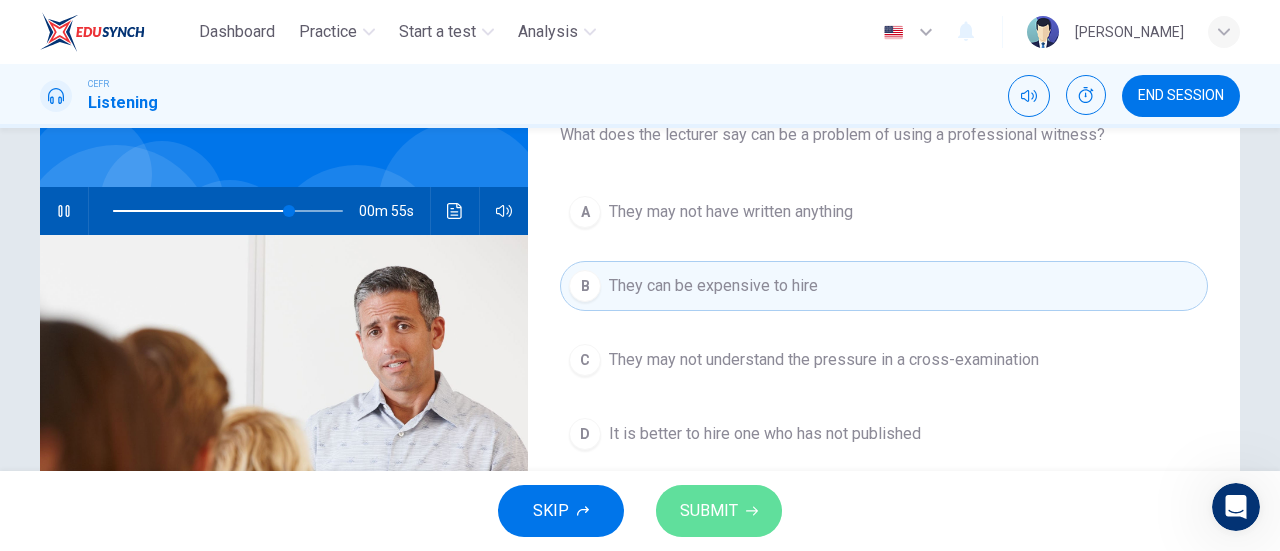 click on "SUBMIT" at bounding box center (709, 511) 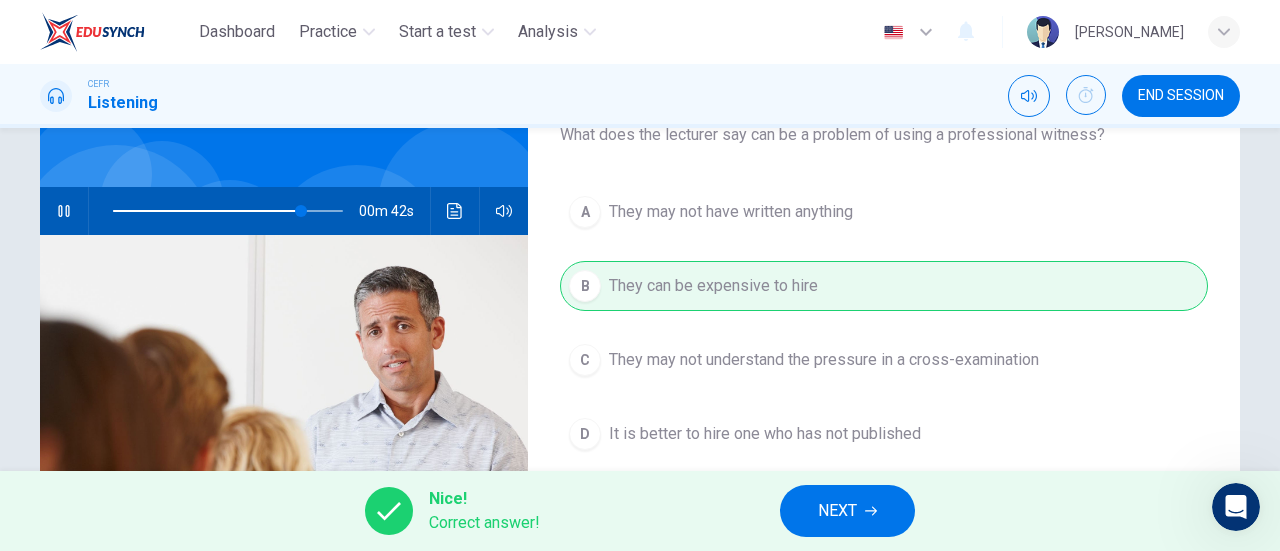 click on "NEXT" at bounding box center (837, 511) 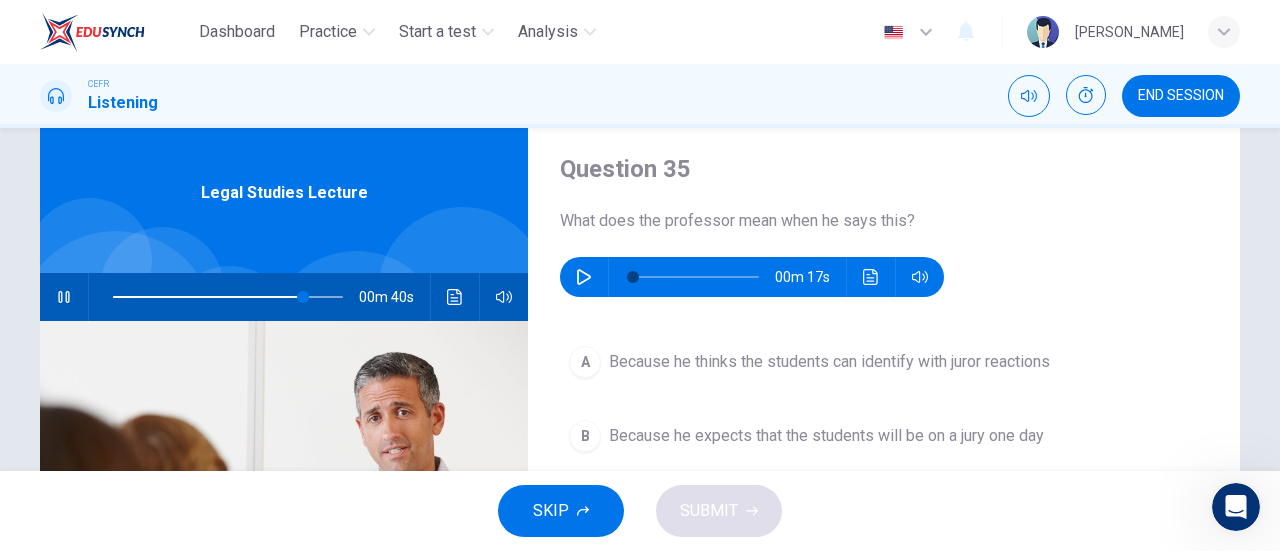 scroll, scrollTop: 165, scrollLeft: 0, axis: vertical 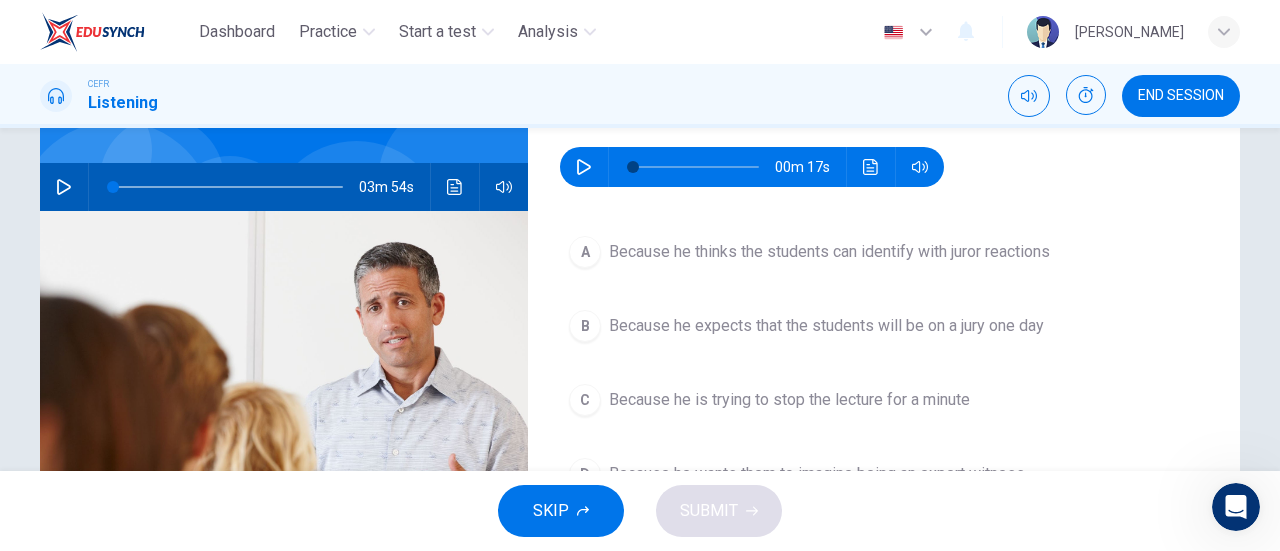 type on "0" 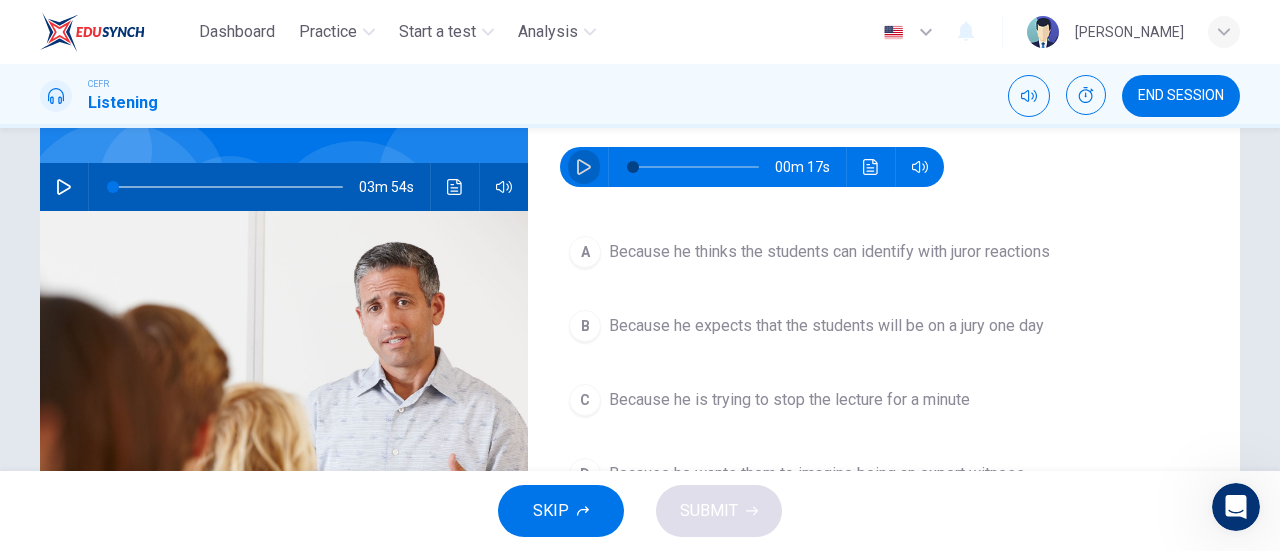 click 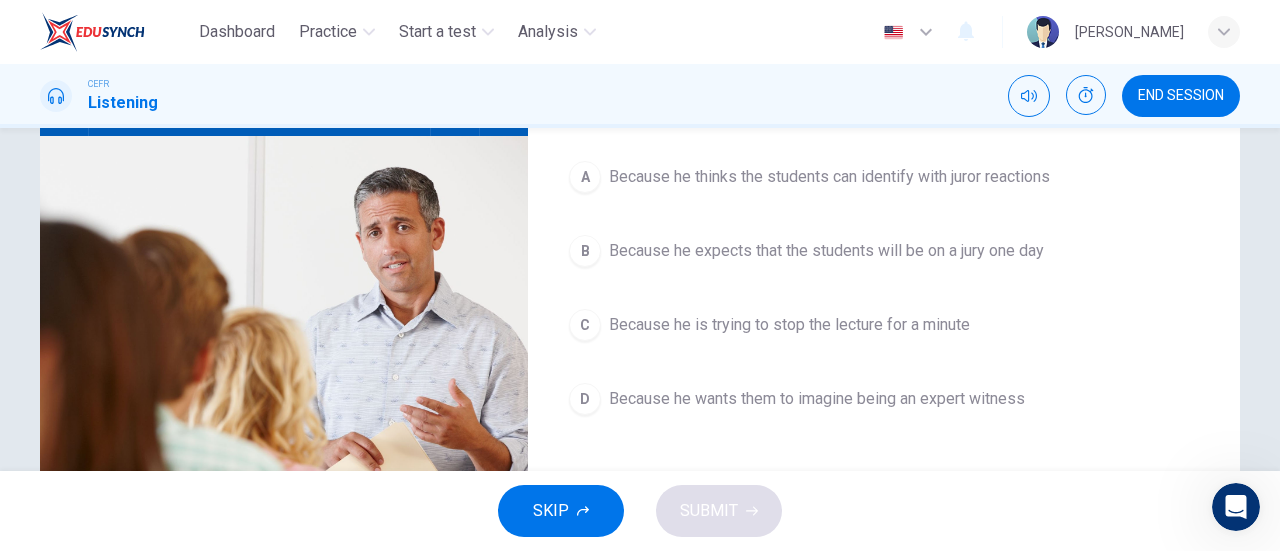 scroll, scrollTop: 204, scrollLeft: 0, axis: vertical 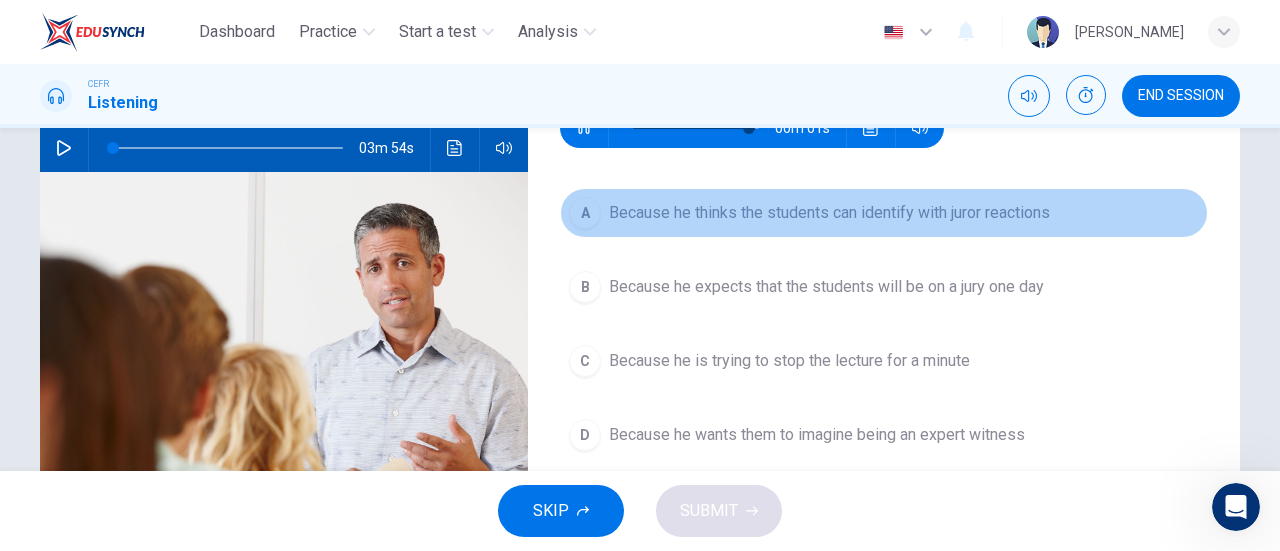 click on "Because he thinks the students can identify with juror reactions" at bounding box center [829, 213] 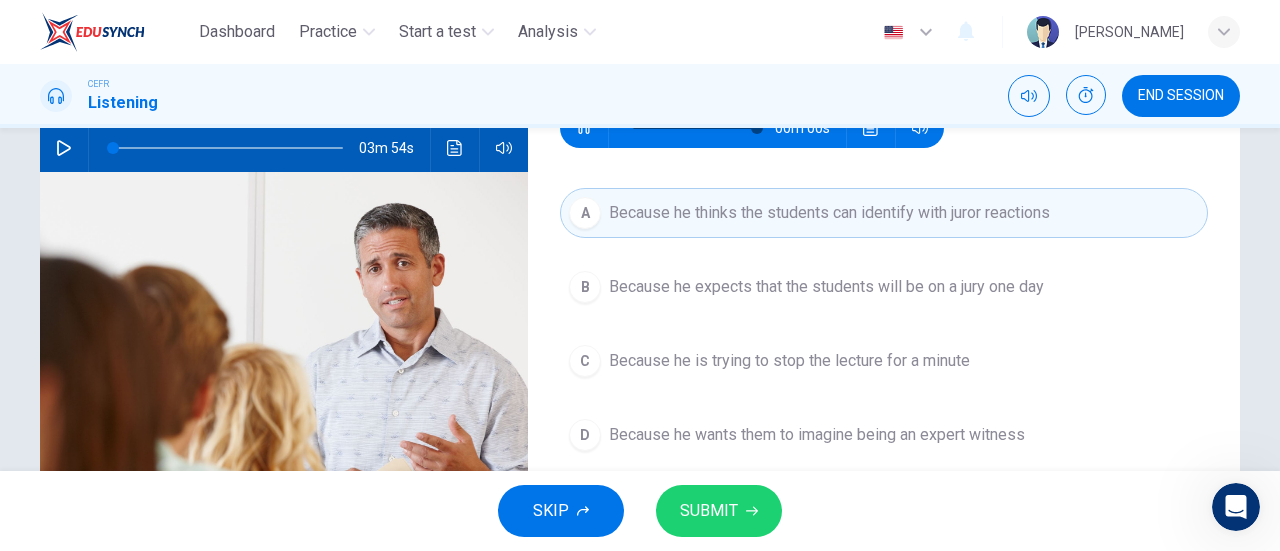 type on "0" 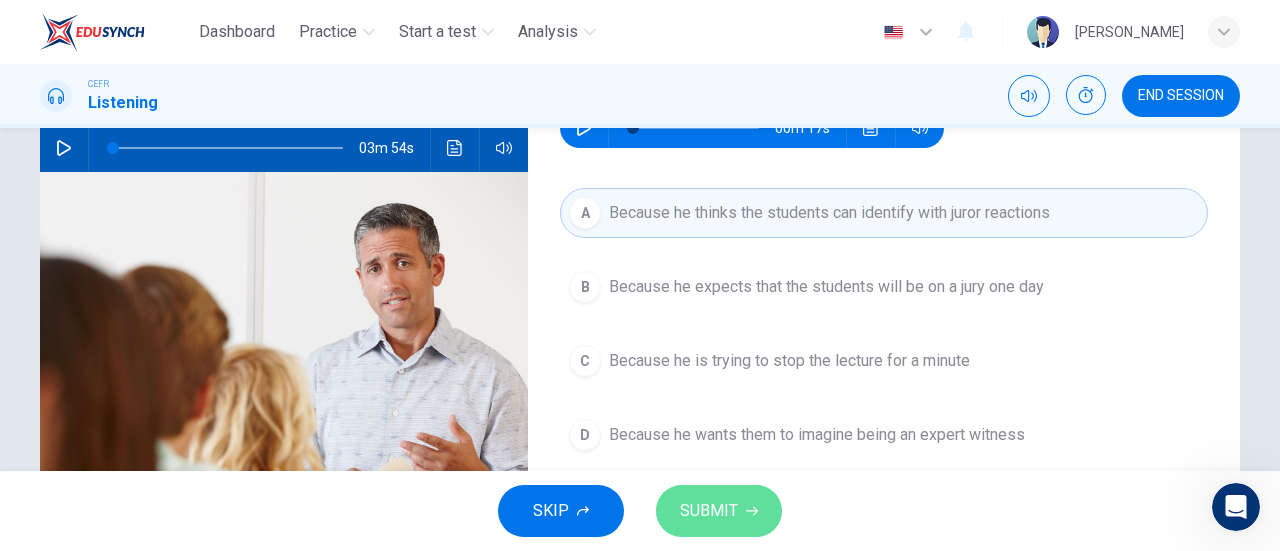 click on "SUBMIT" at bounding box center (719, 511) 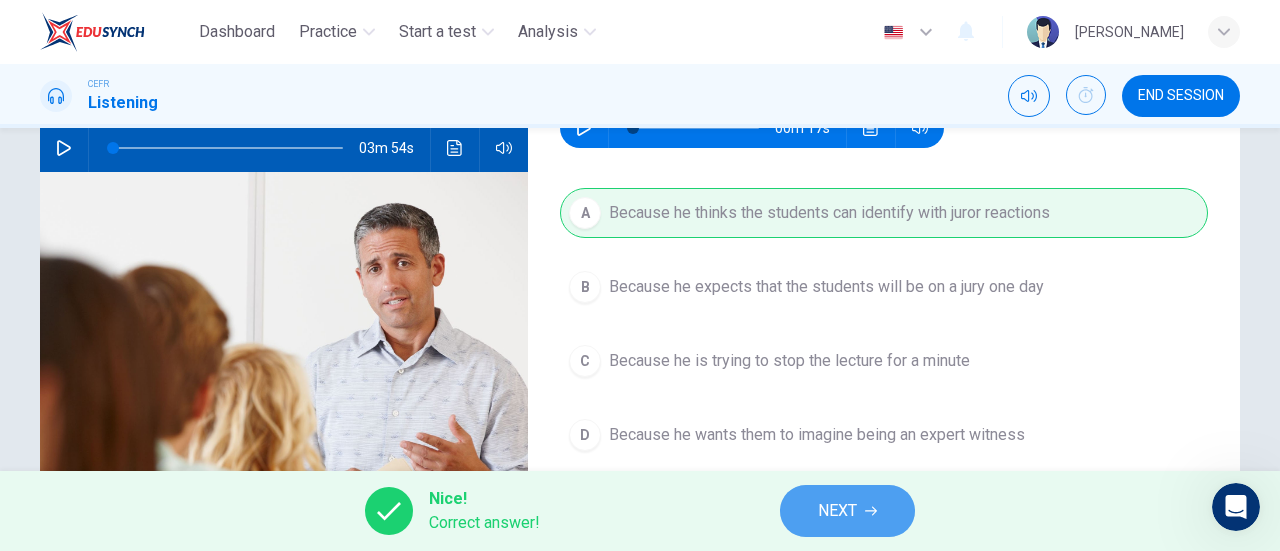 click on "NEXT" at bounding box center [847, 511] 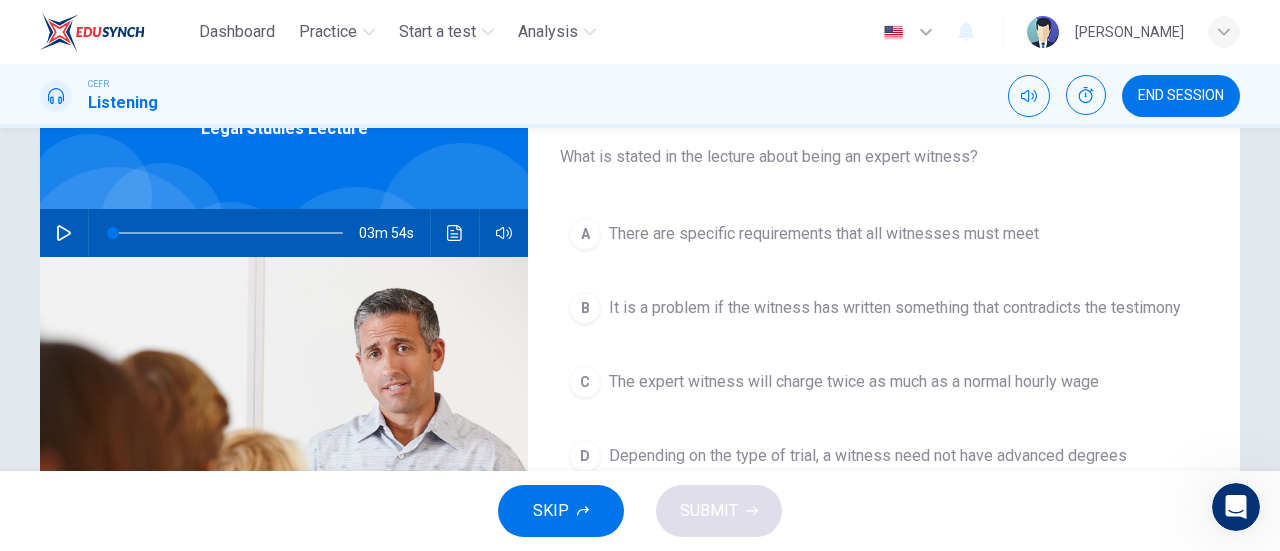 scroll, scrollTop: 120, scrollLeft: 0, axis: vertical 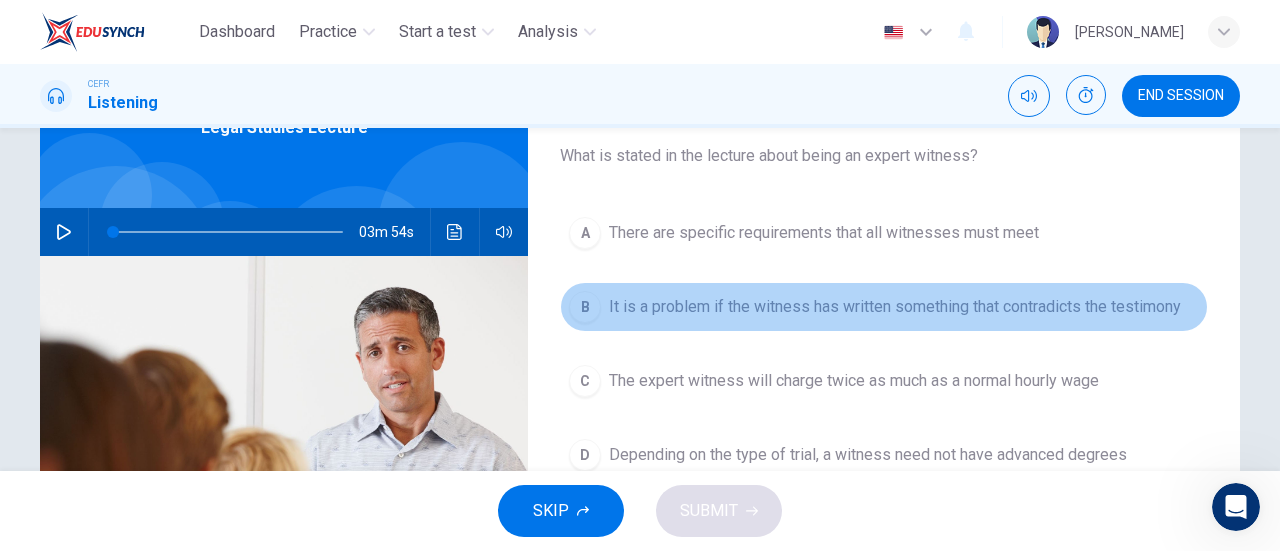click on "It is a problem if the witness has written something that contradicts the testimony" at bounding box center (895, 307) 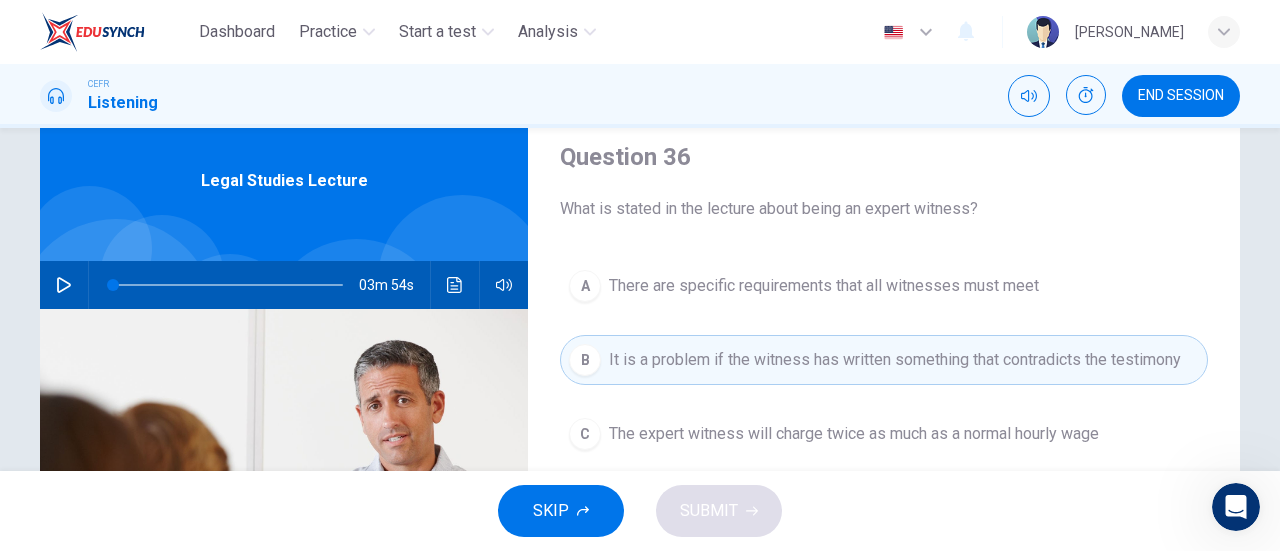 scroll, scrollTop: 202, scrollLeft: 0, axis: vertical 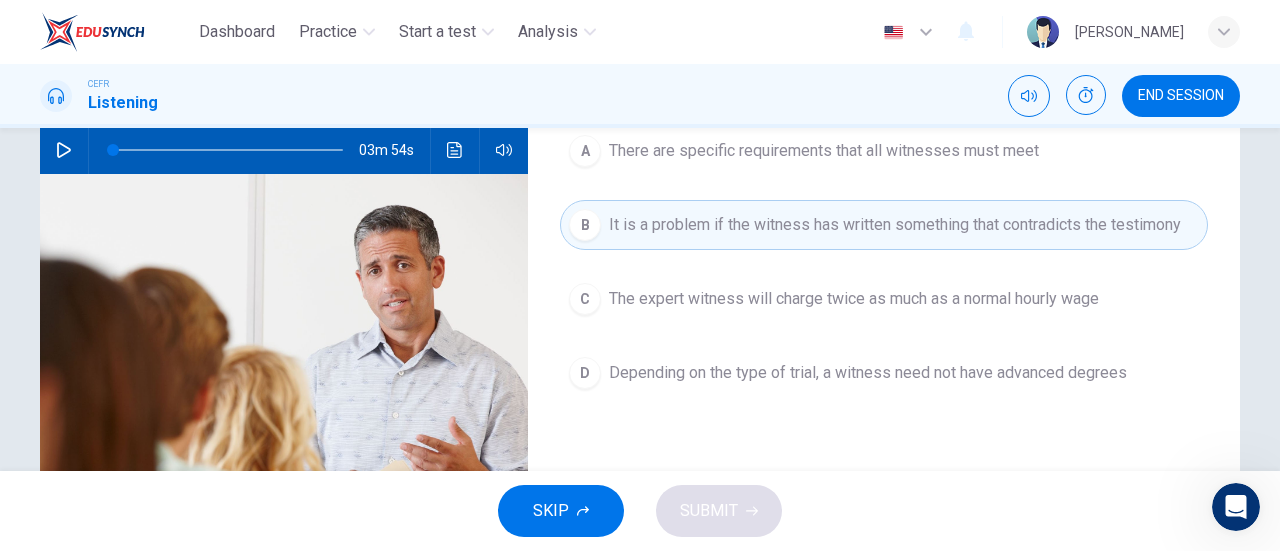 click on "A There are specific requirements that all witnesses must meet B It is a problem if the witness has written something that contradicts the testimony C The expert witness will charge twice as much as a normal hourly wage D Depending on the type of trial, a witness need not have advanced degrees" at bounding box center (884, 282) 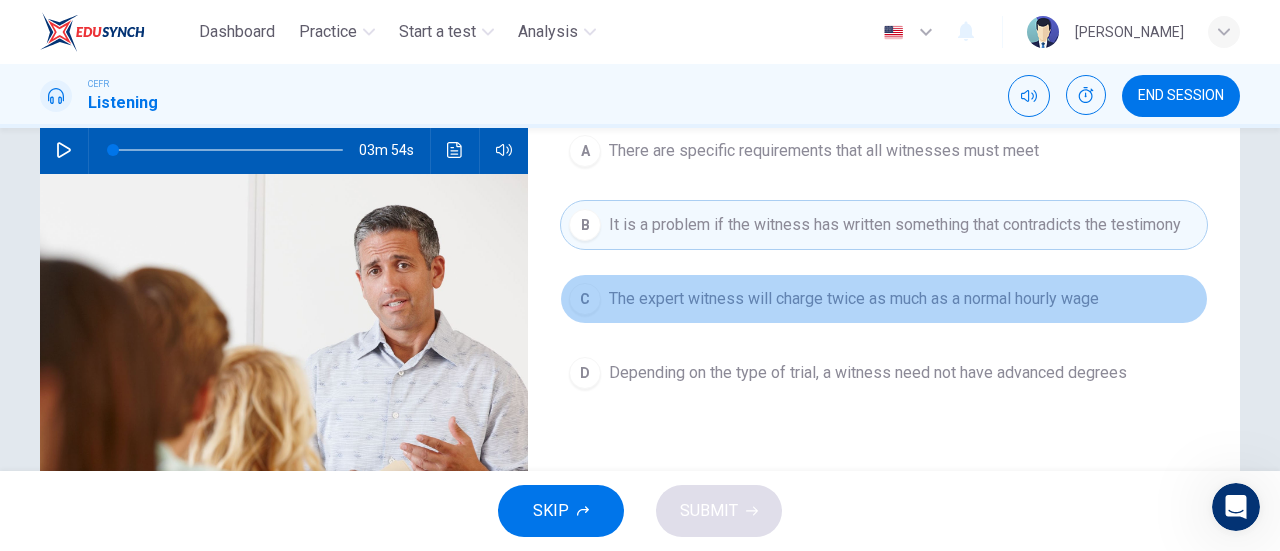 click on "The expert witness will charge twice as much as a normal hourly wage" at bounding box center [854, 299] 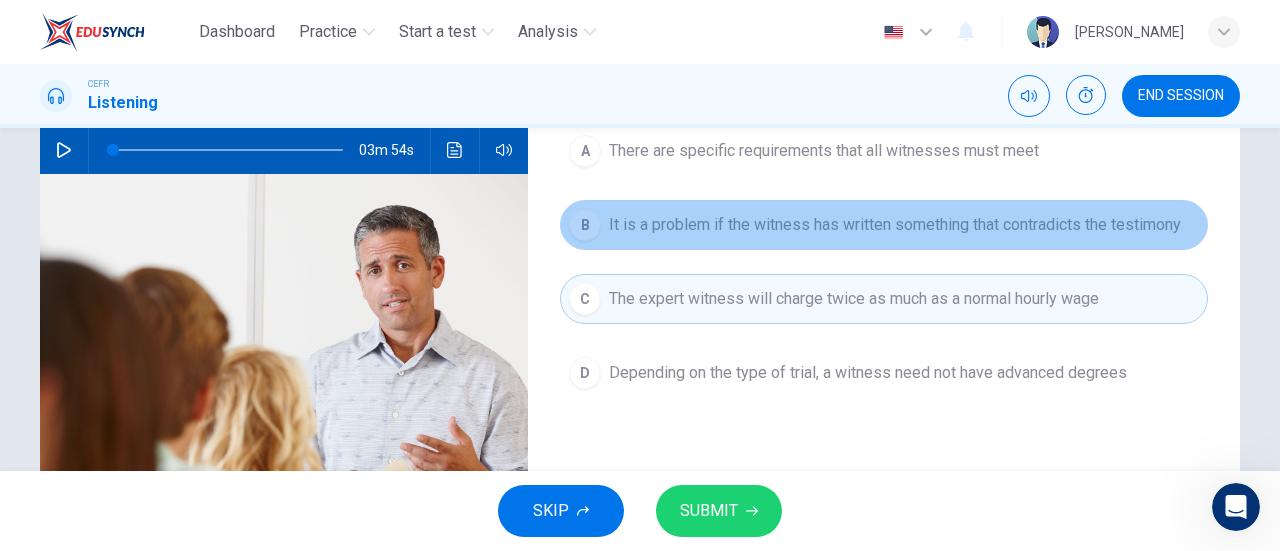 click on "It is a problem if the witness has written something that contradicts the testimony" at bounding box center [895, 225] 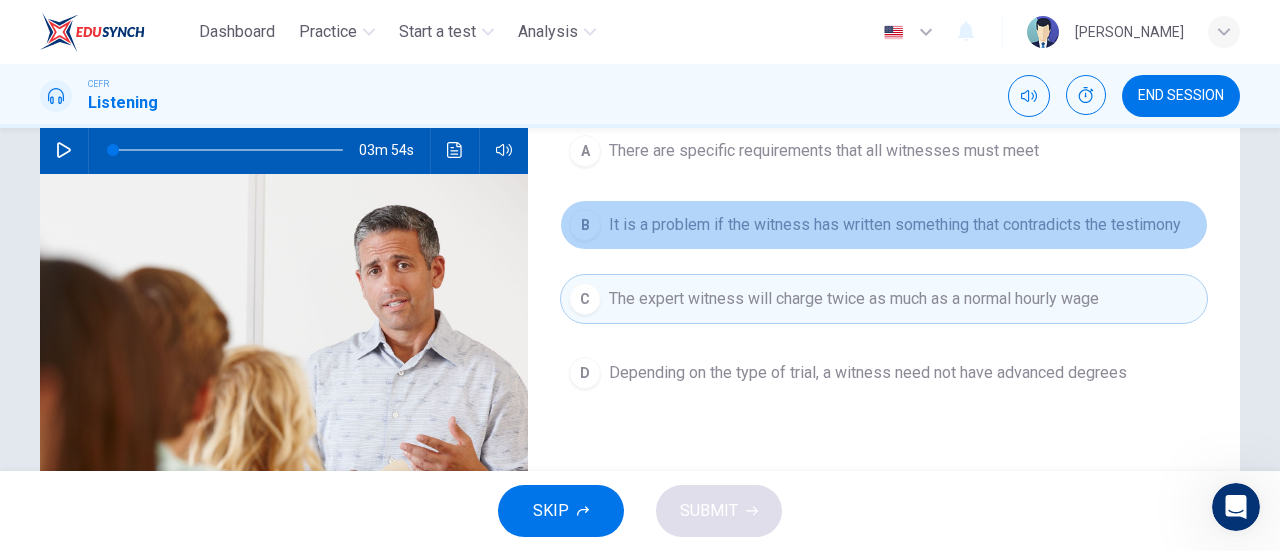 click on "It is a problem if the witness has written something that contradicts the testimony" at bounding box center (895, 225) 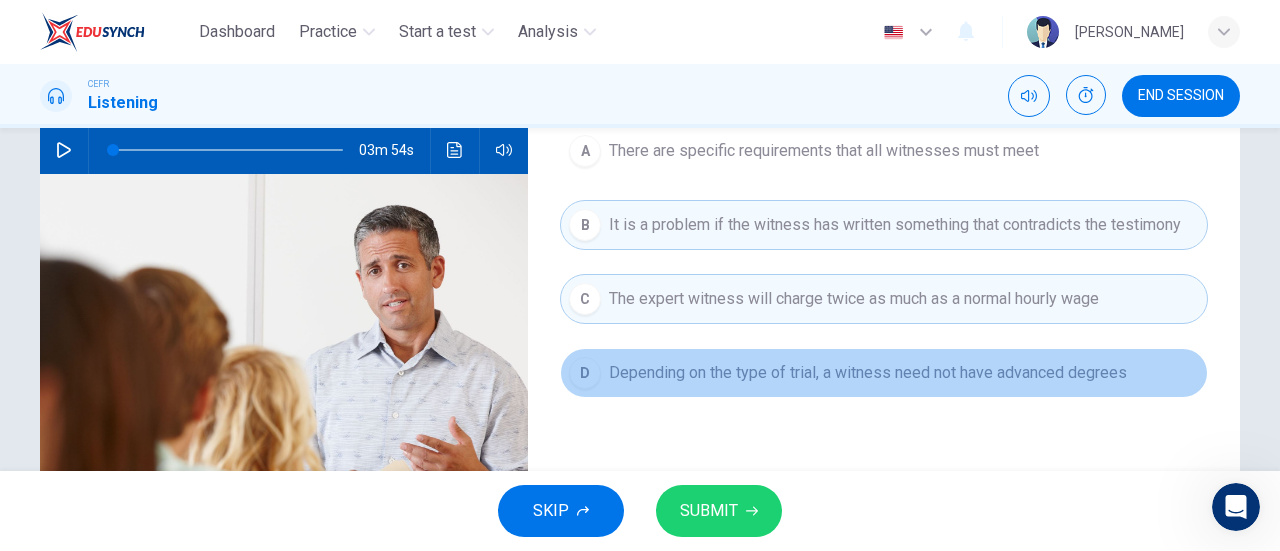 click on "Depending on the type of trial, a witness need not have advanced degrees" at bounding box center (868, 373) 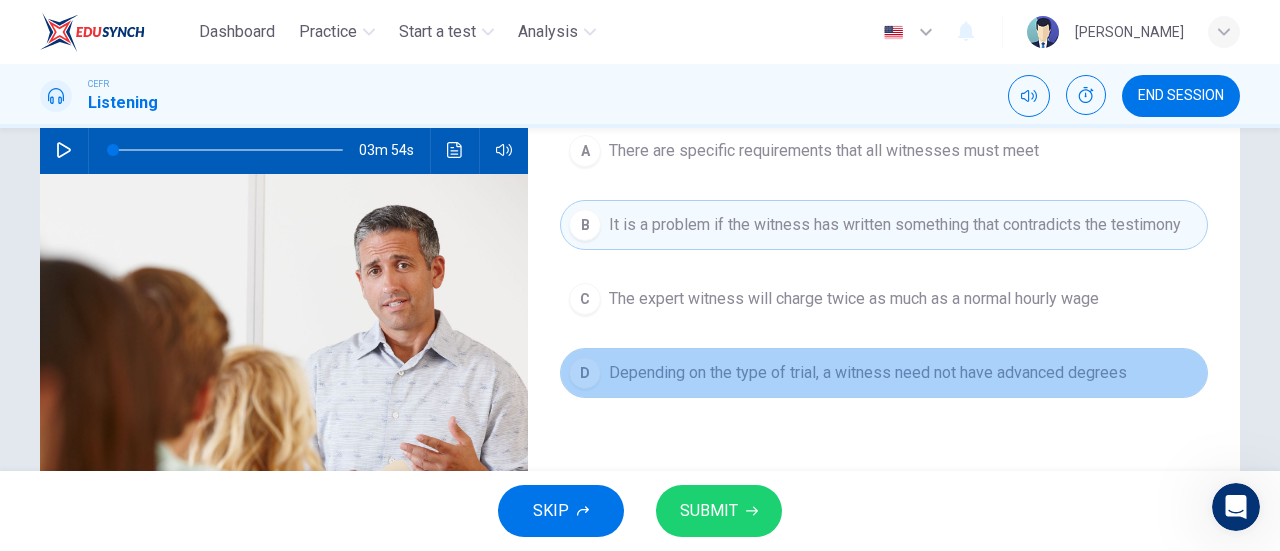 click on "Depending on the type of trial, a witness need not have advanced degrees" at bounding box center (868, 373) 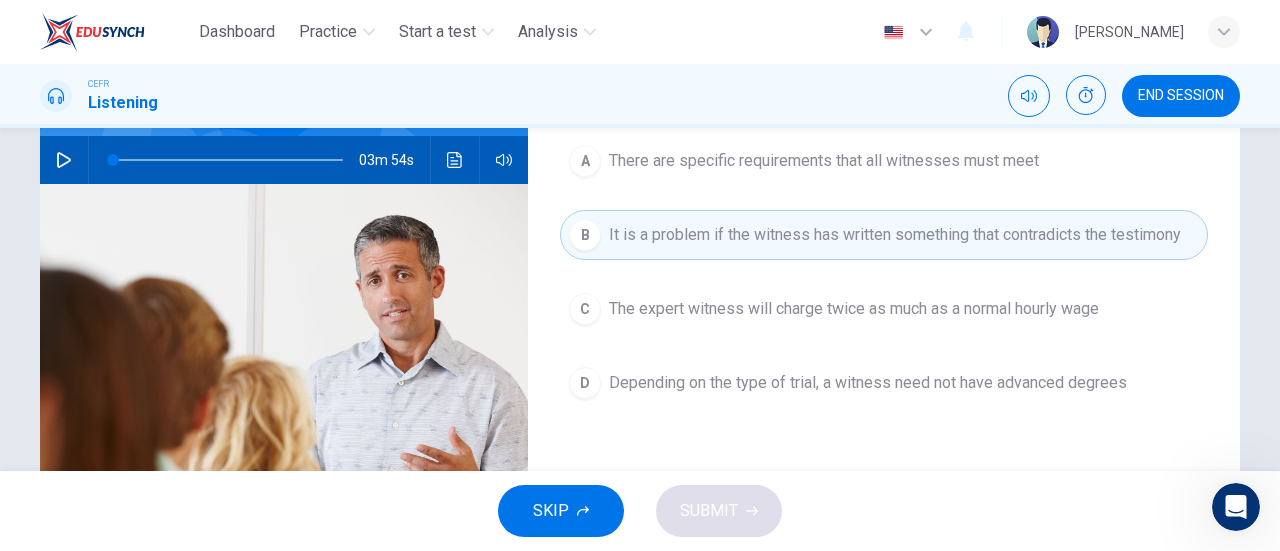 scroll, scrollTop: 191, scrollLeft: 0, axis: vertical 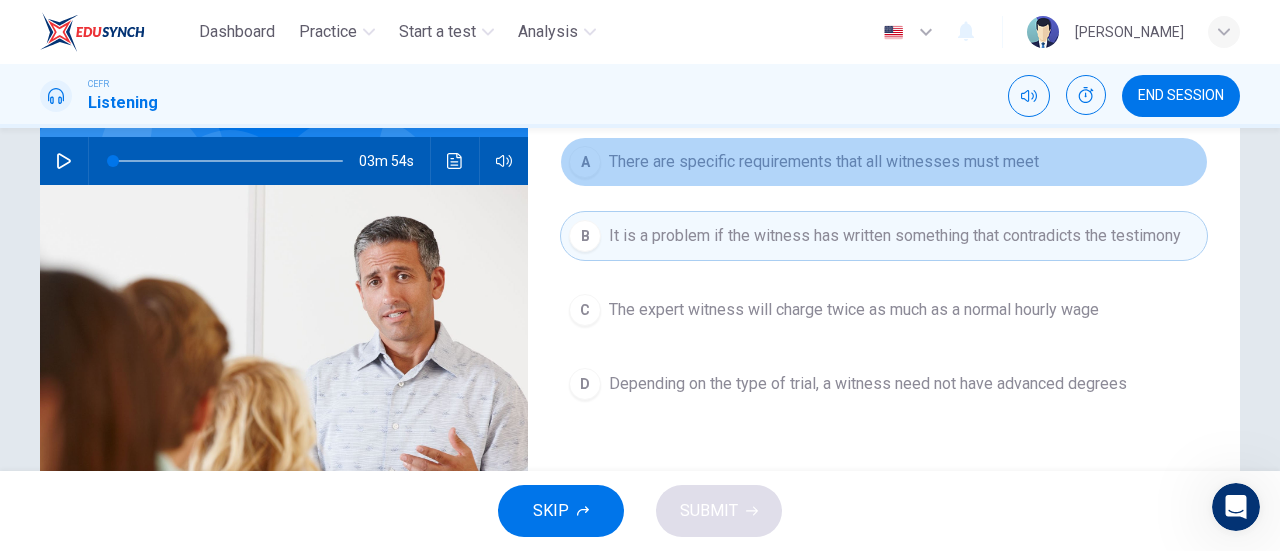 click on "There are specific requirements that all witnesses must meet" at bounding box center (824, 162) 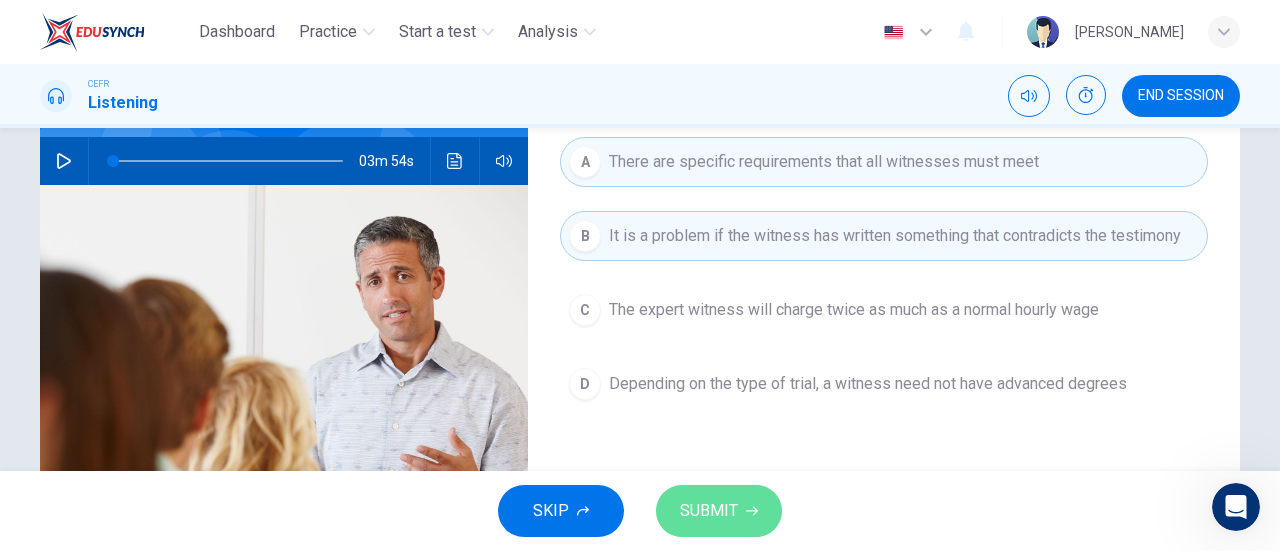 click on "SUBMIT" at bounding box center [709, 511] 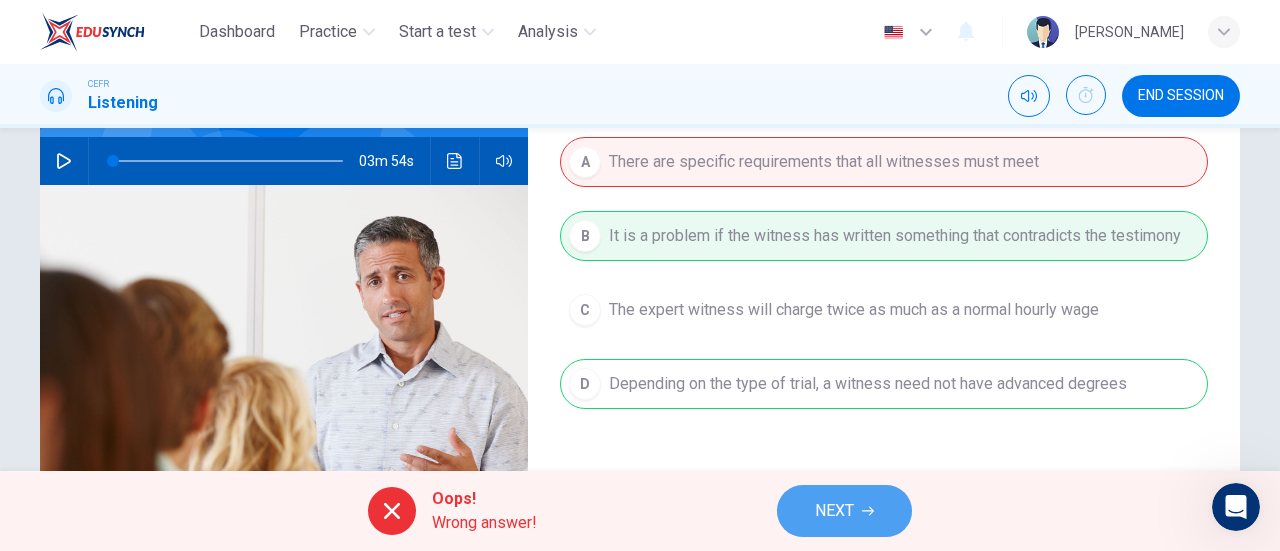 click on "NEXT" at bounding box center [834, 511] 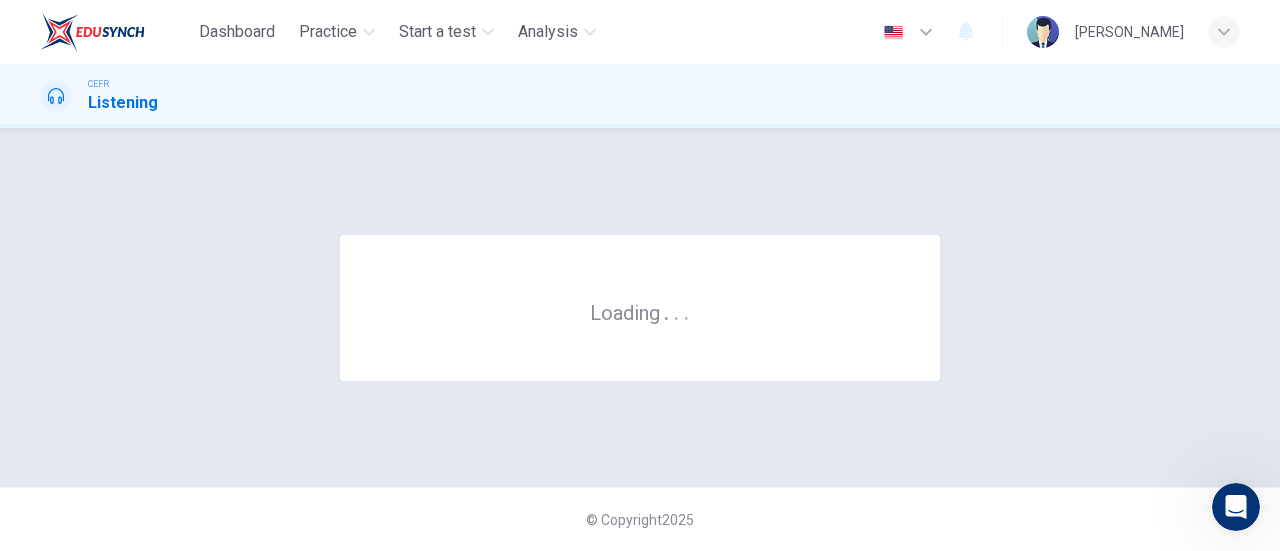 scroll, scrollTop: 0, scrollLeft: 0, axis: both 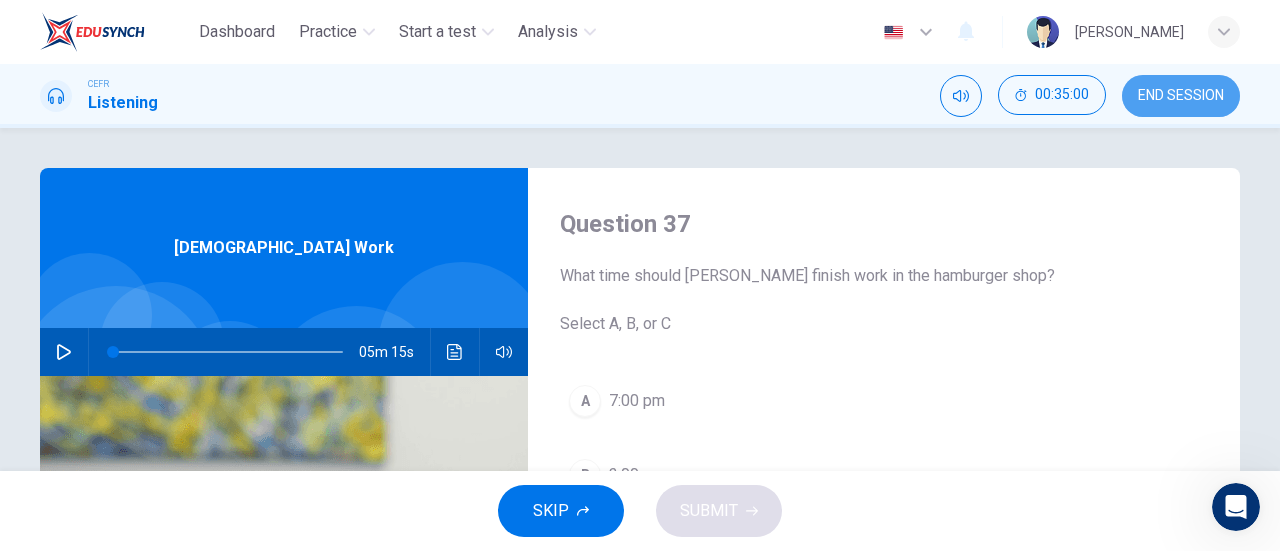 click on "END SESSION" at bounding box center (1181, 96) 